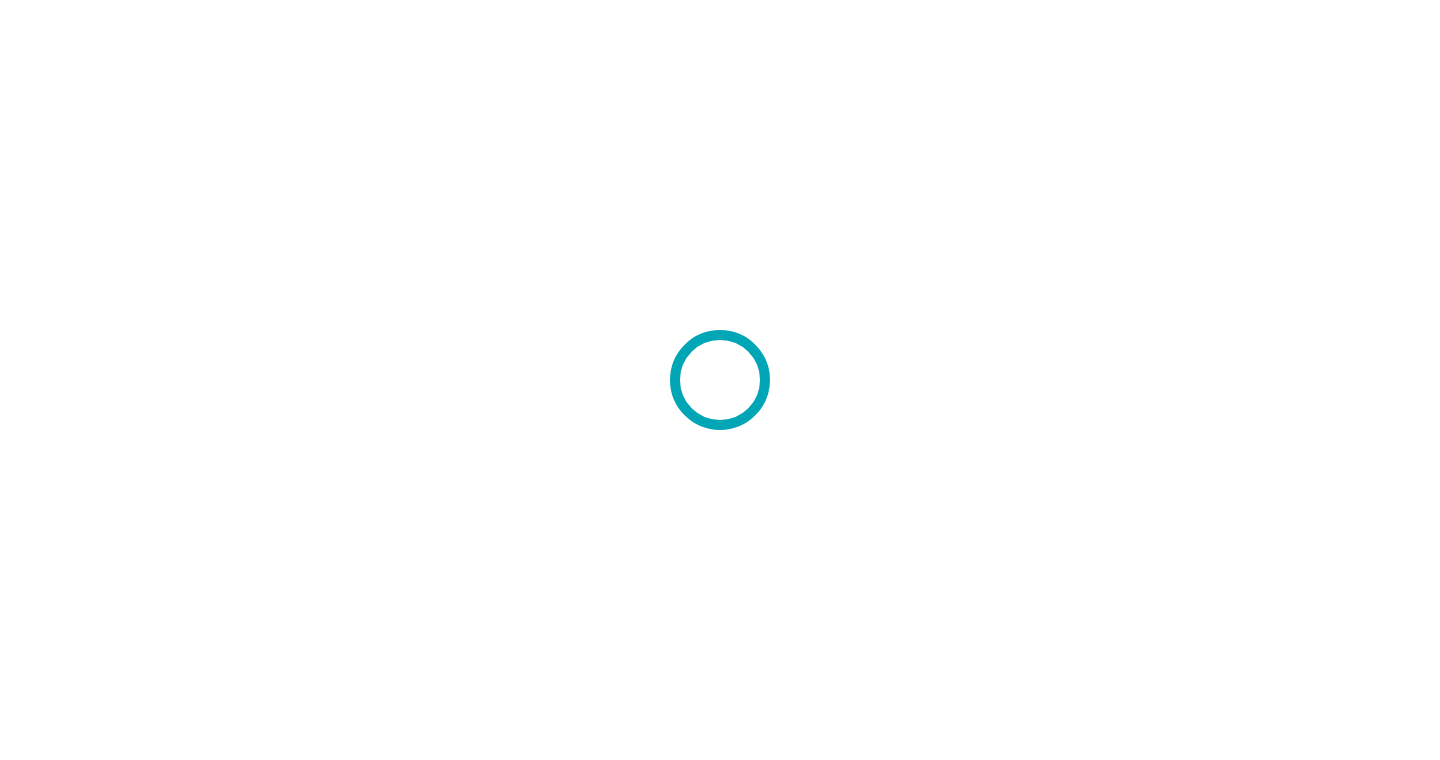 scroll, scrollTop: 0, scrollLeft: 0, axis: both 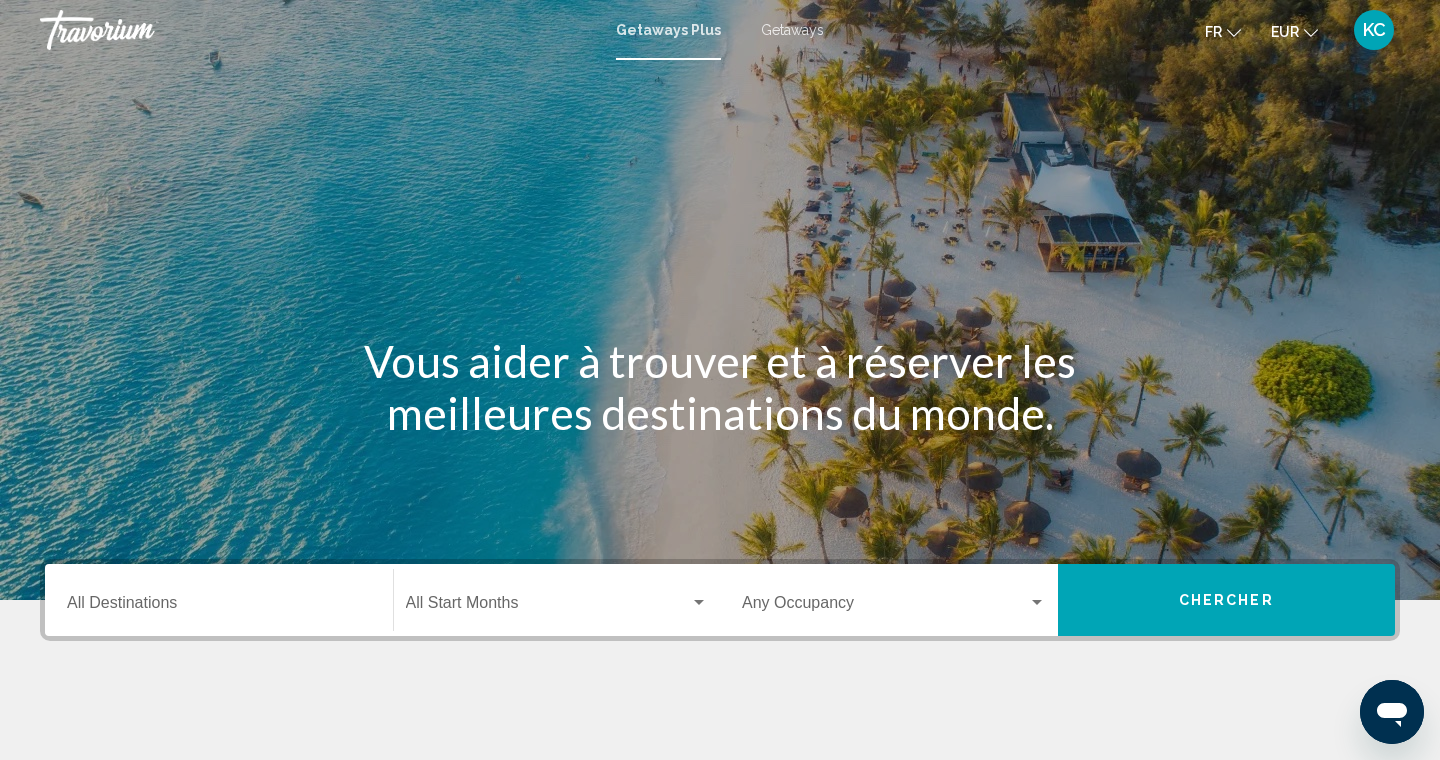 click on "Getaways Plus Getaways fr
English Español Français Italiano Português русский EUR
USD ($) MXN (Mex$) CAD (Can$) GBP (£) EUR (€) AUD (A$) NZD (NZ$) CNY (CN¥) KC Se connecter" at bounding box center (720, 30) 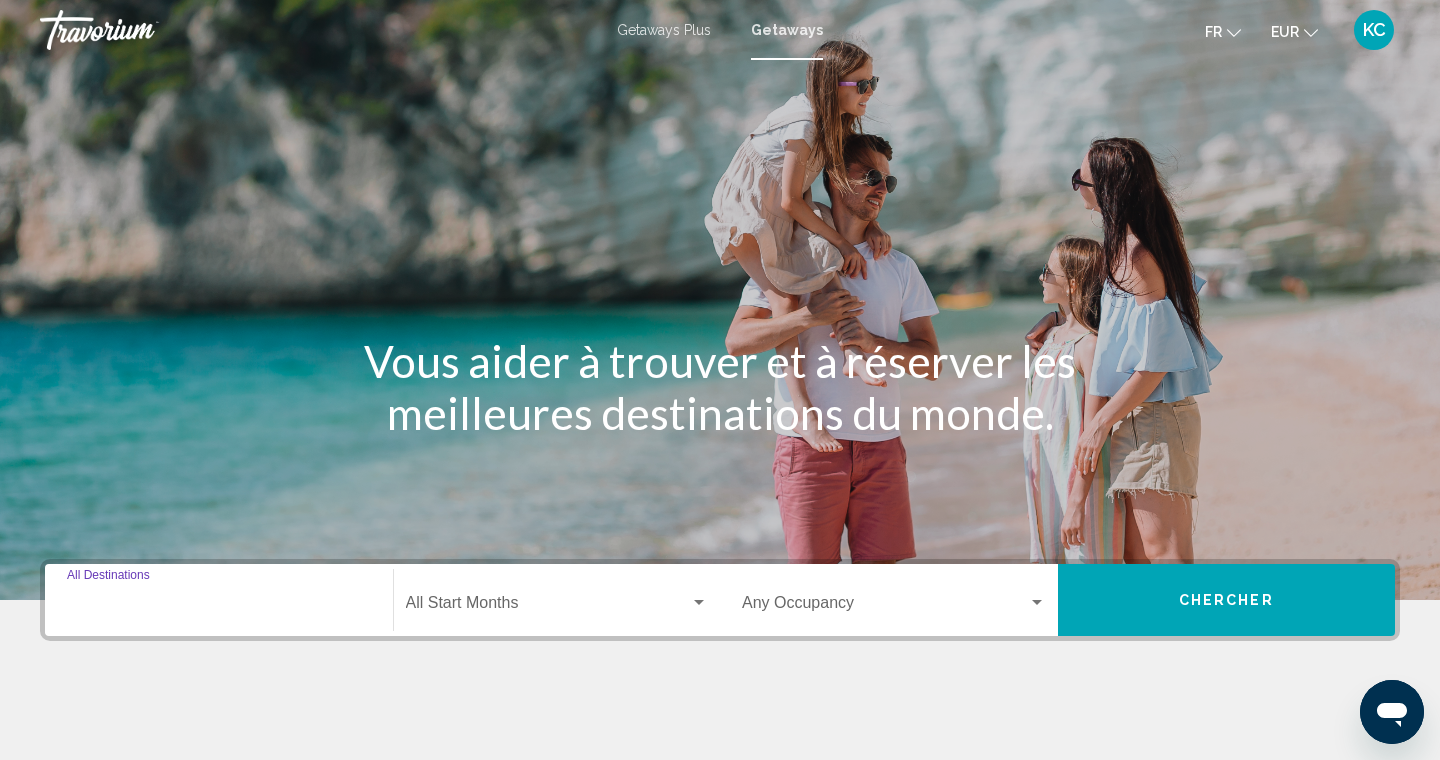 click on "Destination All Destinations" at bounding box center [219, 607] 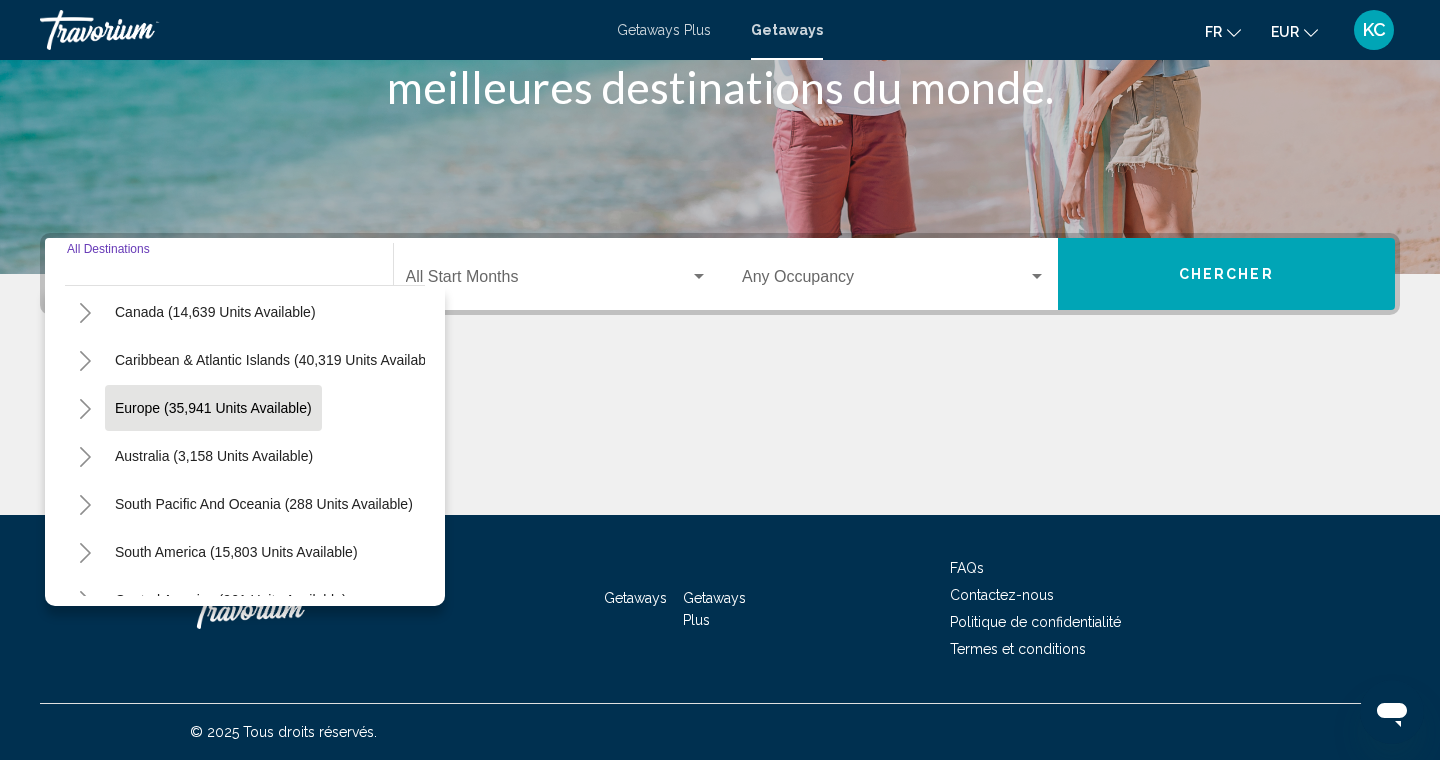 scroll, scrollTop: 162, scrollLeft: 1, axis: both 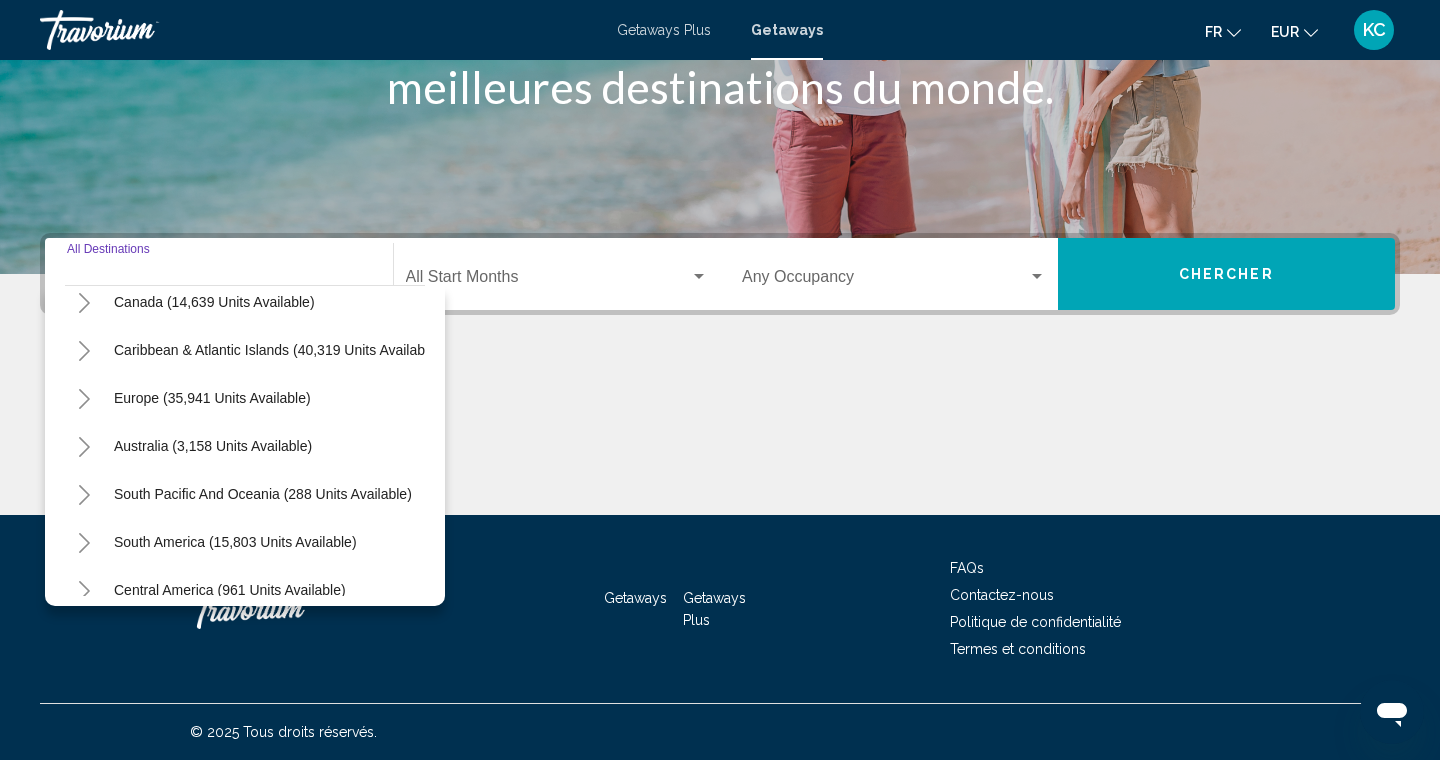 click 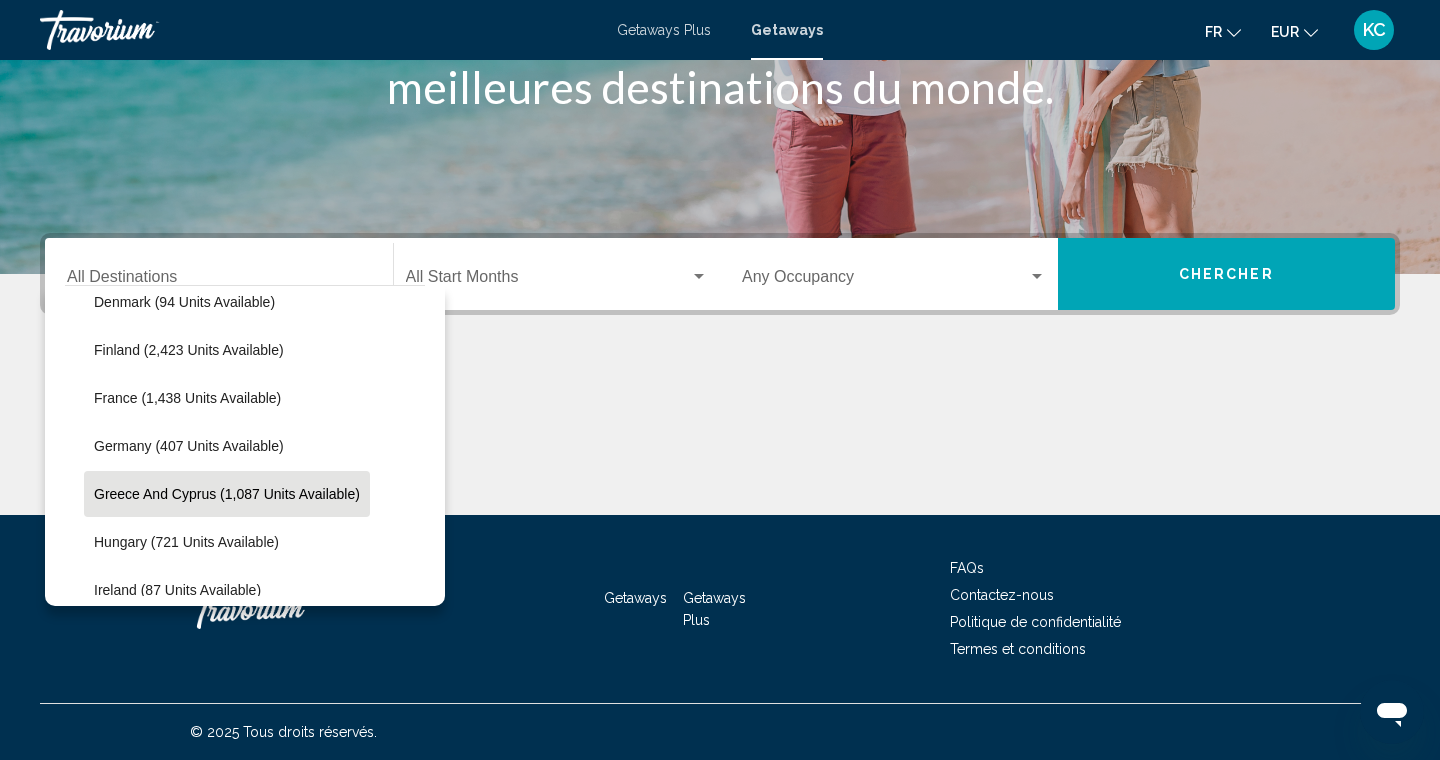 scroll, scrollTop: 499, scrollLeft: 1, axis: both 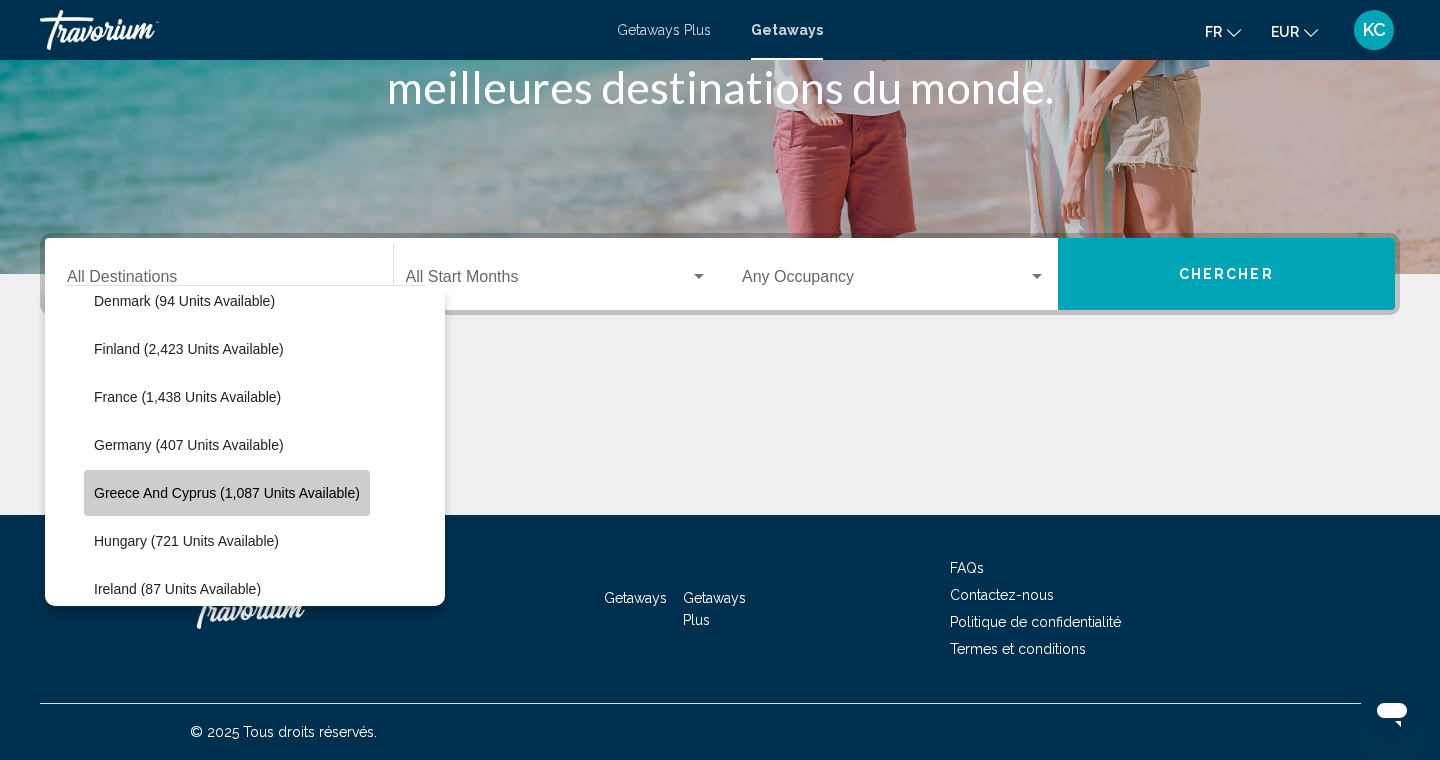 click on "Greece and Cyprus (1,087 units available)" 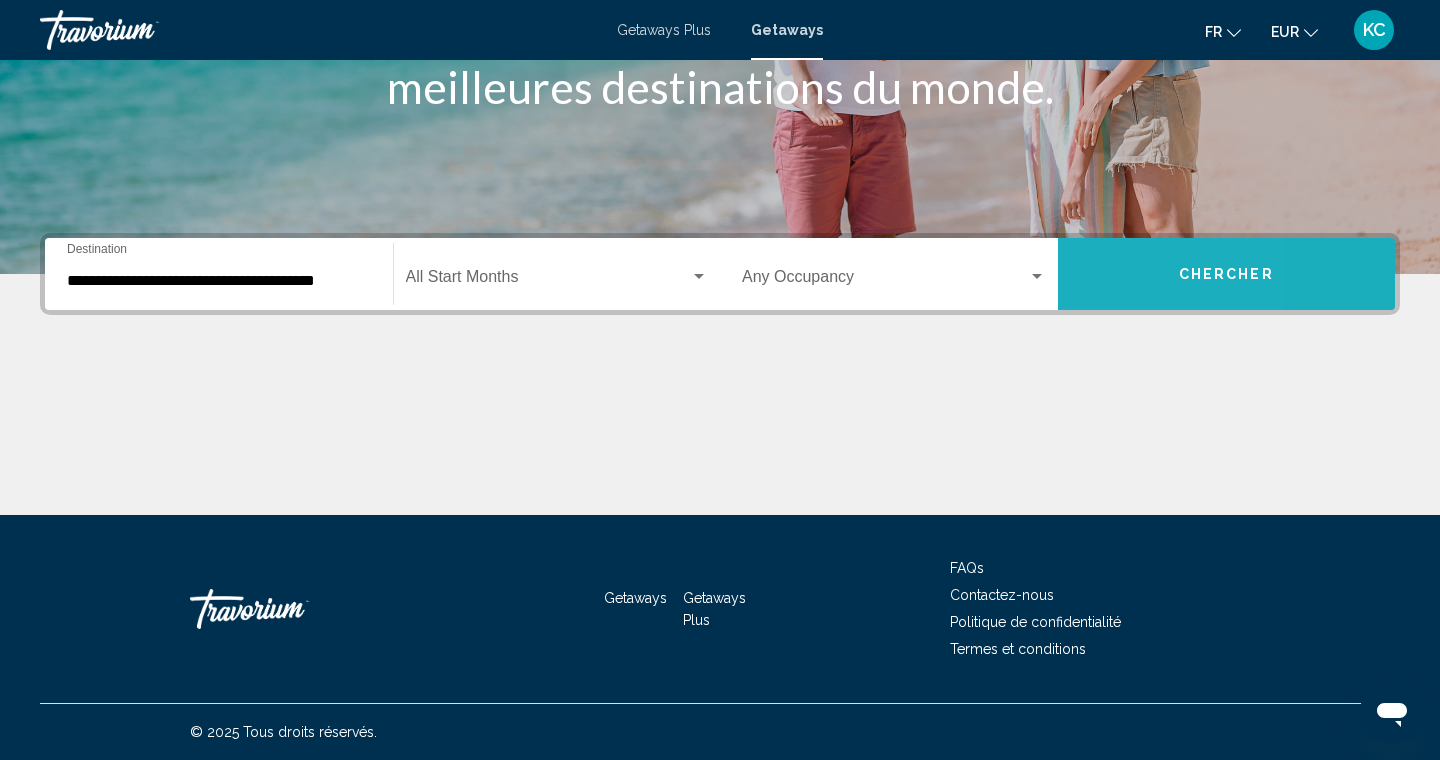 click on "Chercher" at bounding box center (1227, 274) 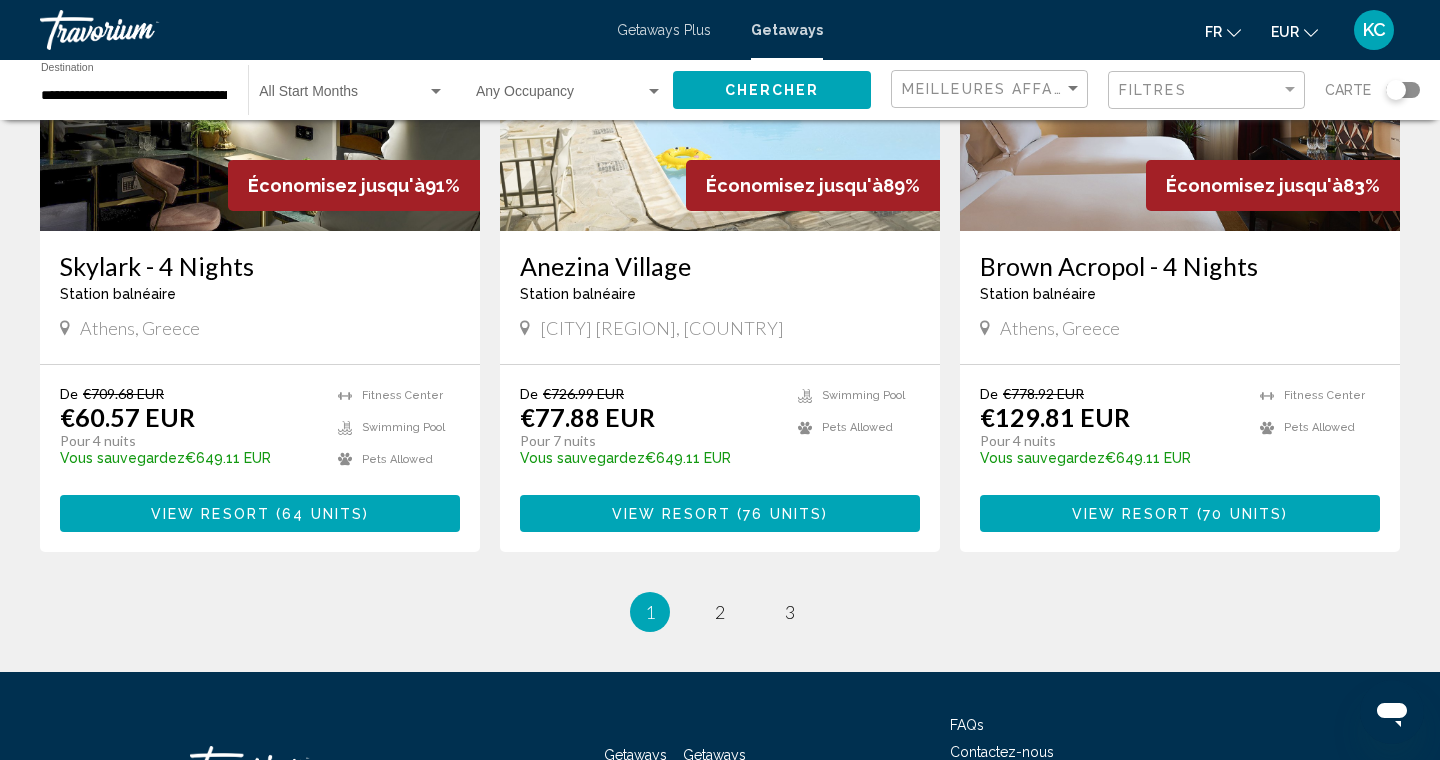 scroll, scrollTop: 2461, scrollLeft: 0, axis: vertical 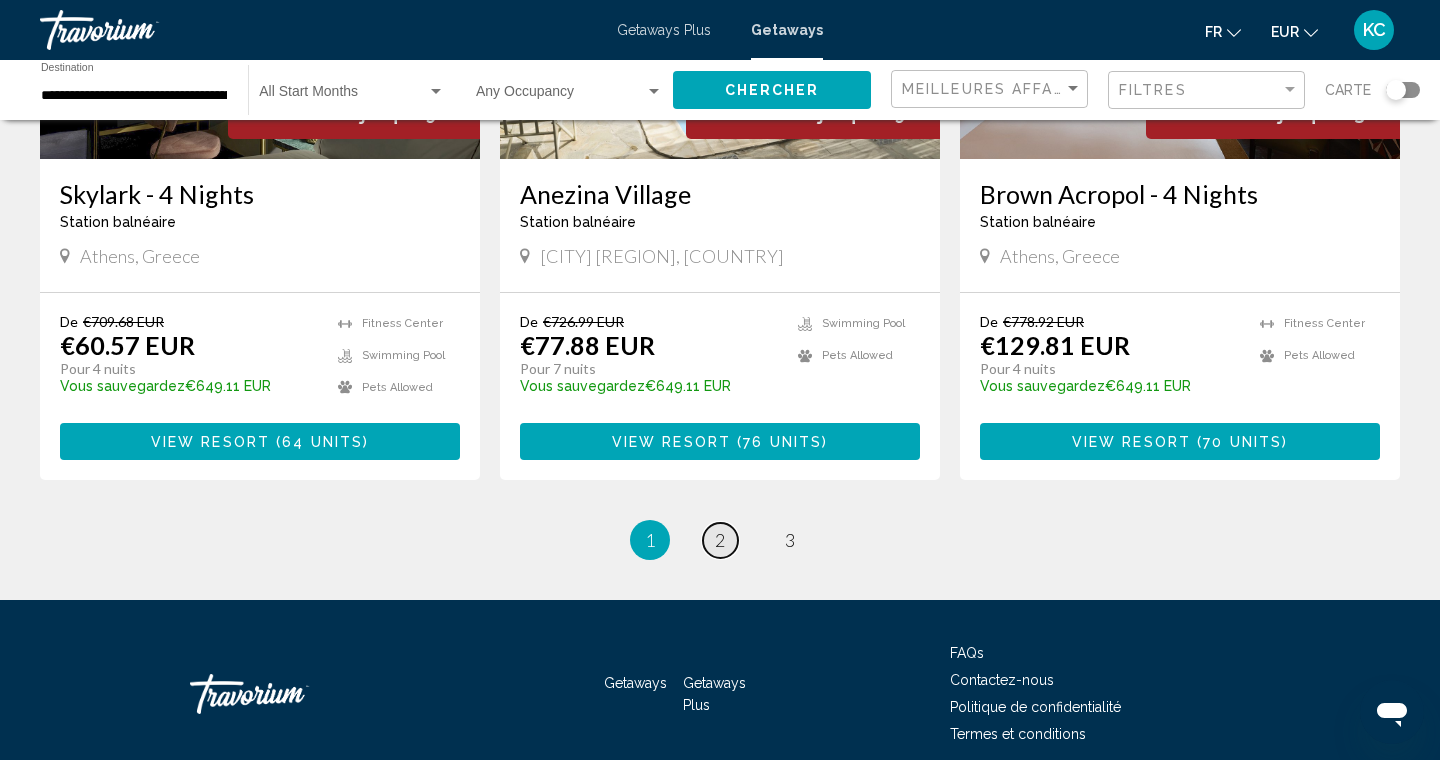 click on "page  2" at bounding box center [720, 540] 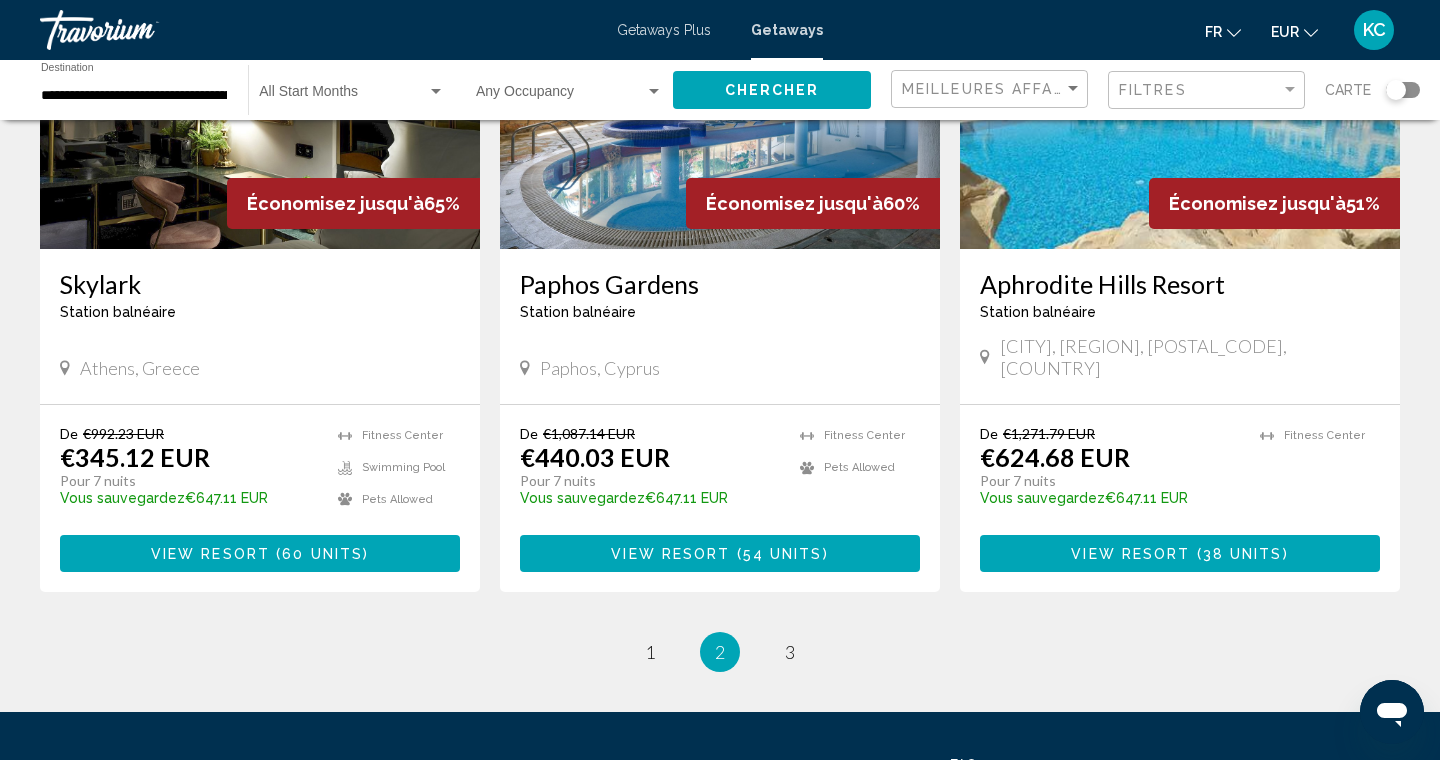 scroll, scrollTop: 2337, scrollLeft: 0, axis: vertical 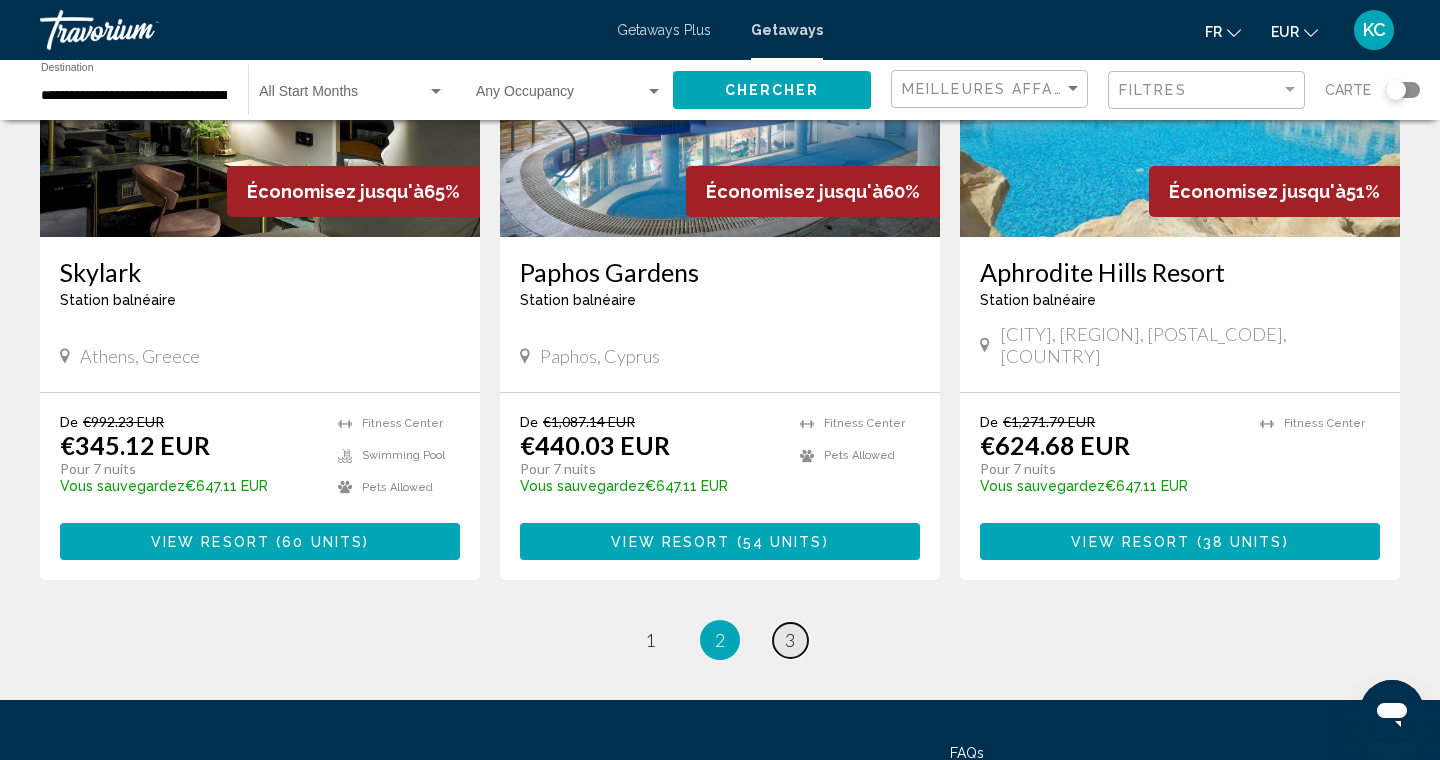 click on "page  3" at bounding box center [790, 640] 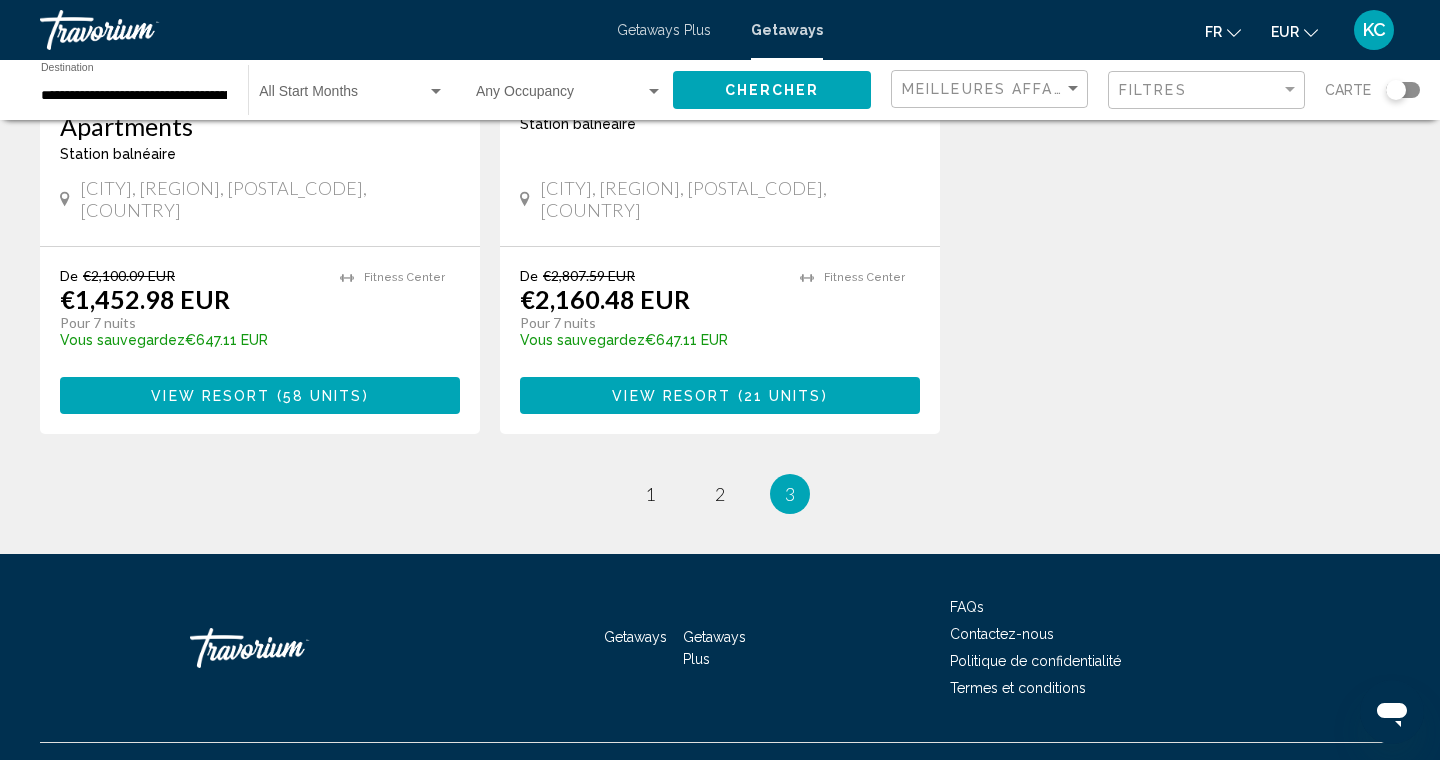 scroll, scrollTop: 468, scrollLeft: 0, axis: vertical 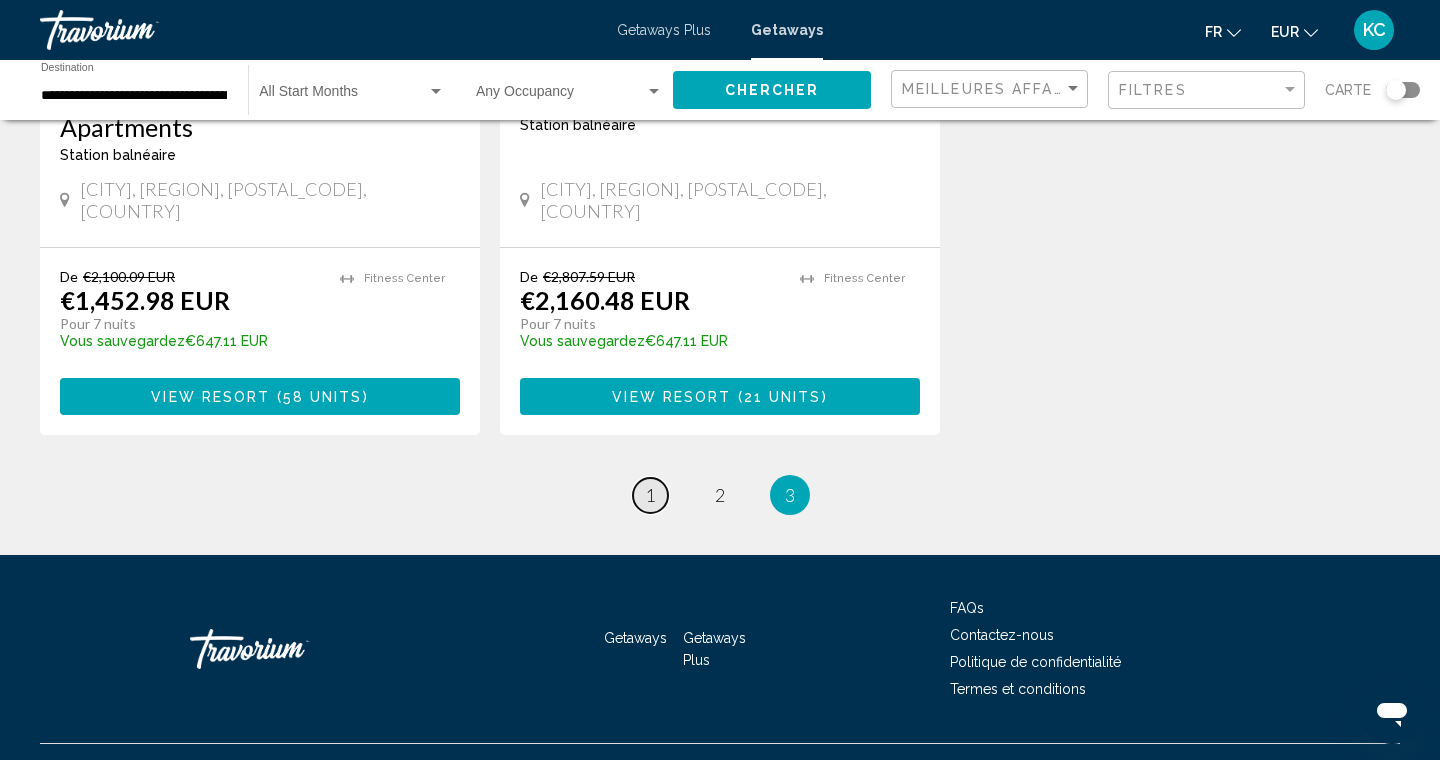 click on "1" at bounding box center (650, 495) 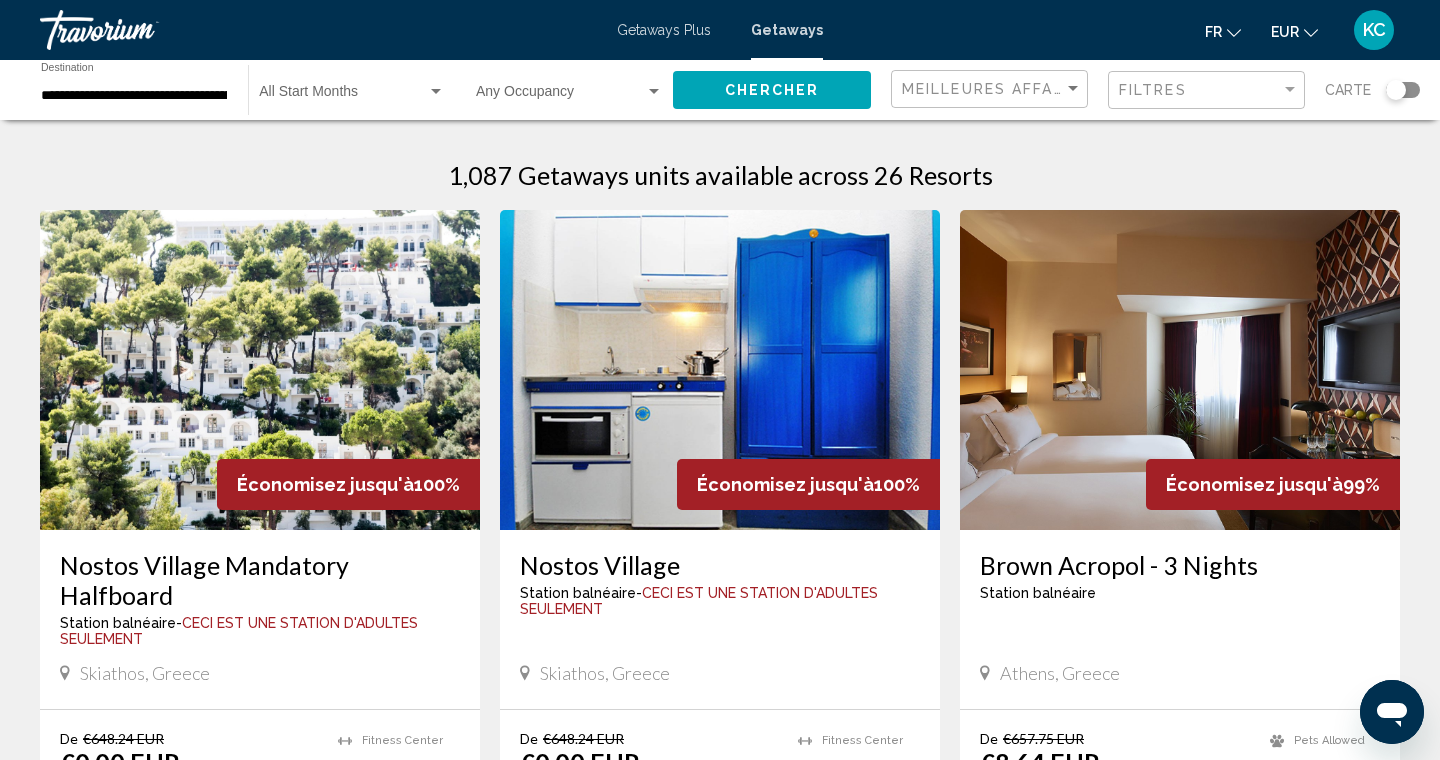 scroll, scrollTop: 0, scrollLeft: 0, axis: both 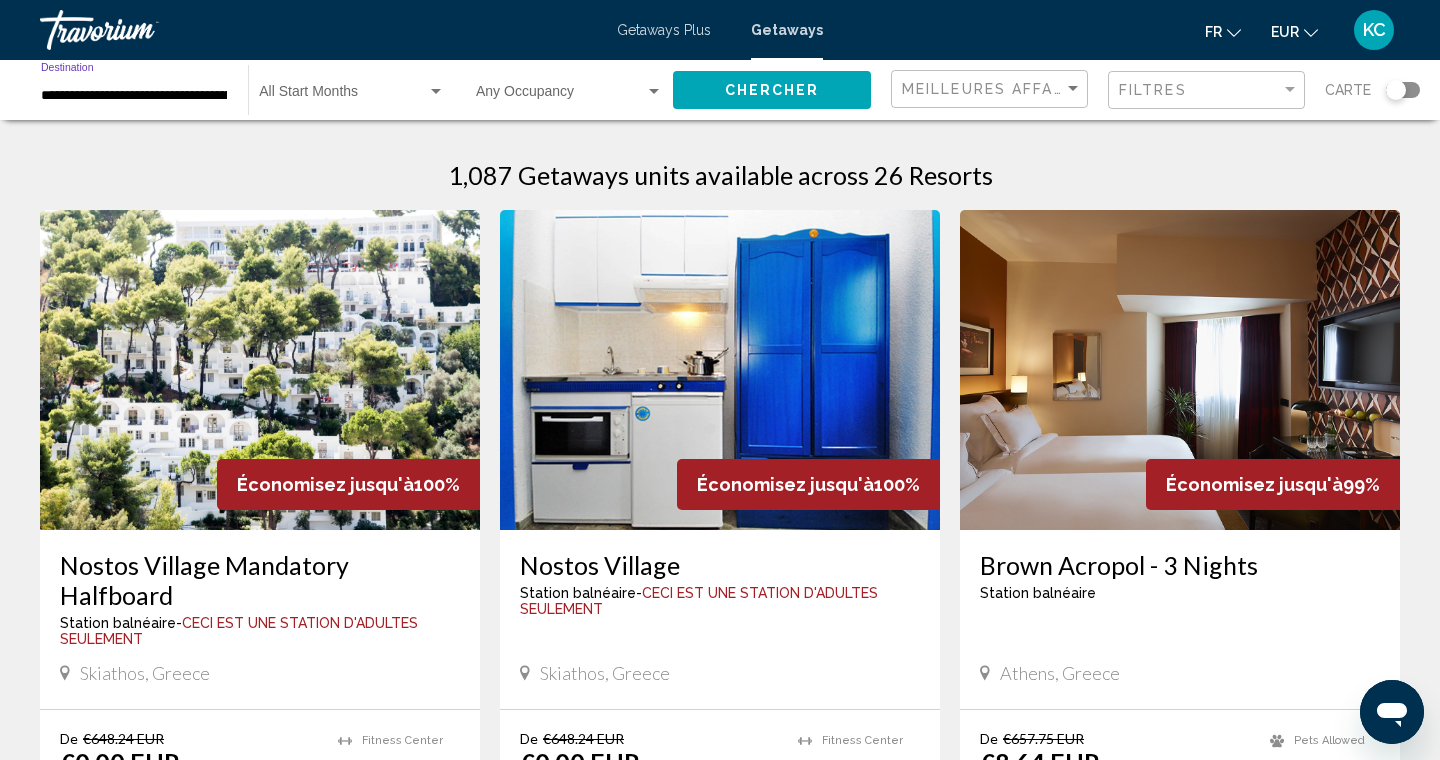 click on "**********" at bounding box center (134, 96) 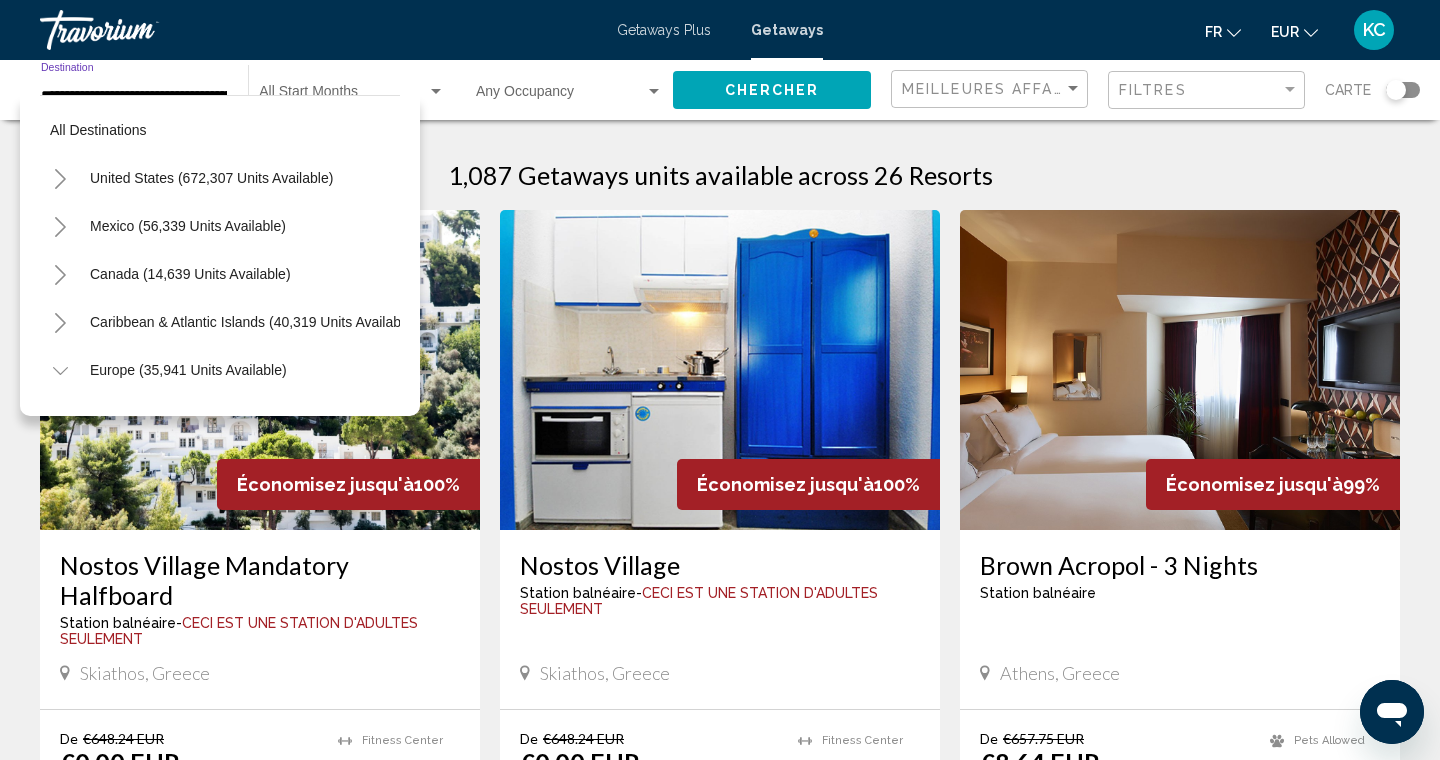 scroll, scrollTop: 551, scrollLeft: 0, axis: vertical 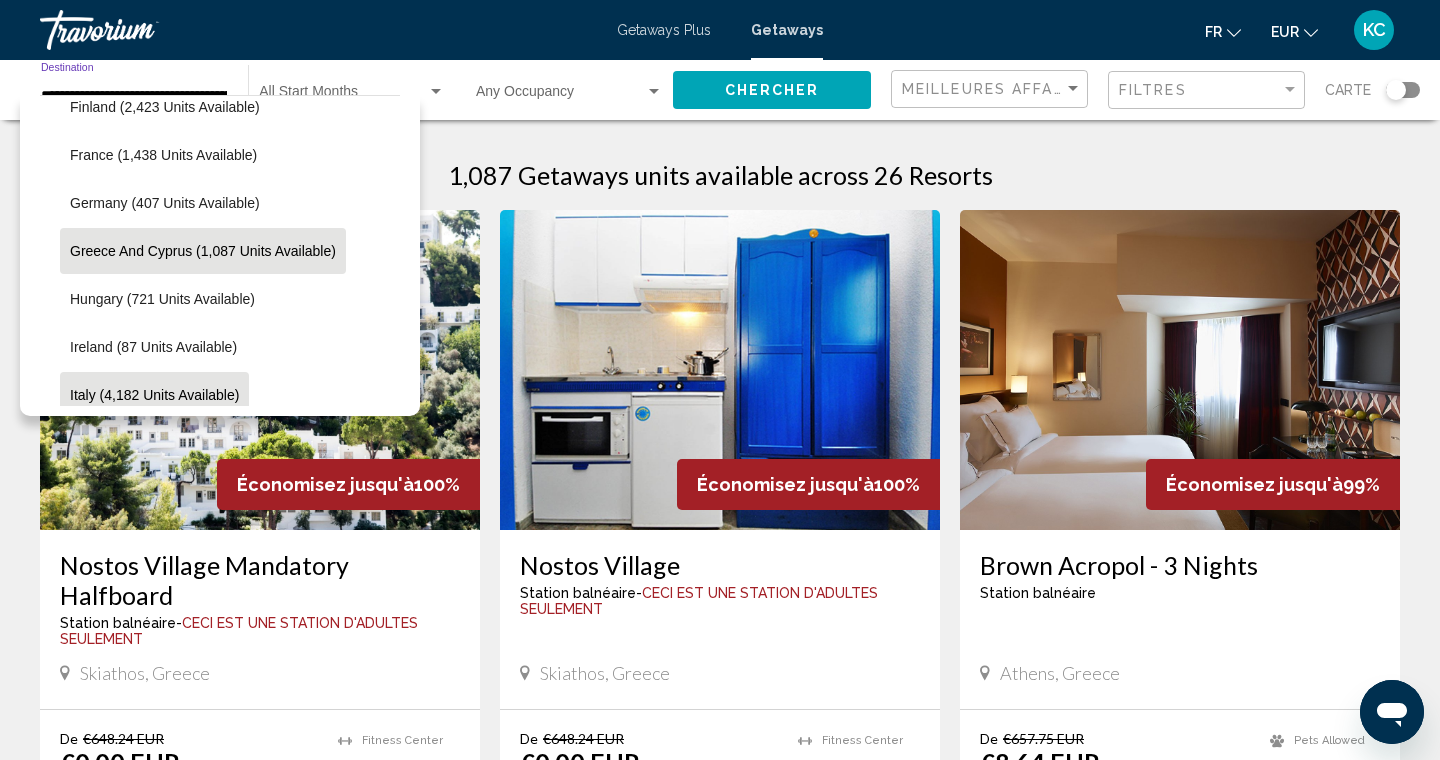 click on "Italy (4,182 units available)" 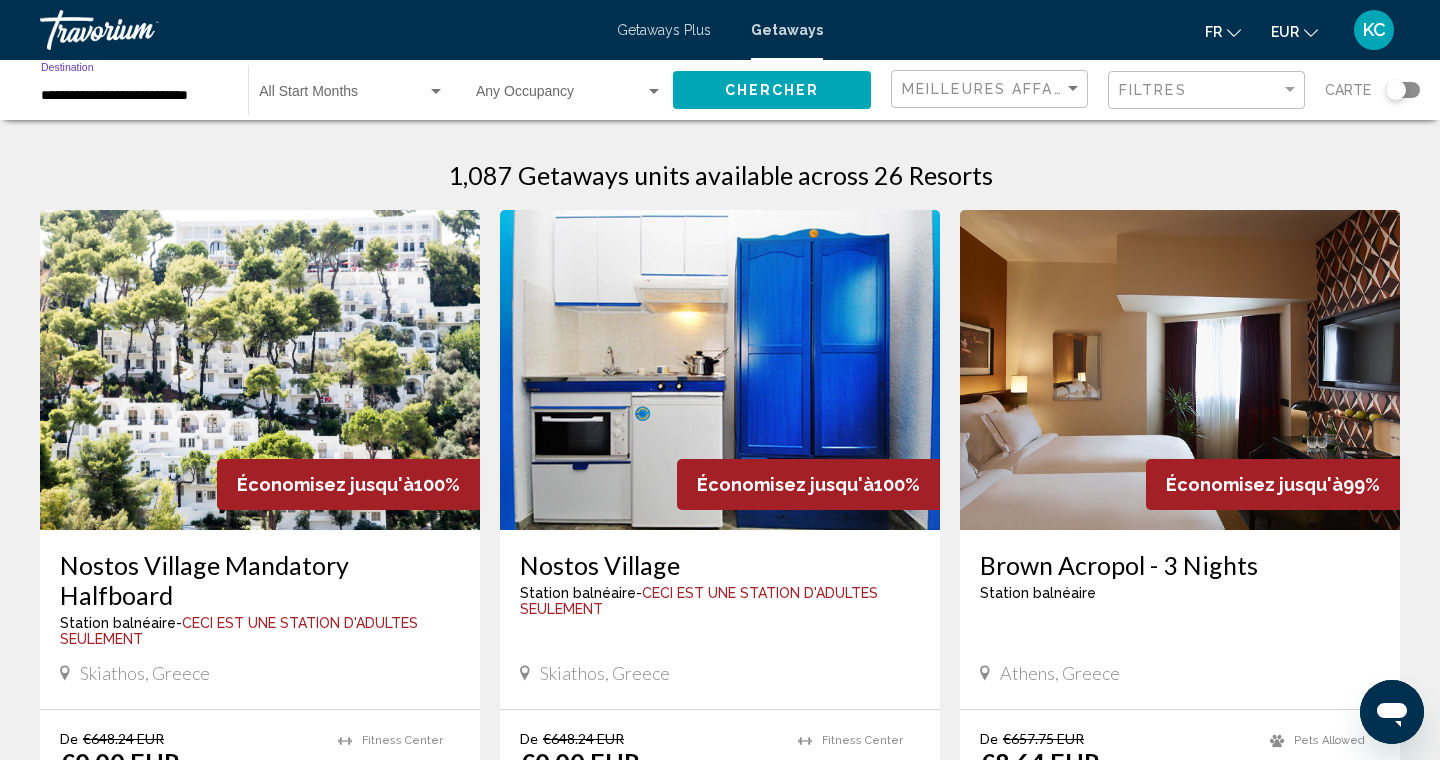 click on "Chercher" 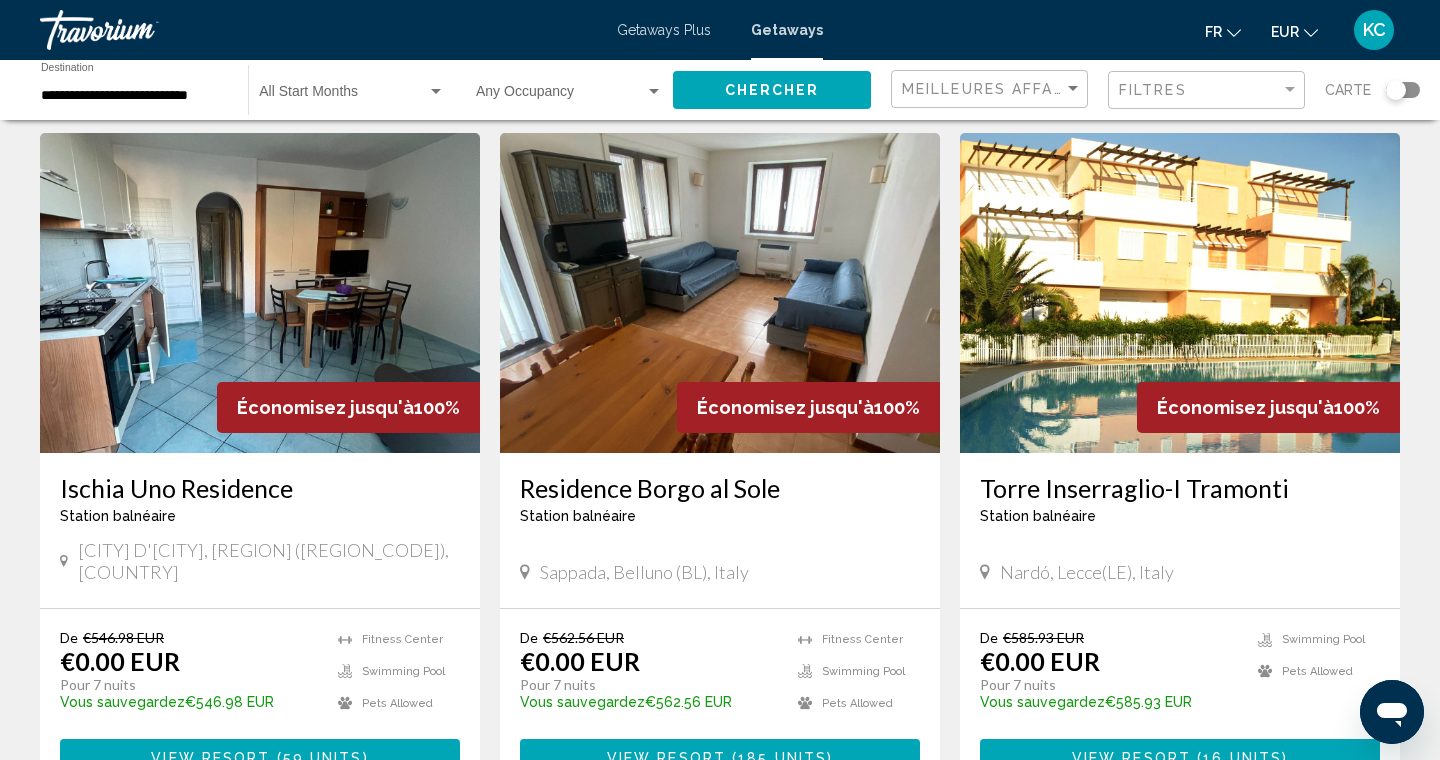 scroll, scrollTop: 78, scrollLeft: 0, axis: vertical 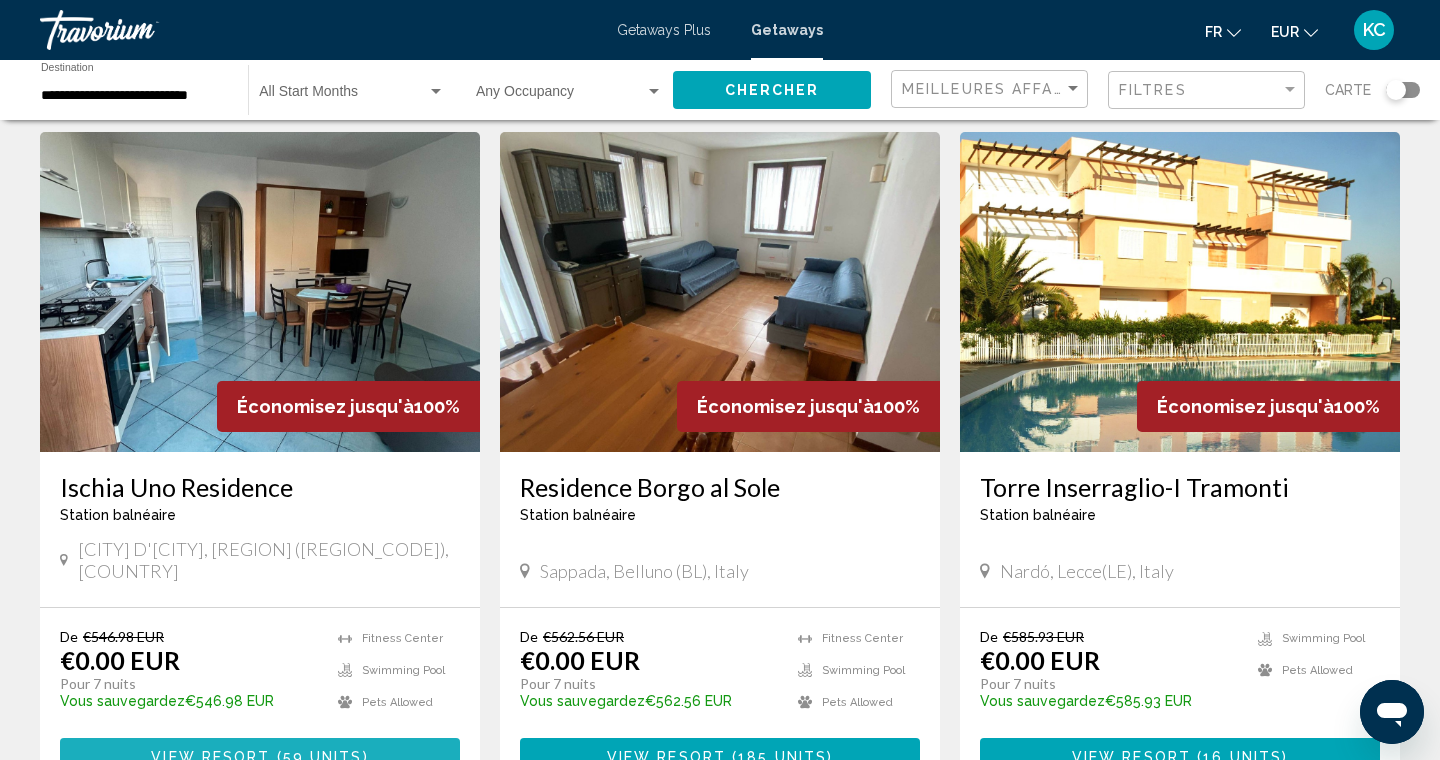 click on "View Resort    ( 59 units )" at bounding box center (260, 756) 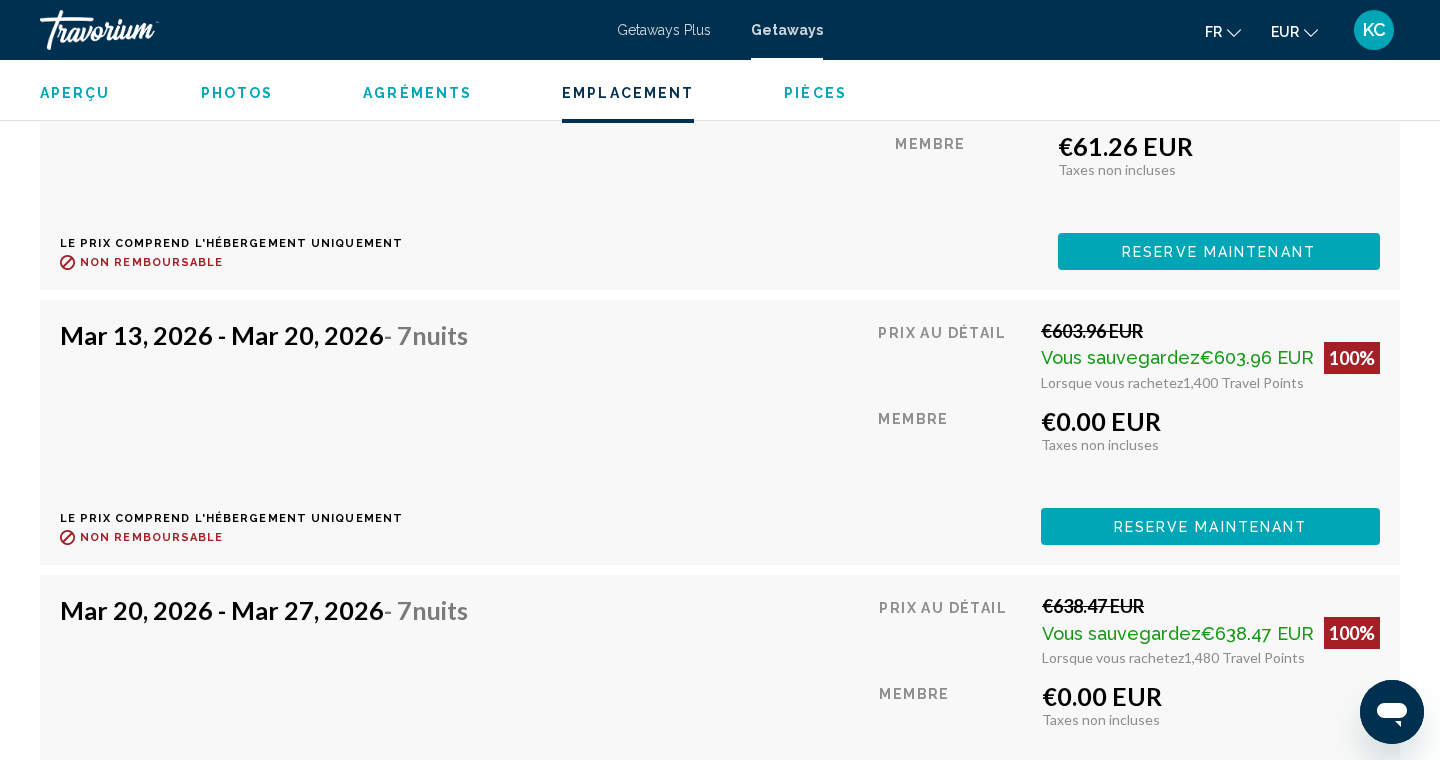 scroll, scrollTop: 6264, scrollLeft: 0, axis: vertical 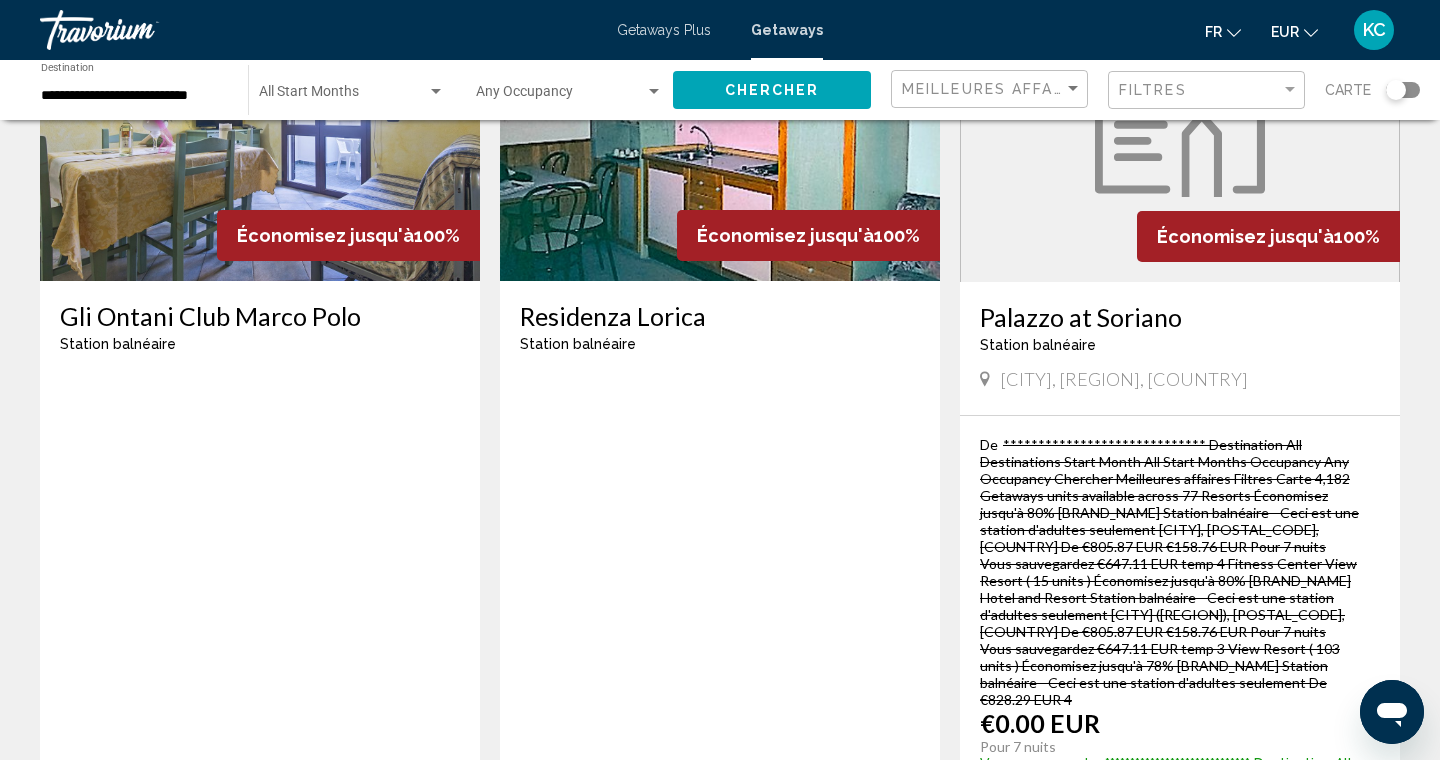 click on "2" at bounding box center (580, 1174) 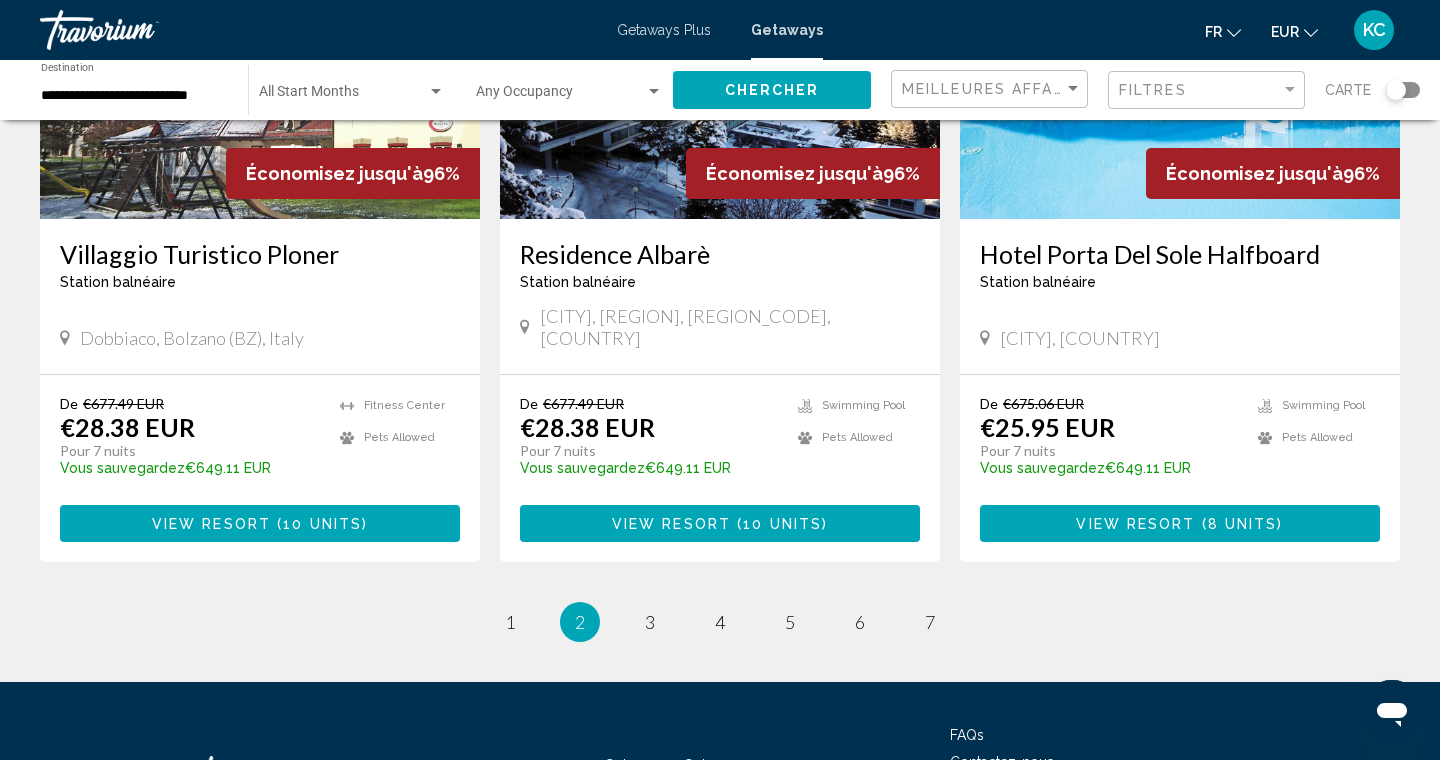 scroll, scrollTop: 2404, scrollLeft: 0, axis: vertical 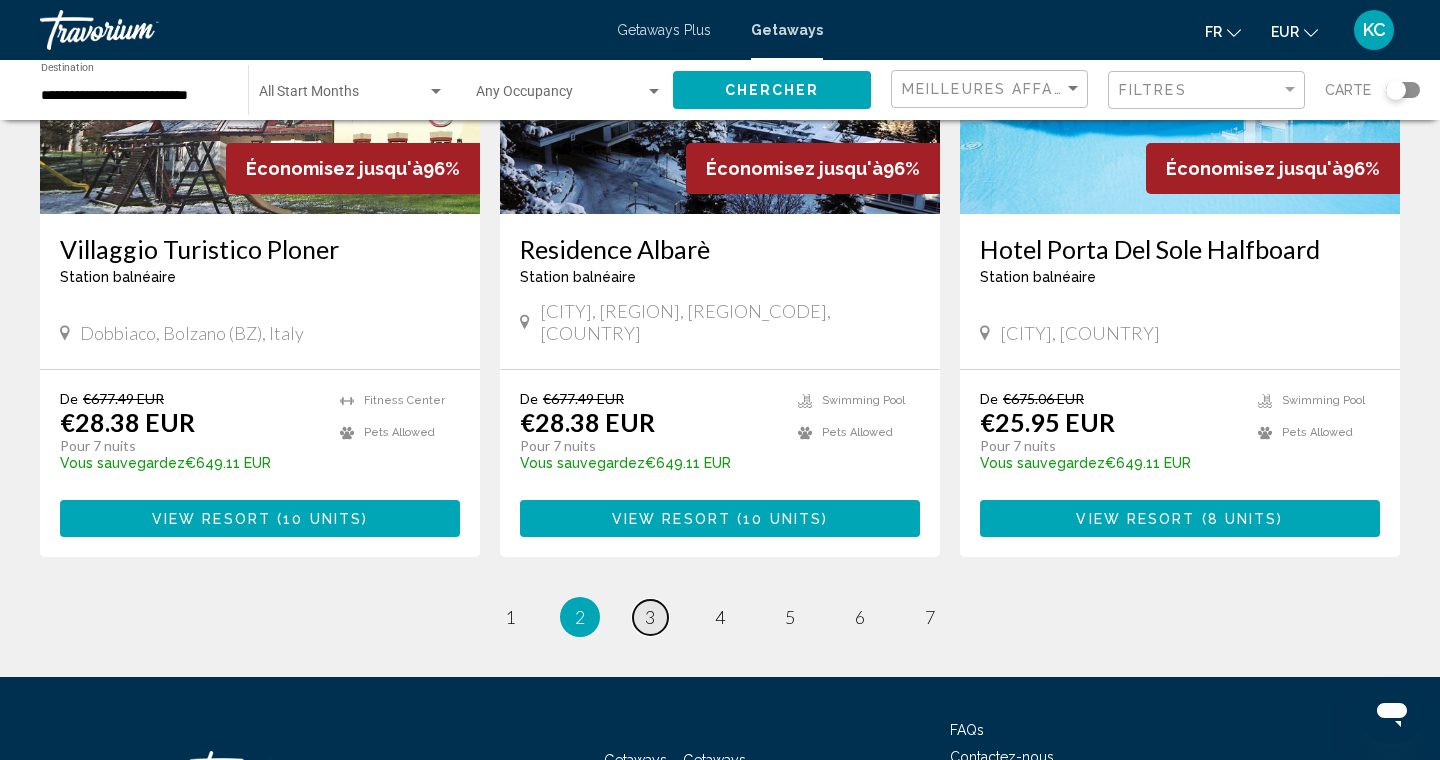 click on "3" at bounding box center [650, 617] 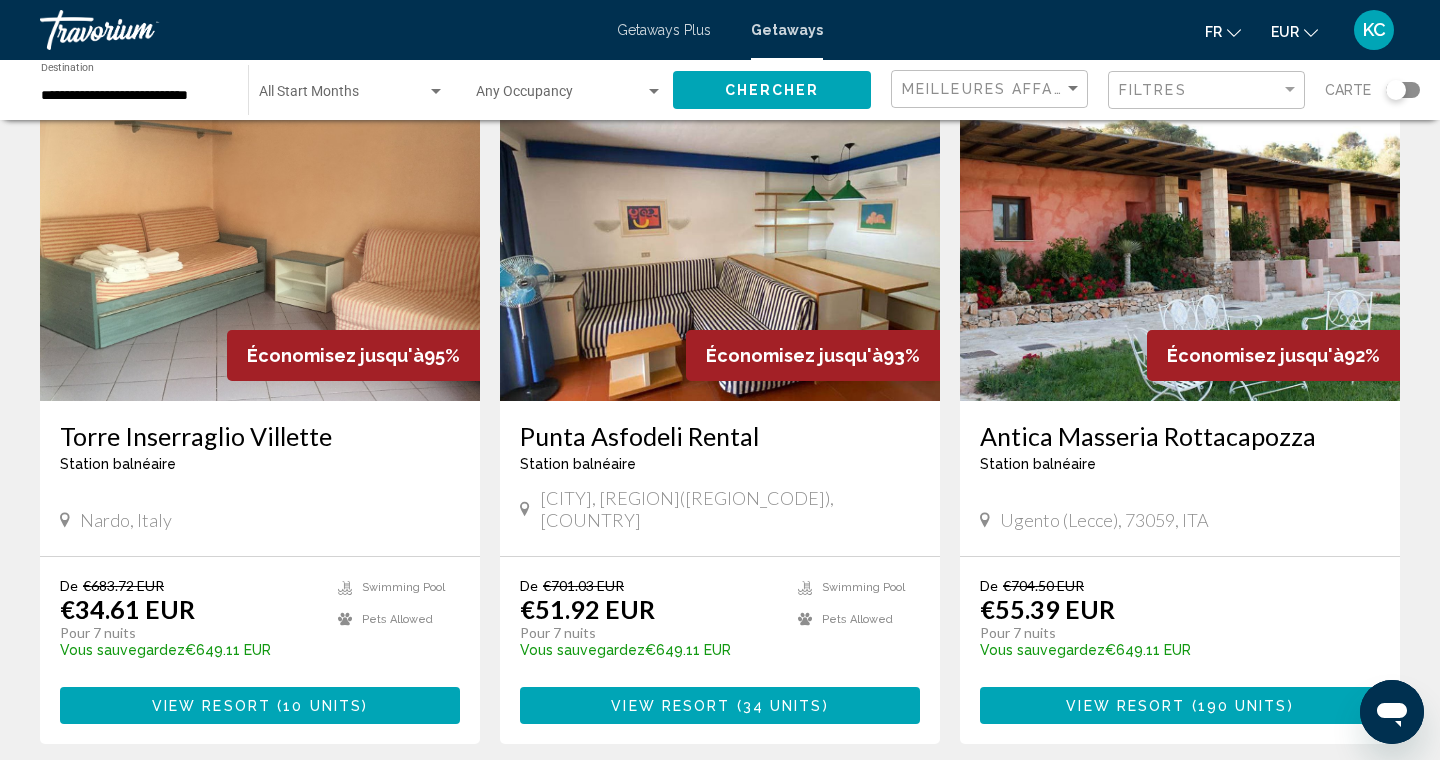 scroll, scrollTop: 136, scrollLeft: 0, axis: vertical 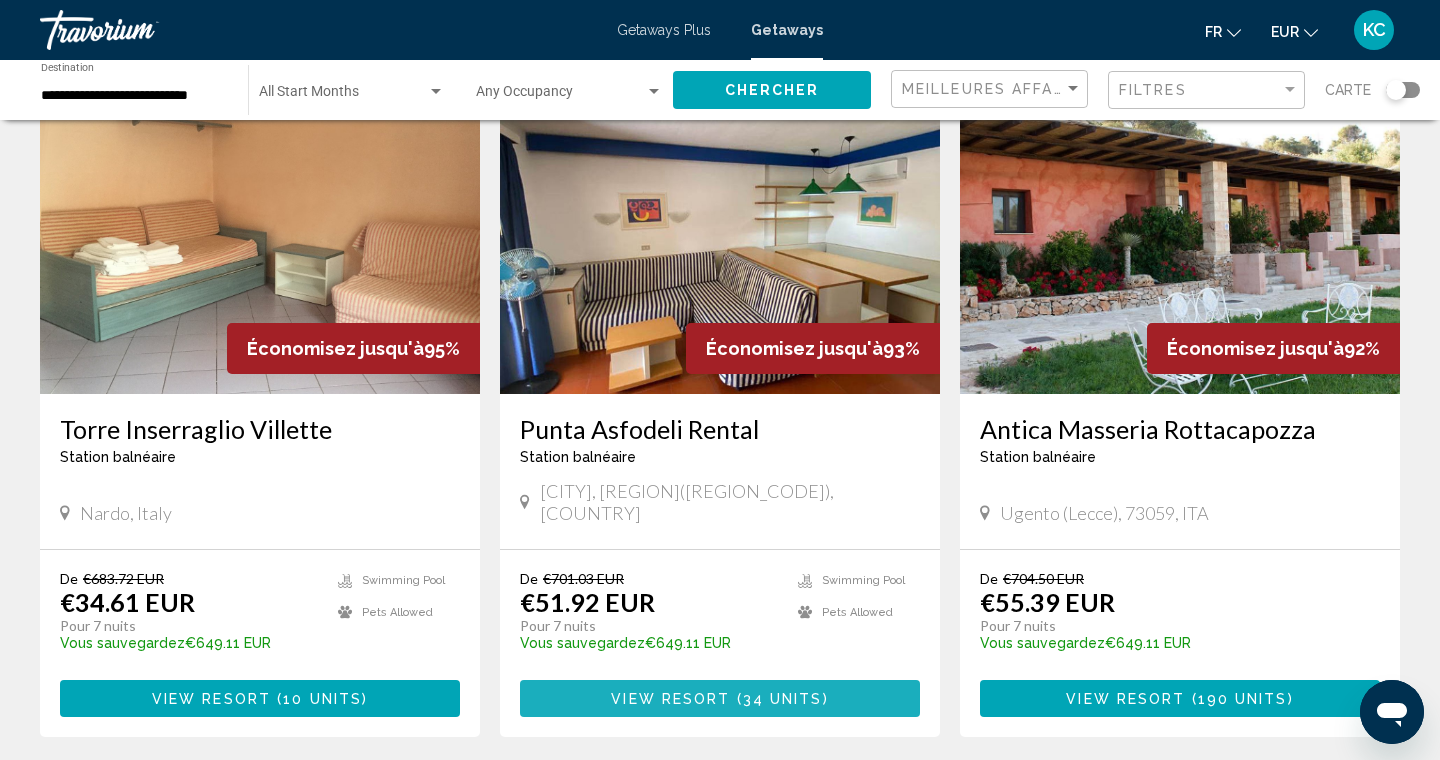 click on "View Resort" at bounding box center (670, 699) 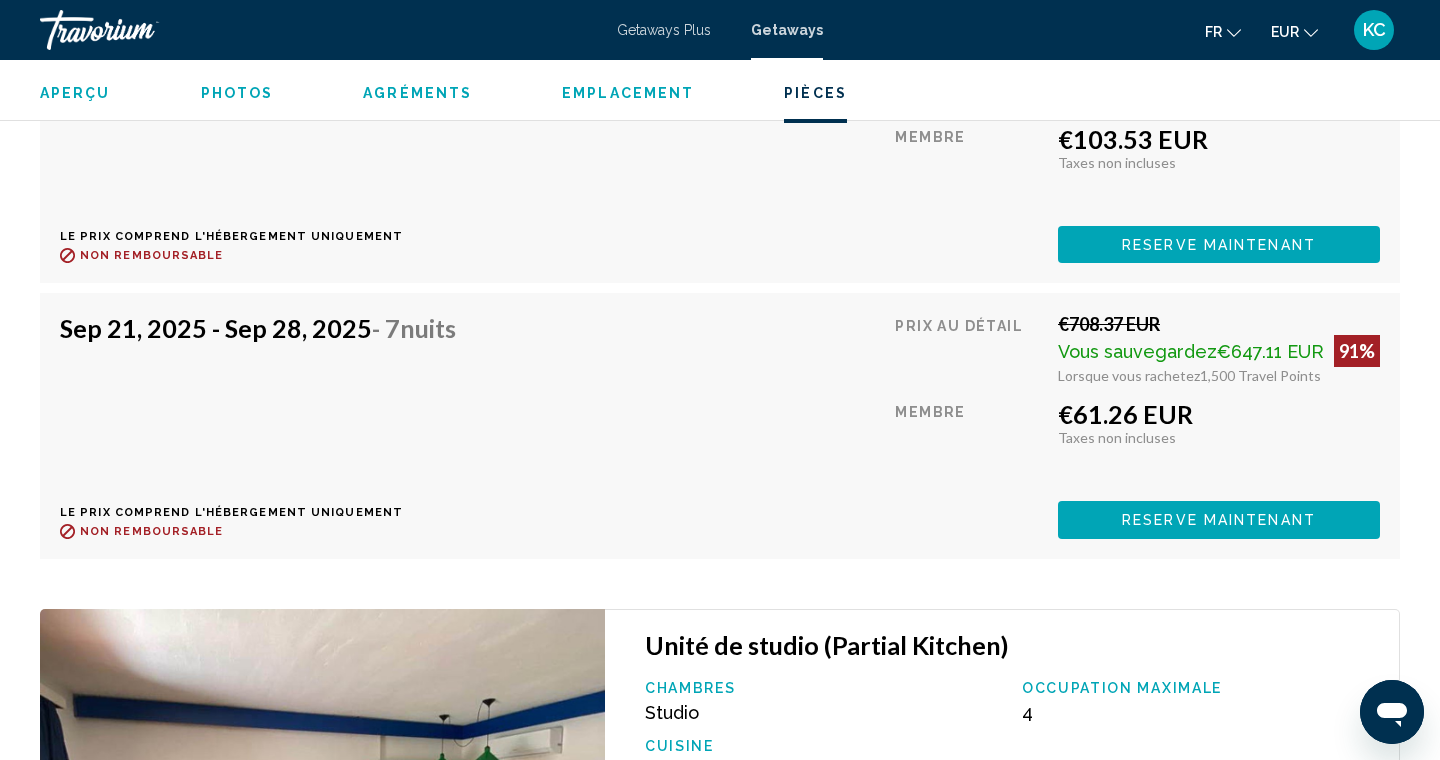 scroll, scrollTop: 5500, scrollLeft: 0, axis: vertical 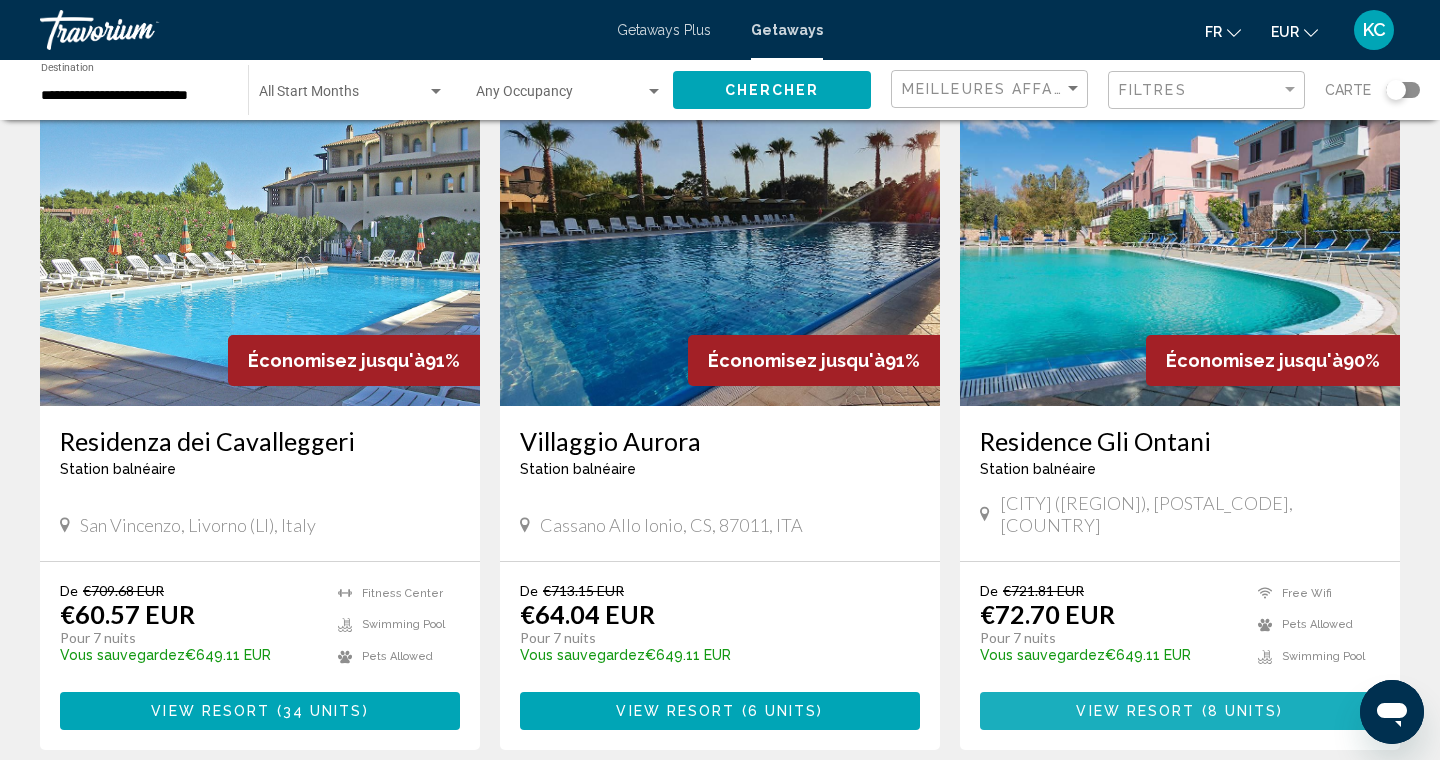 click on "View Resort" at bounding box center [1135, 712] 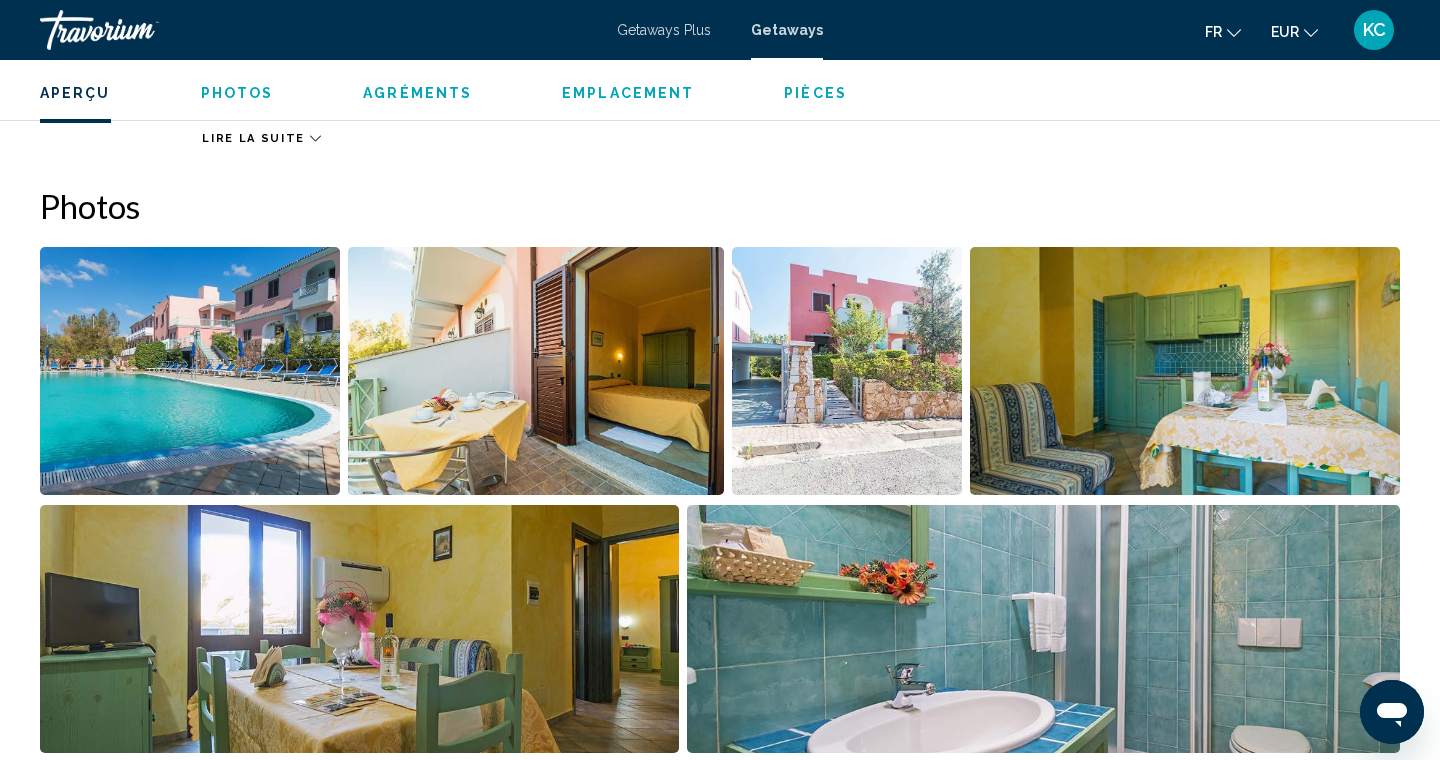 scroll, scrollTop: 820, scrollLeft: 0, axis: vertical 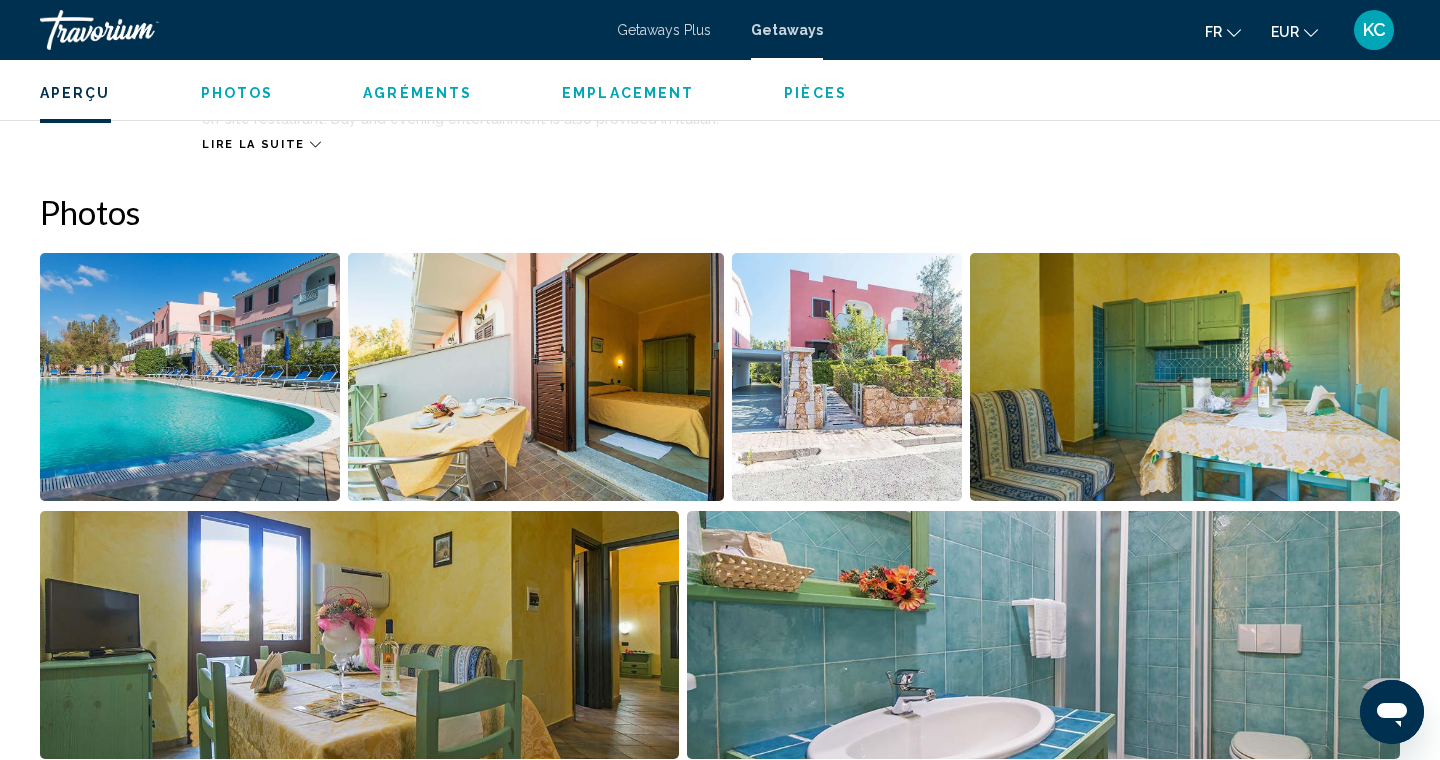 click at bounding box center (190, 377) 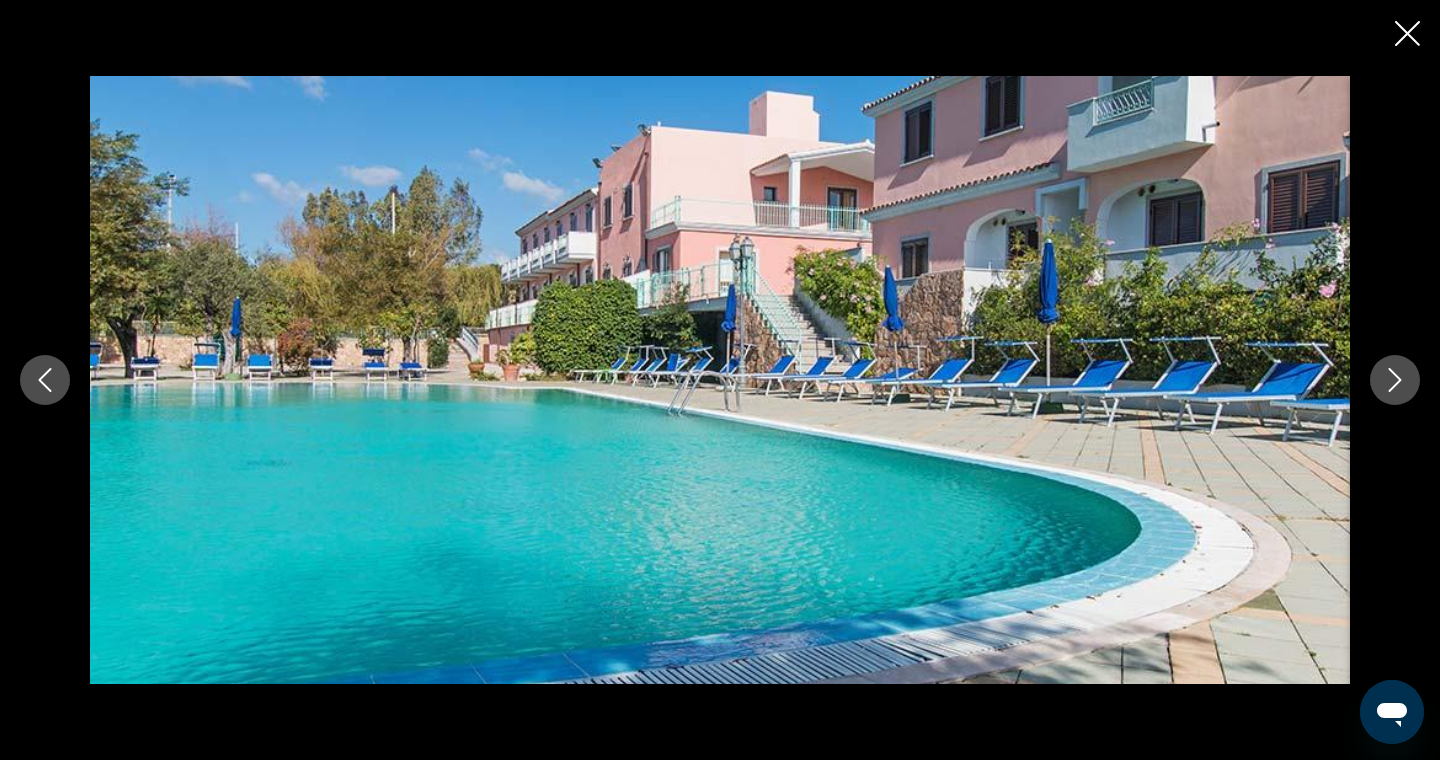click 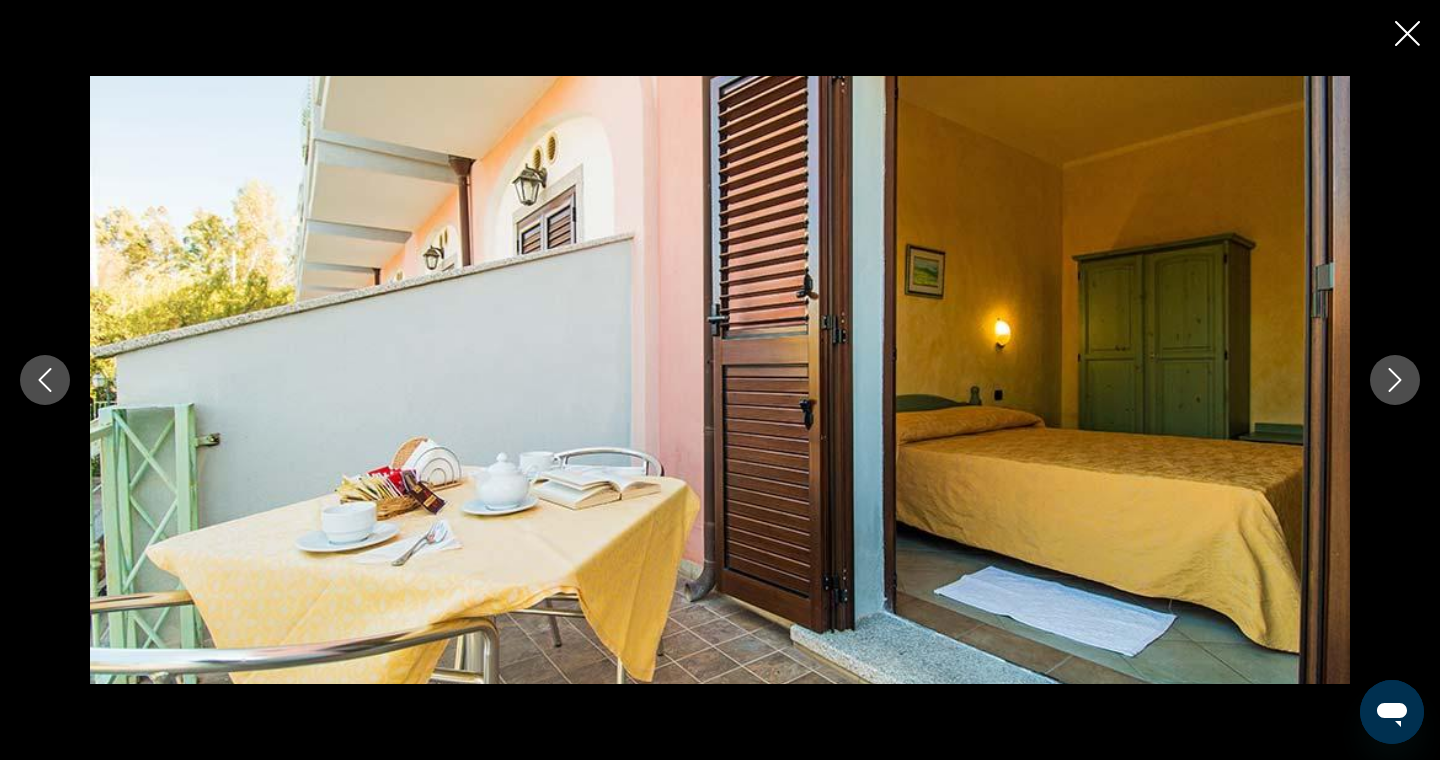 click 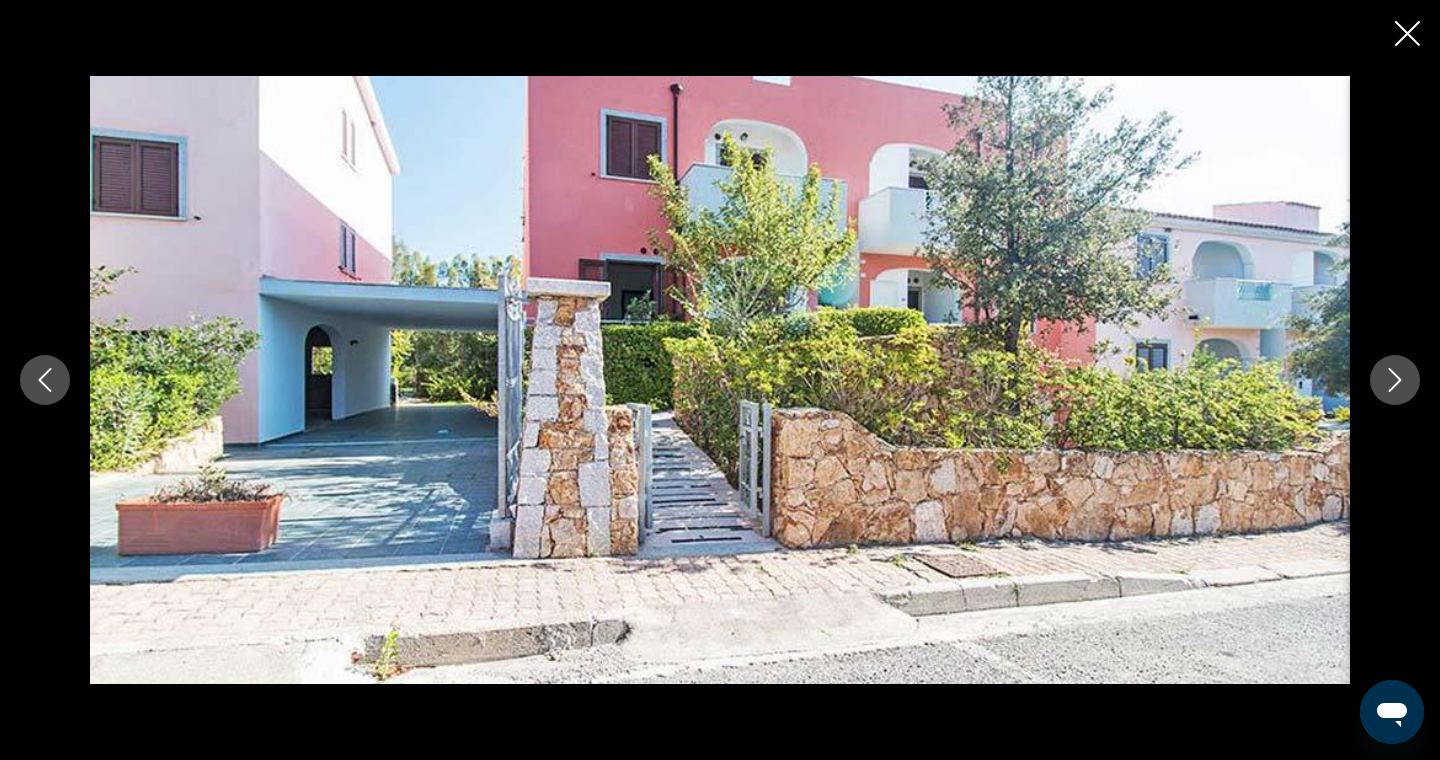click 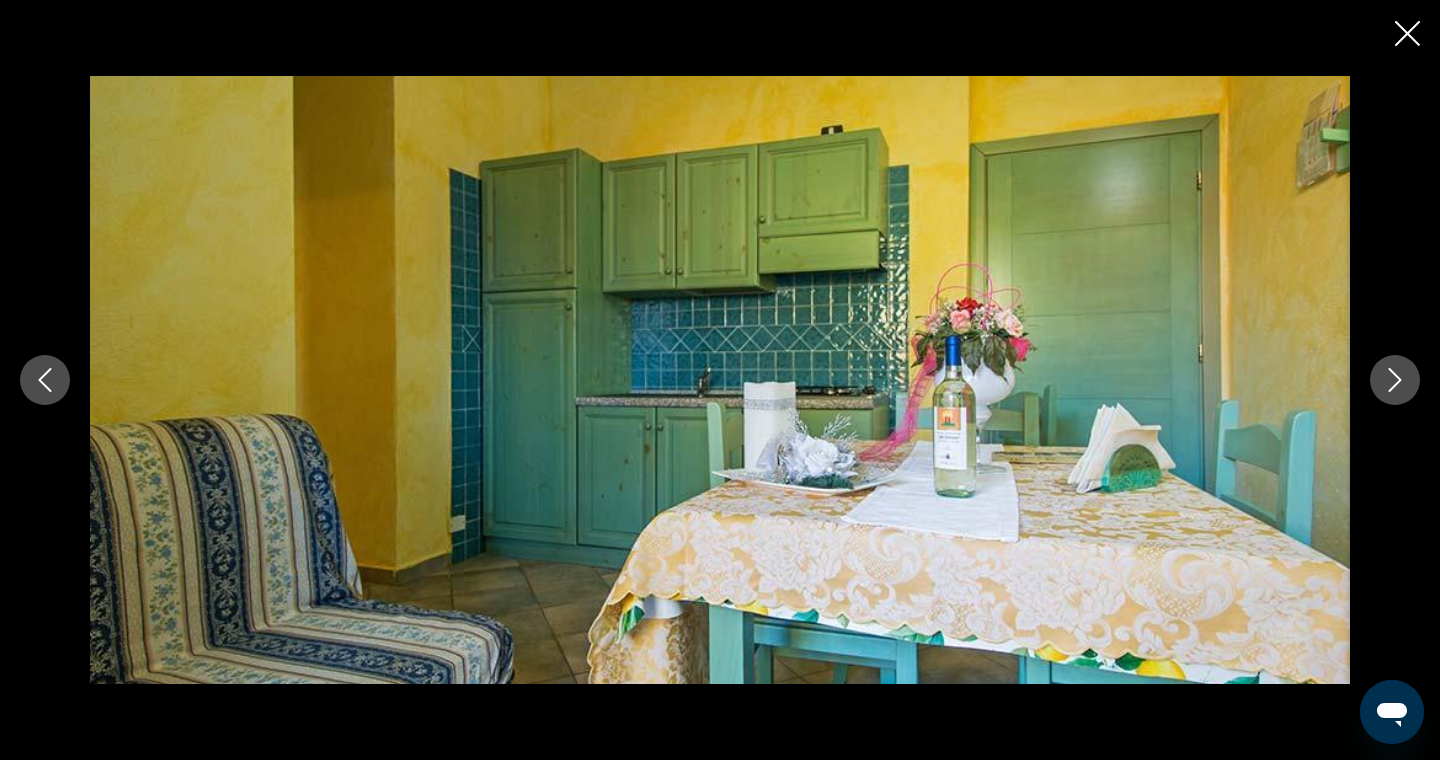 click 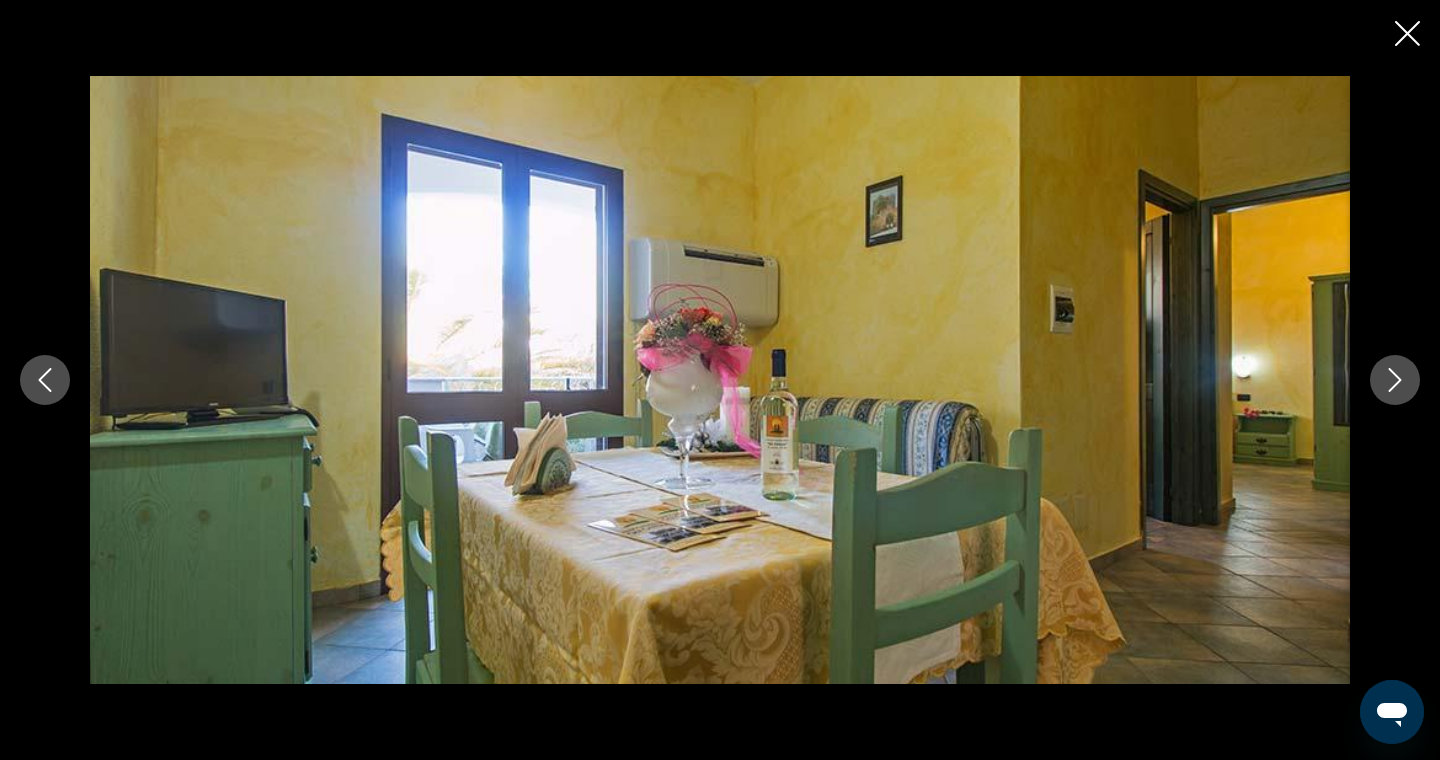 click 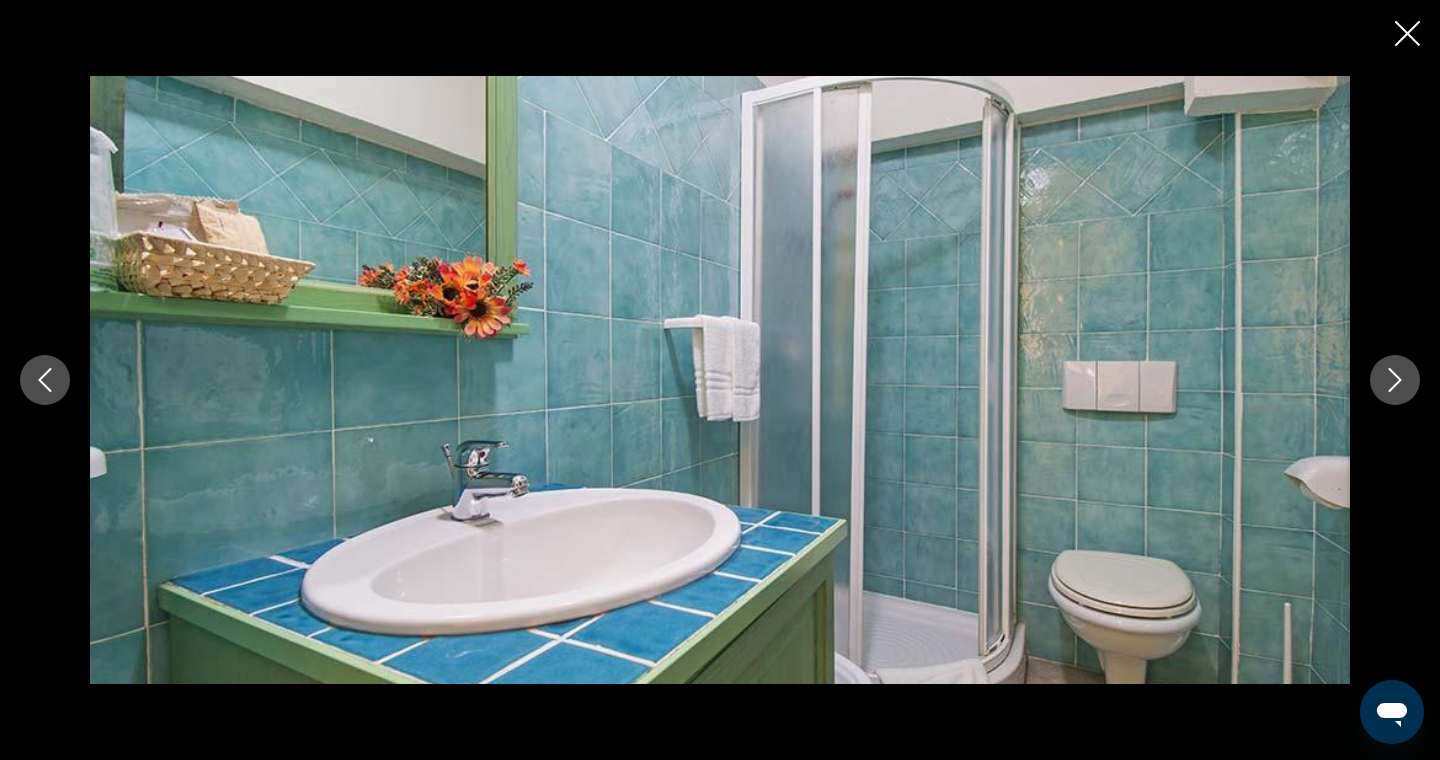 click 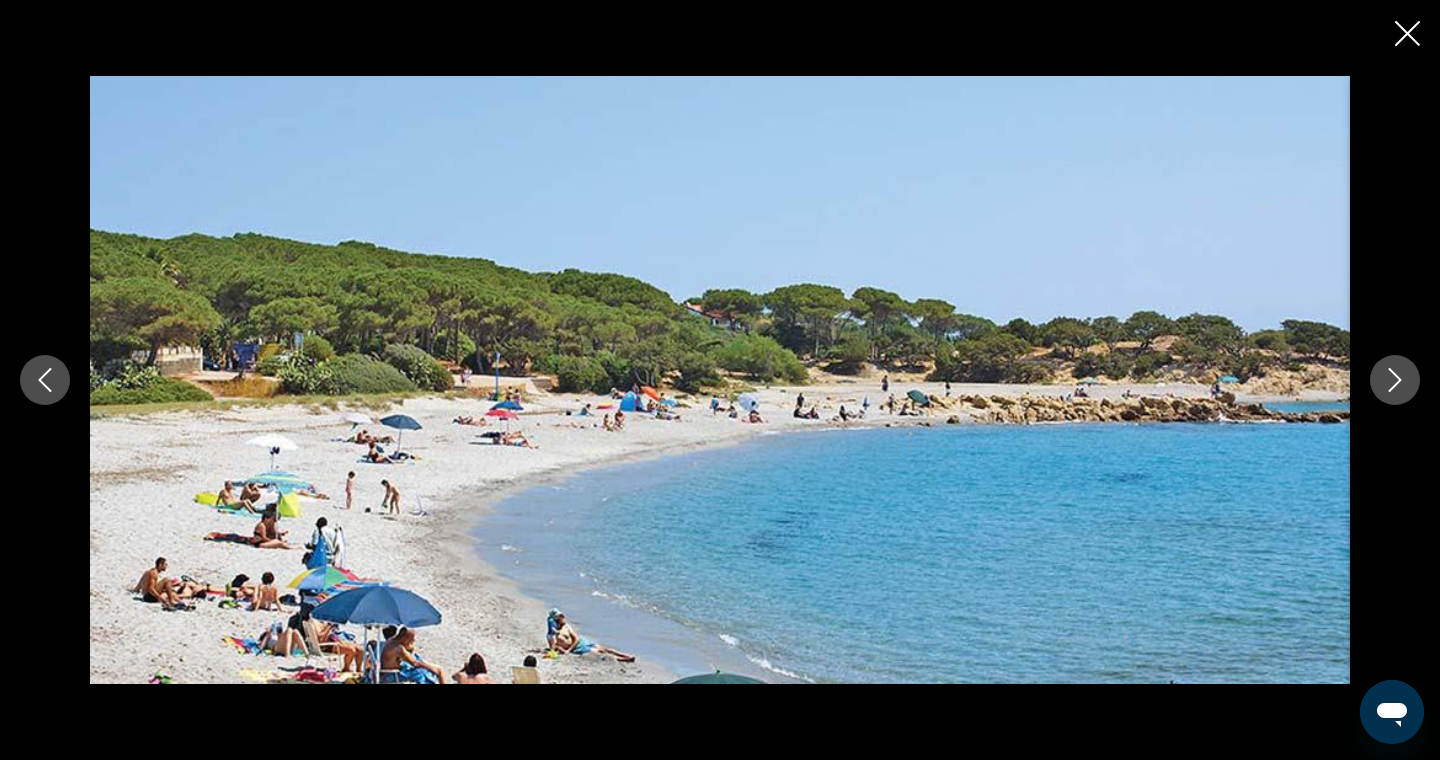click 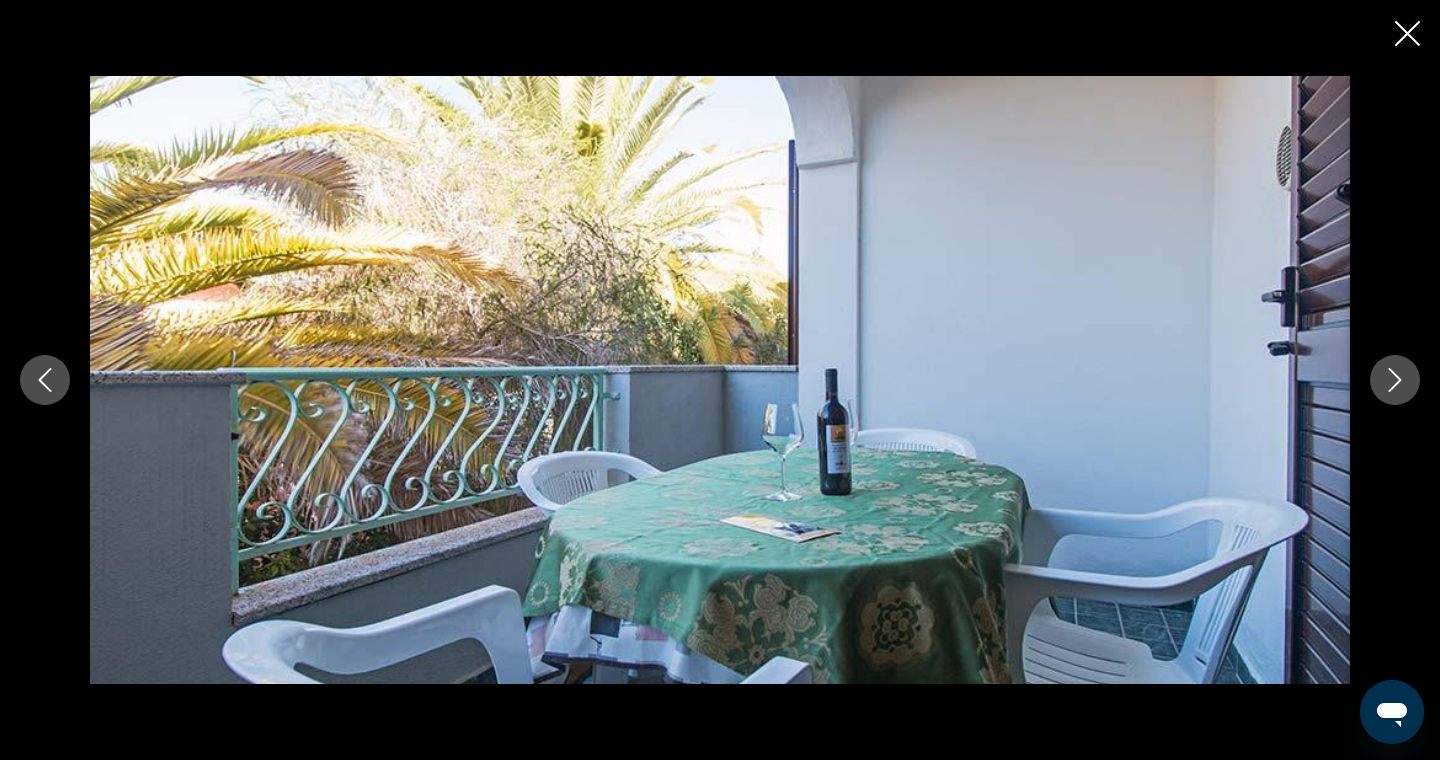 click 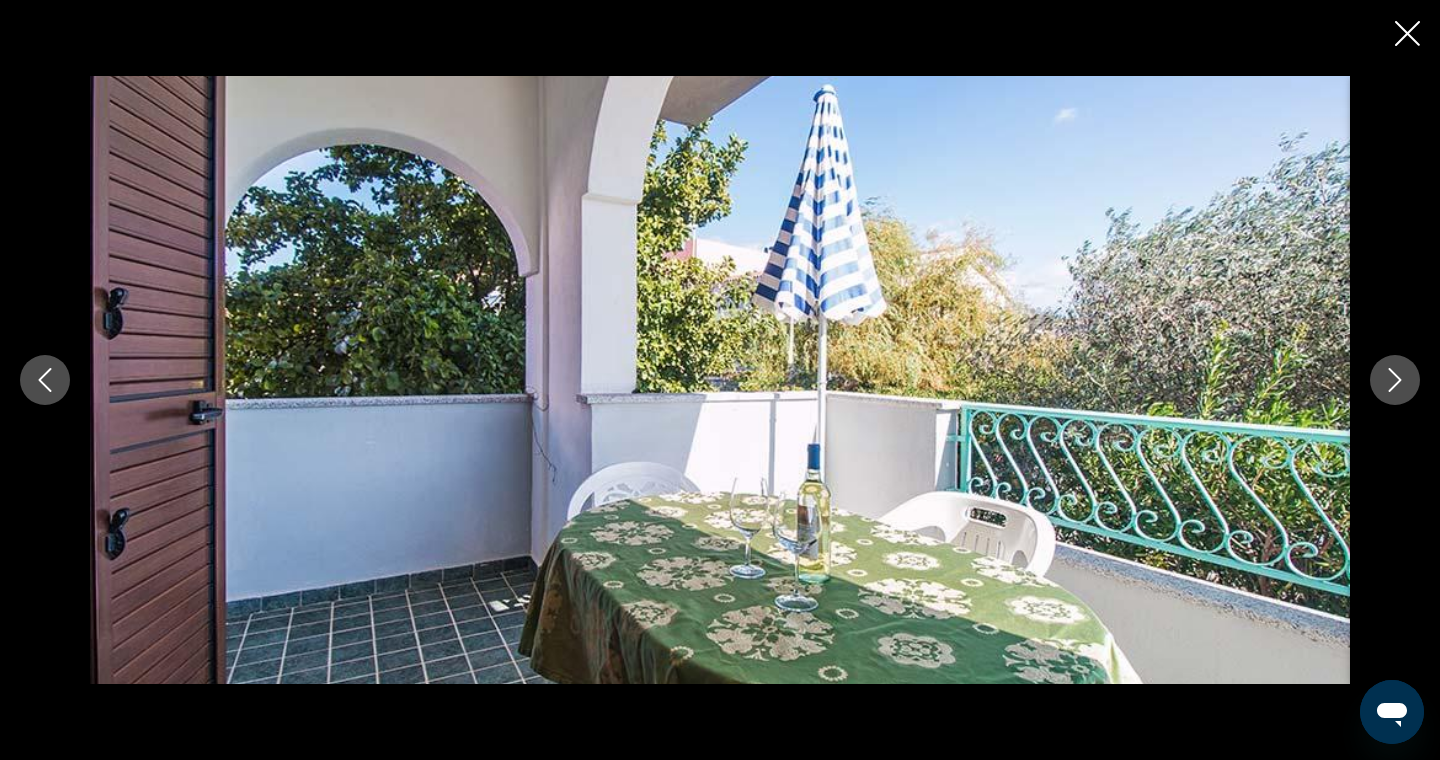 click 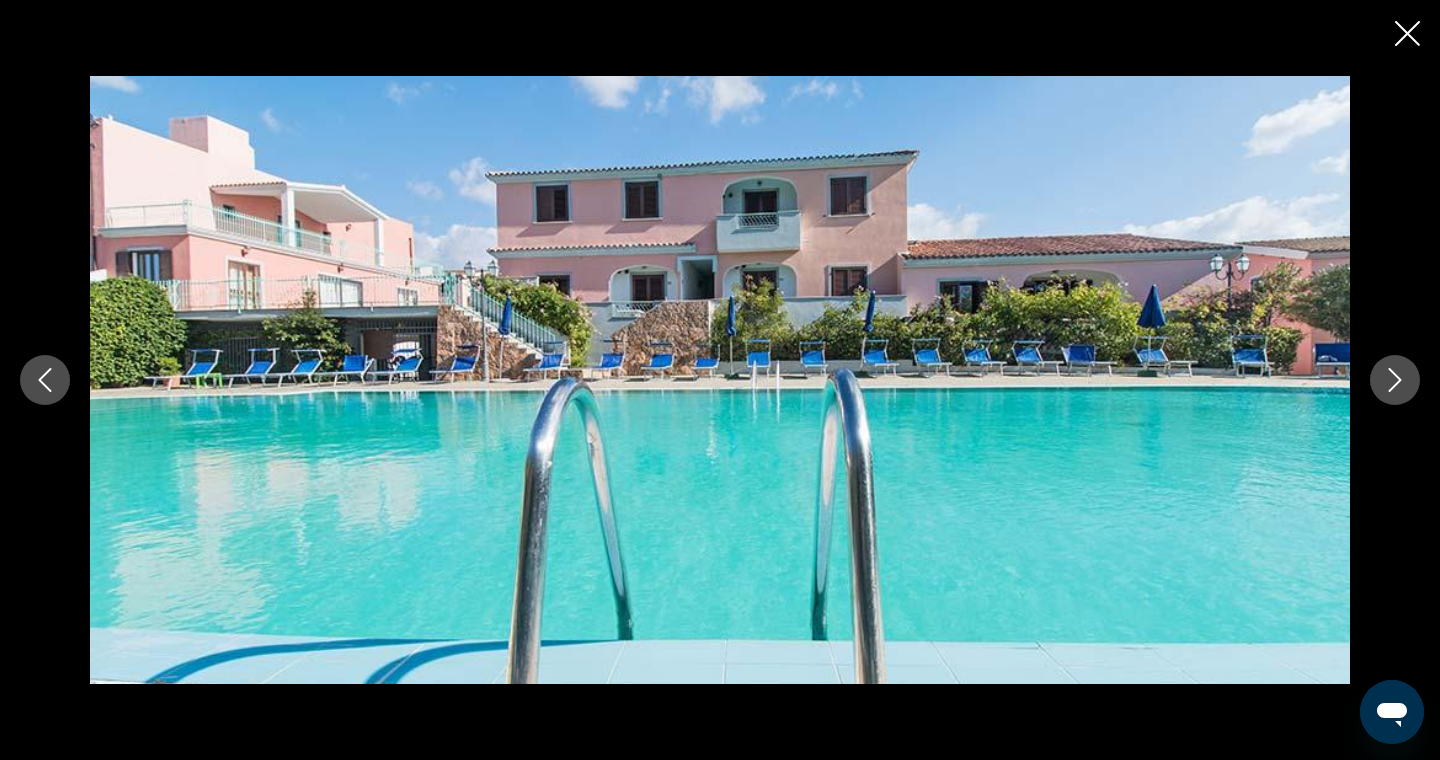 click 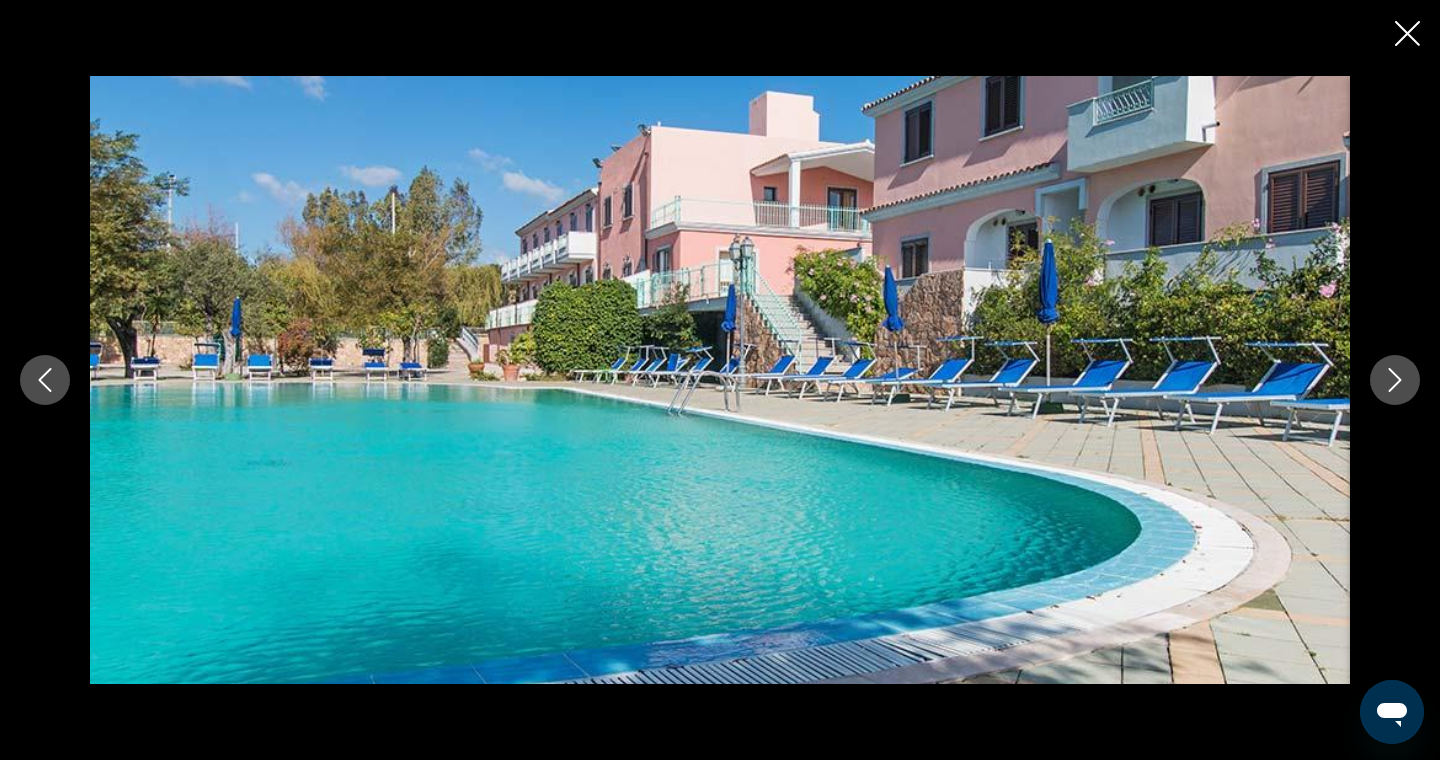click 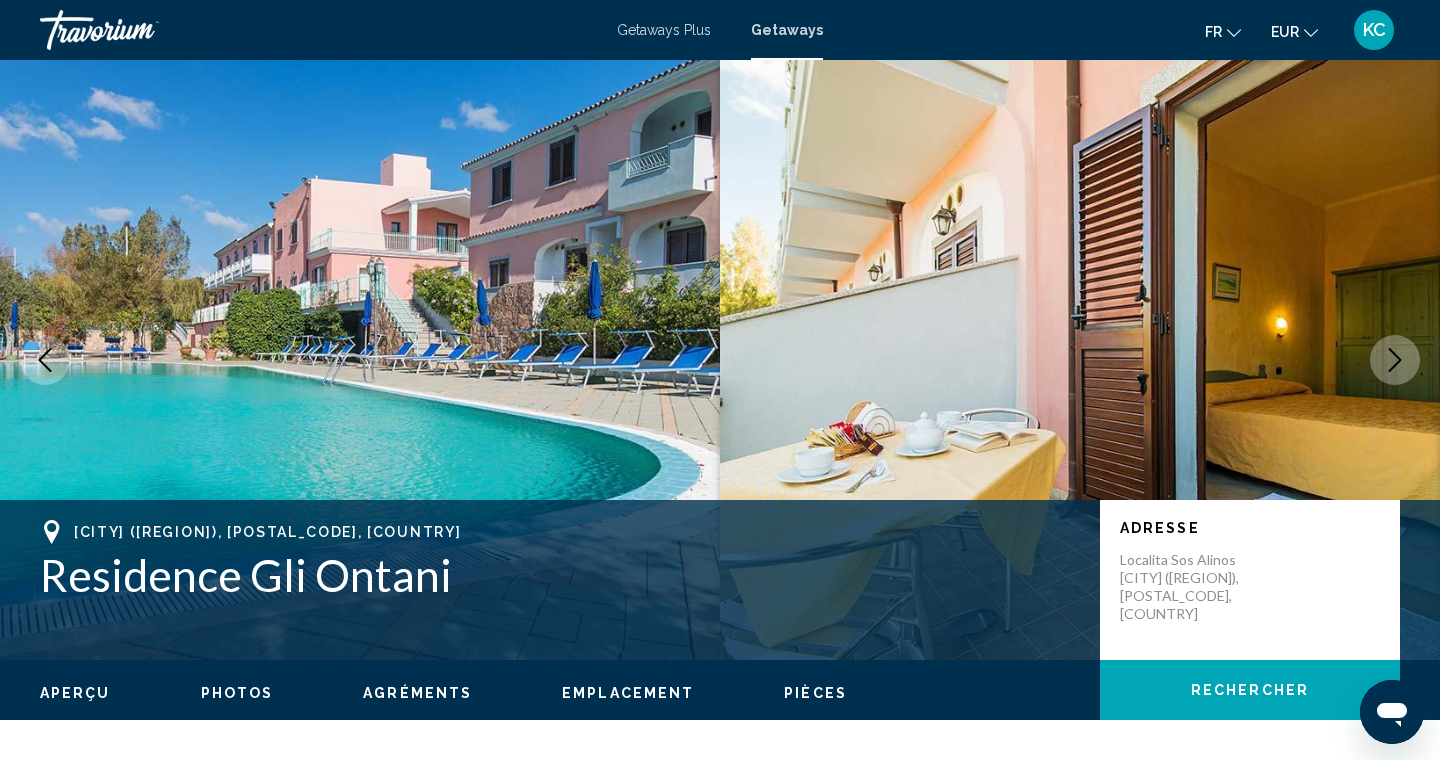 scroll, scrollTop: 0, scrollLeft: 0, axis: both 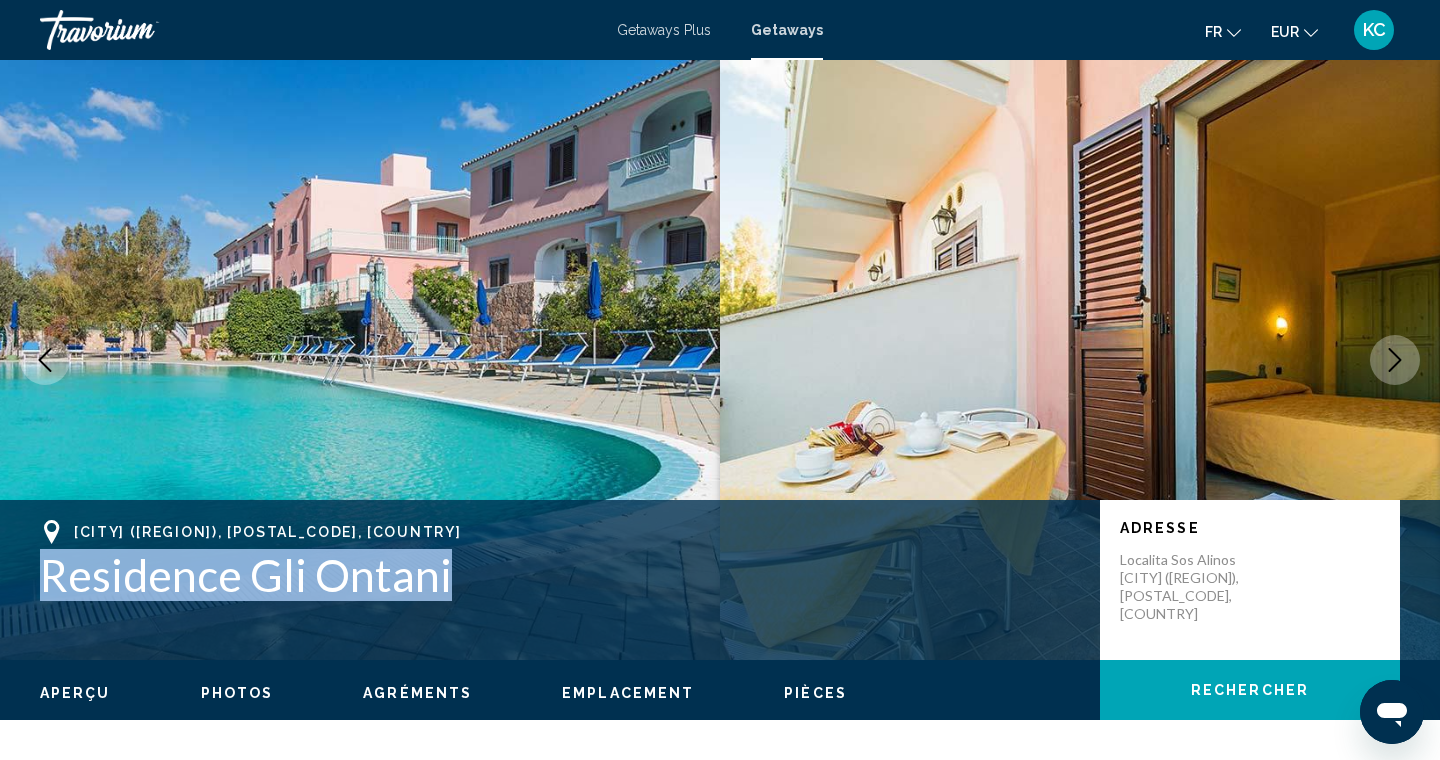 drag, startPoint x: 43, startPoint y: 562, endPoint x: 441, endPoint y: 563, distance: 398.00125 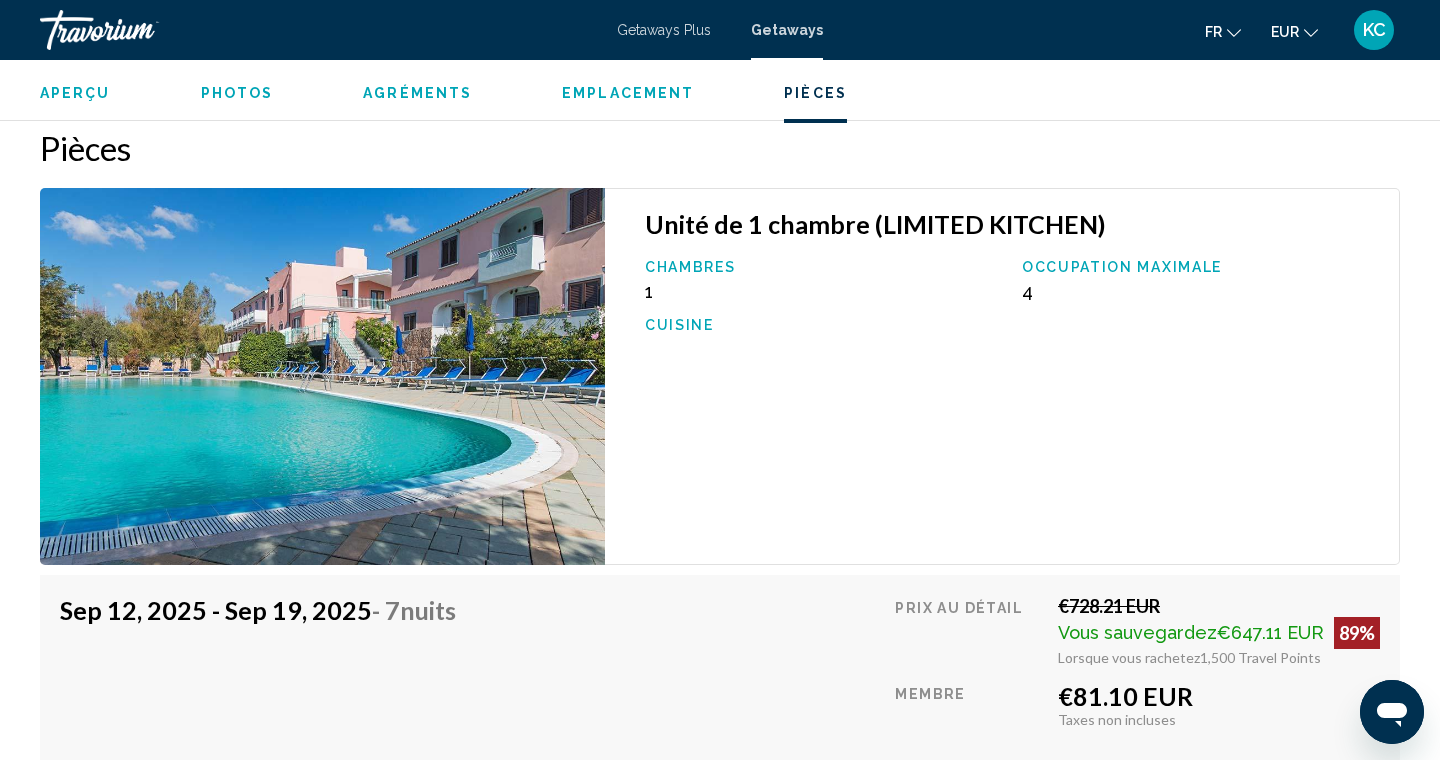 scroll, scrollTop: 3161, scrollLeft: 0, axis: vertical 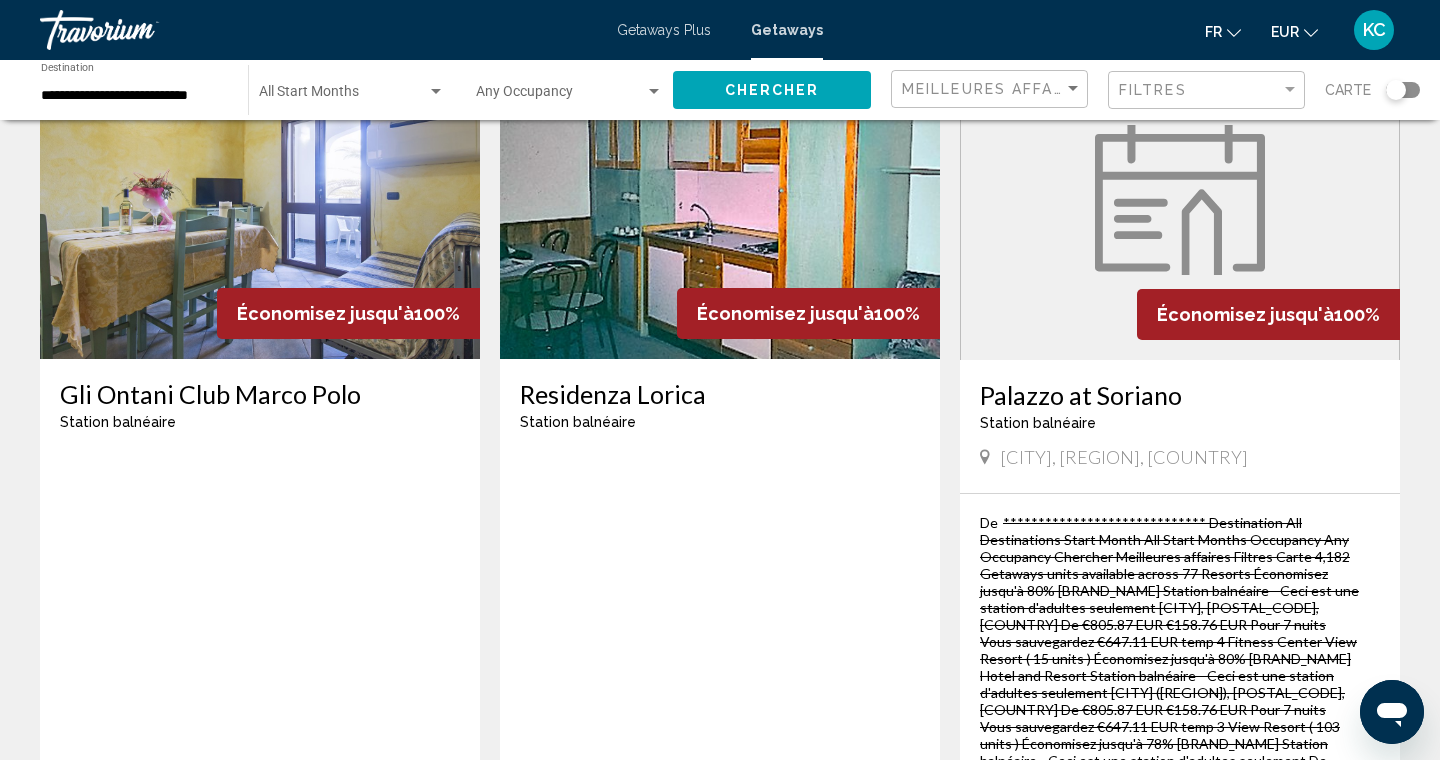 click on "page  3" at bounding box center (650, 1252) 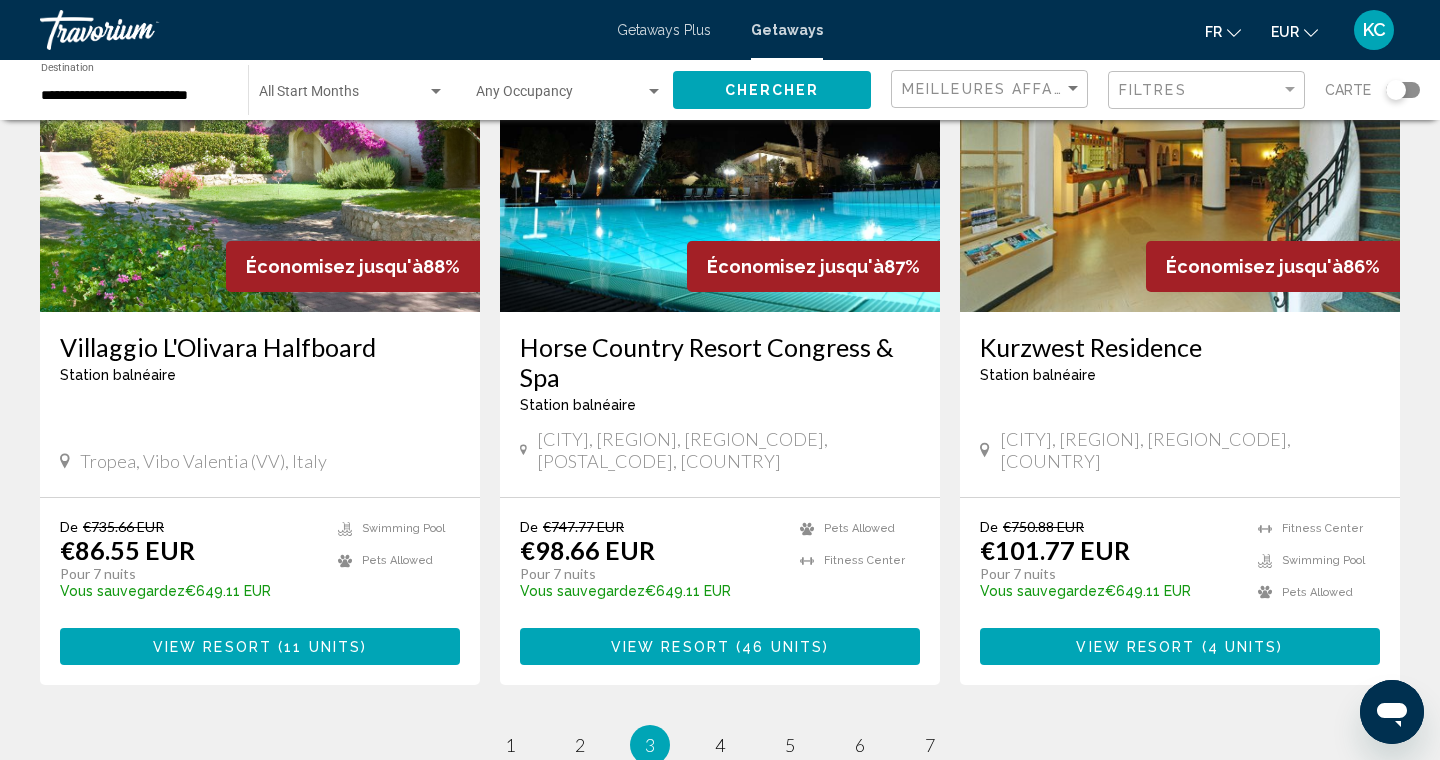 scroll, scrollTop: 2345, scrollLeft: 0, axis: vertical 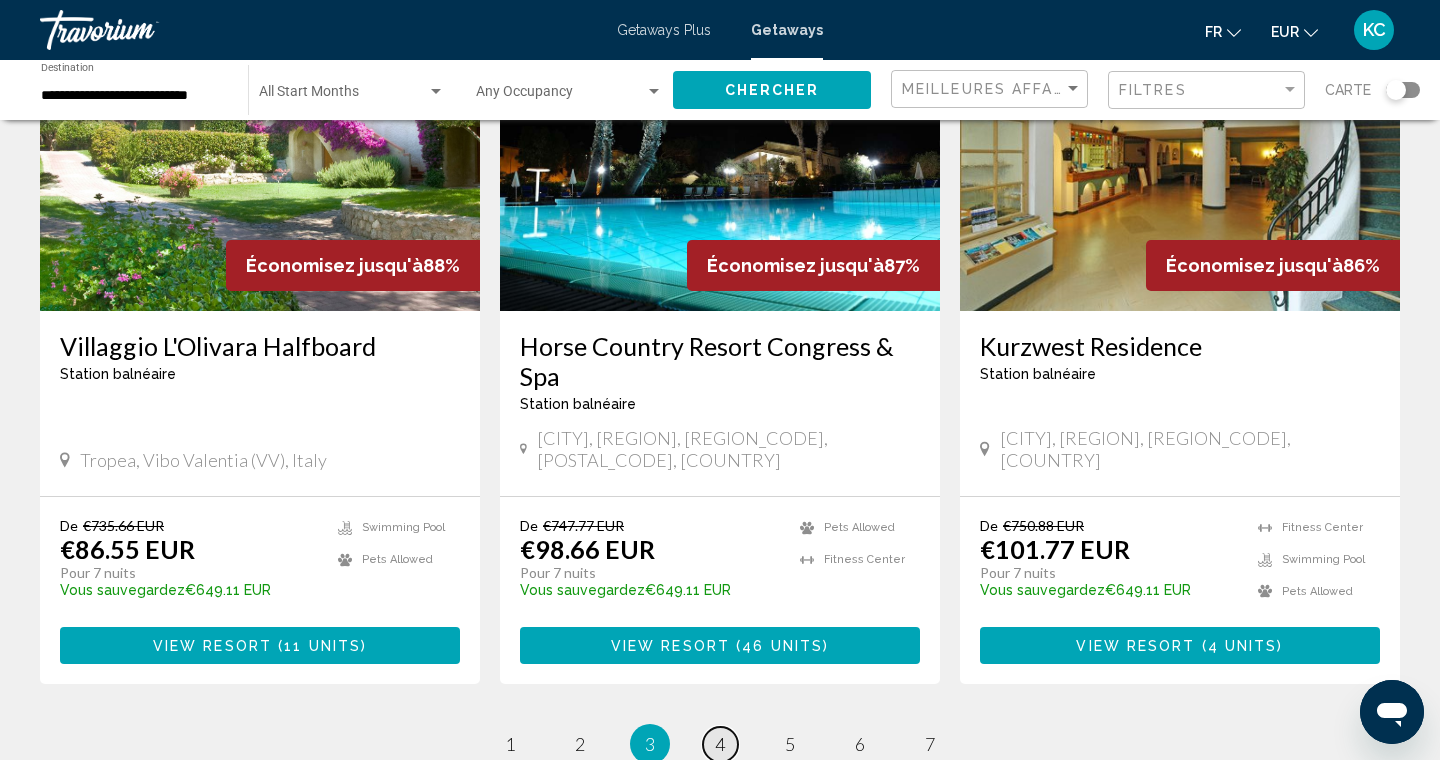 click on "page  4" at bounding box center [720, 744] 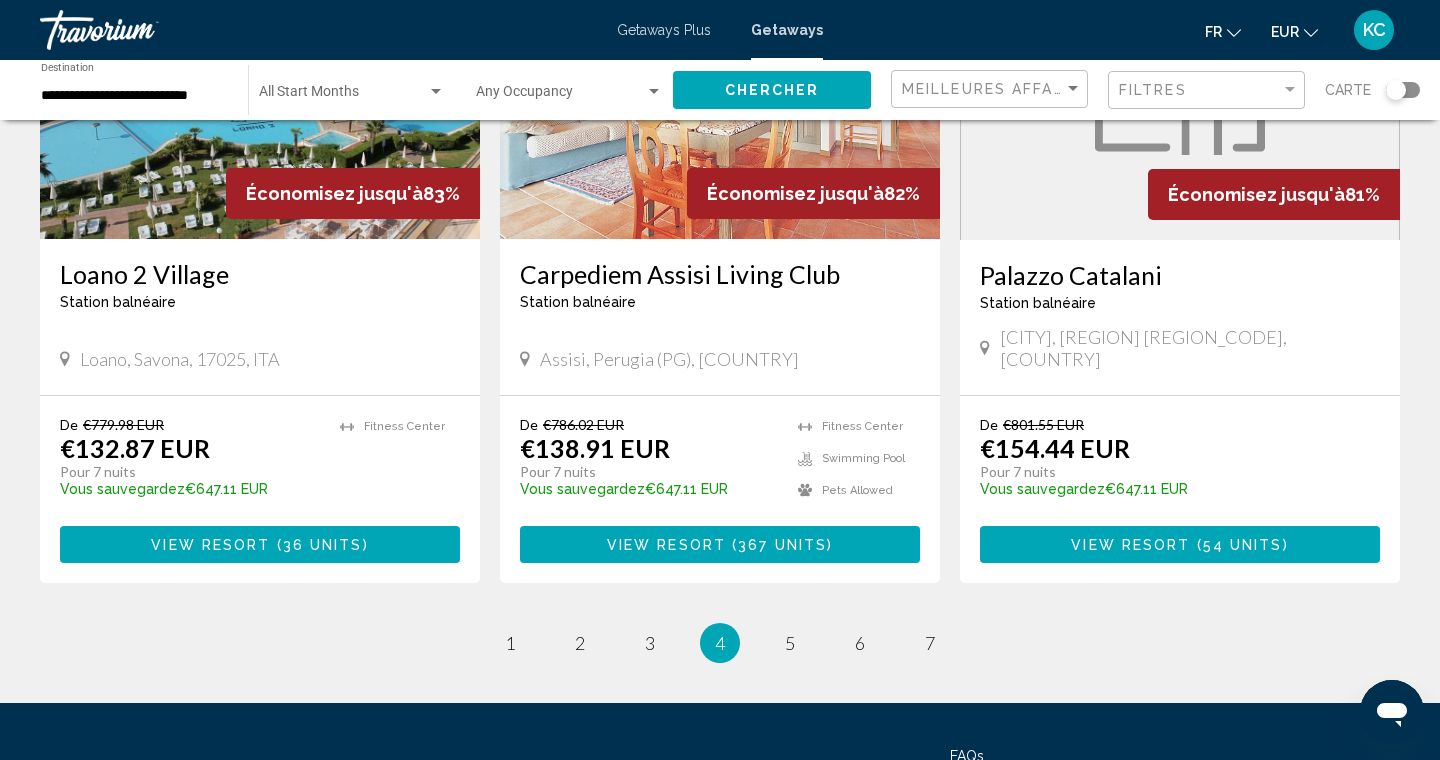 scroll, scrollTop: 2454, scrollLeft: 0, axis: vertical 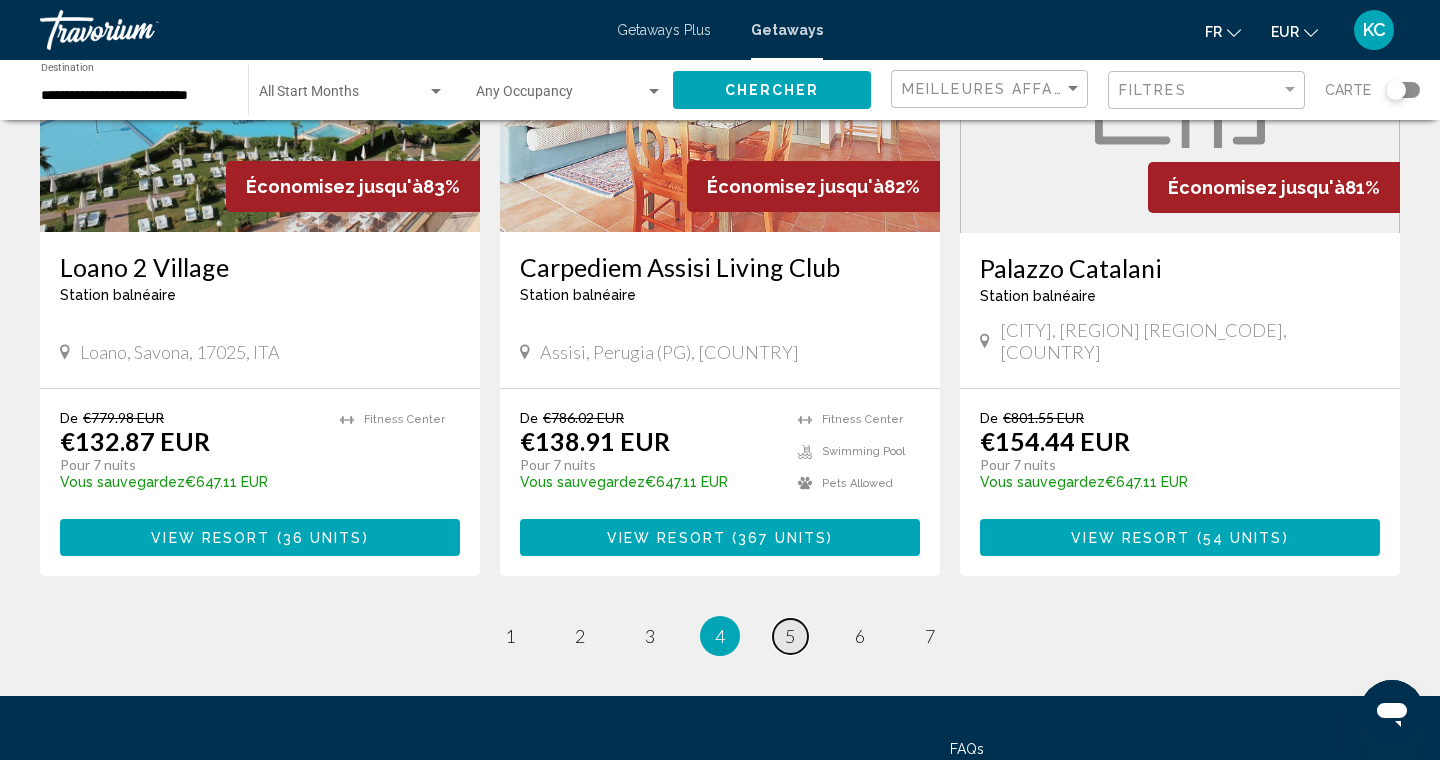 click on "page  5" at bounding box center [790, 636] 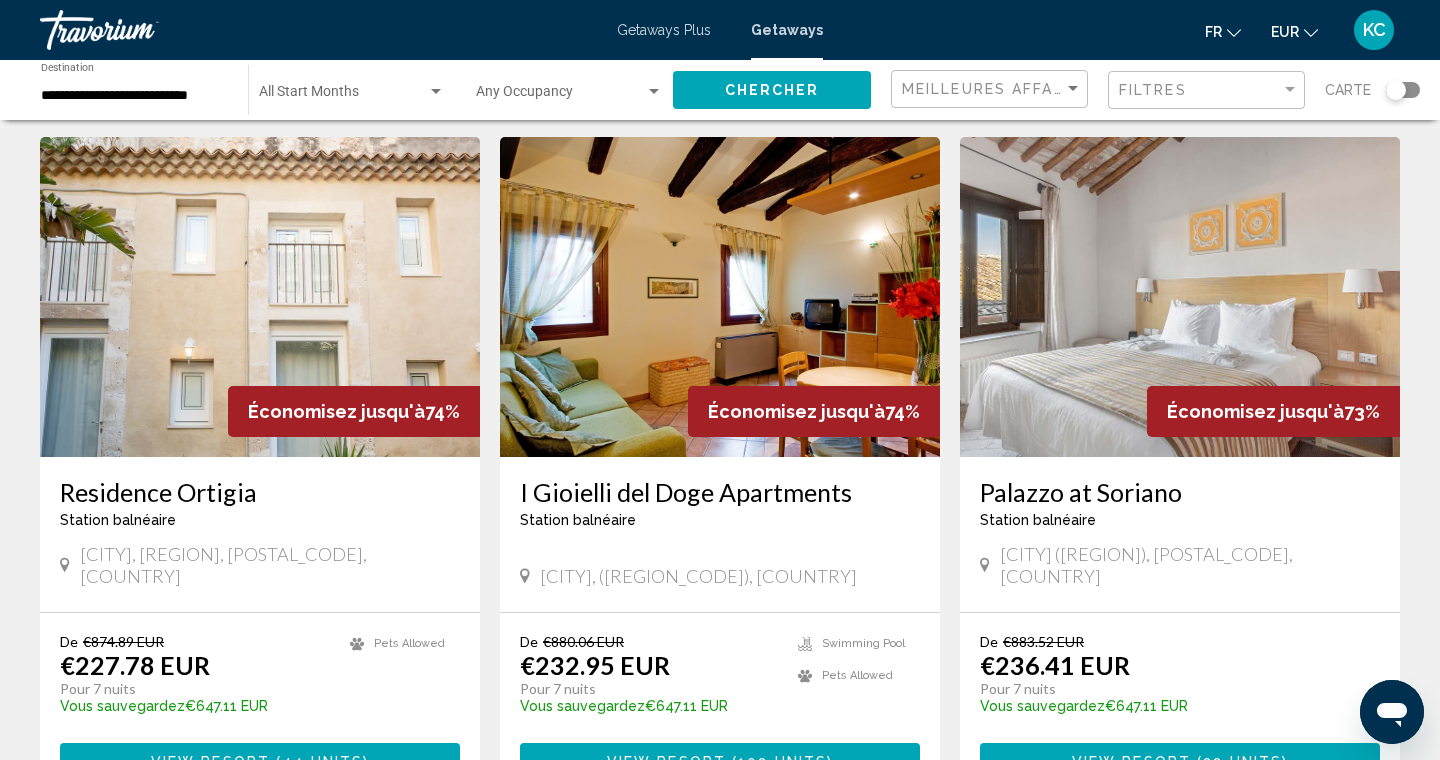 scroll, scrollTop: 2192, scrollLeft: 0, axis: vertical 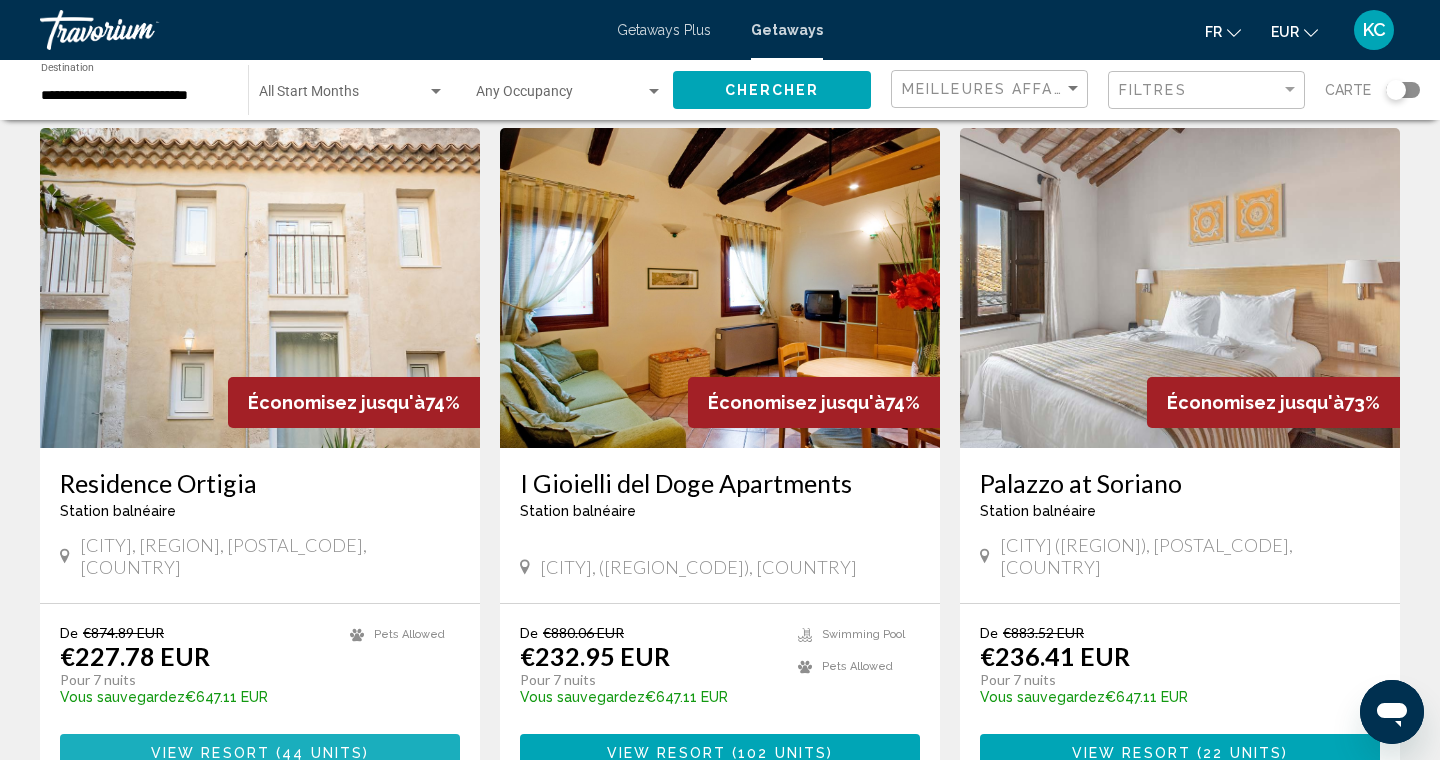 click on "View Resort" at bounding box center (210, 753) 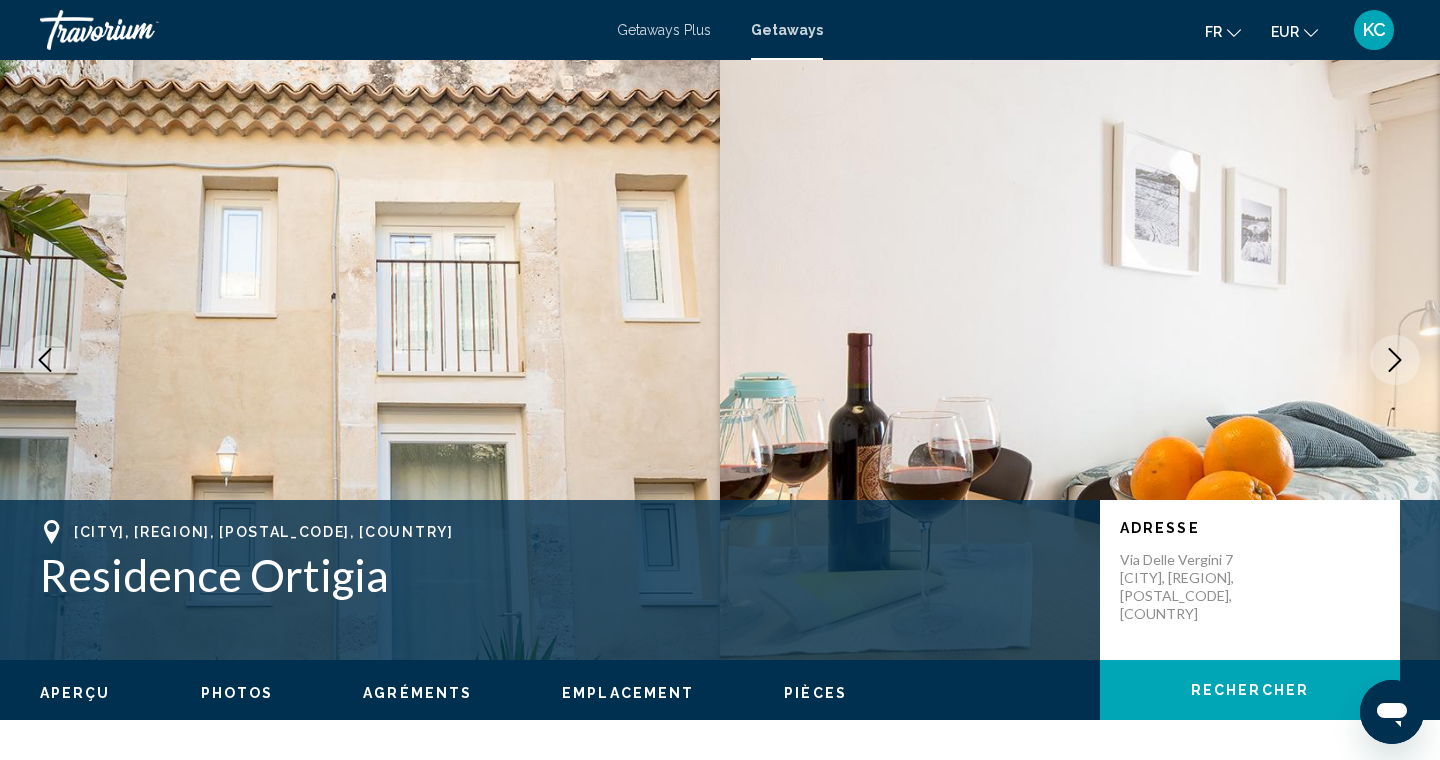 scroll, scrollTop: 0, scrollLeft: 0, axis: both 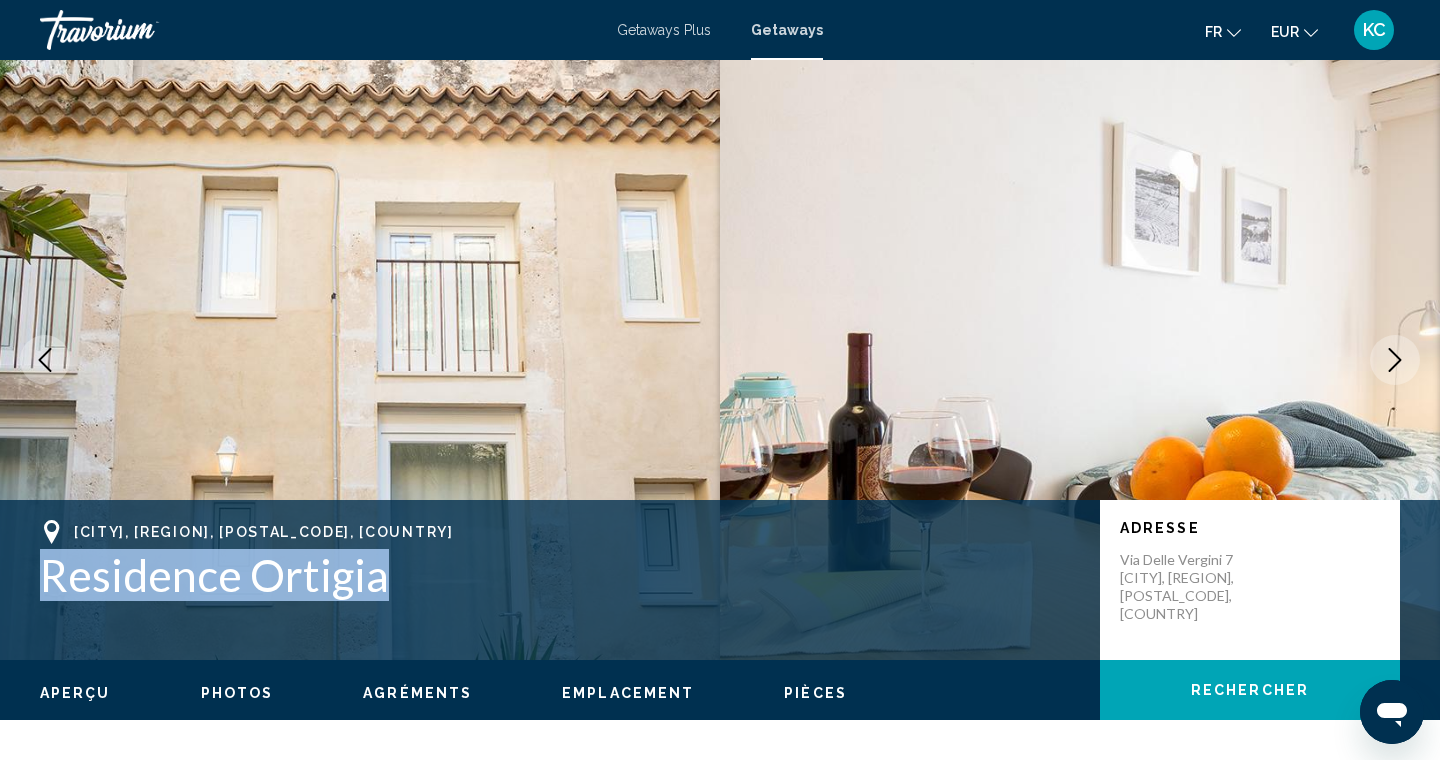 drag, startPoint x: 38, startPoint y: 571, endPoint x: 378, endPoint y: 568, distance: 340.01324 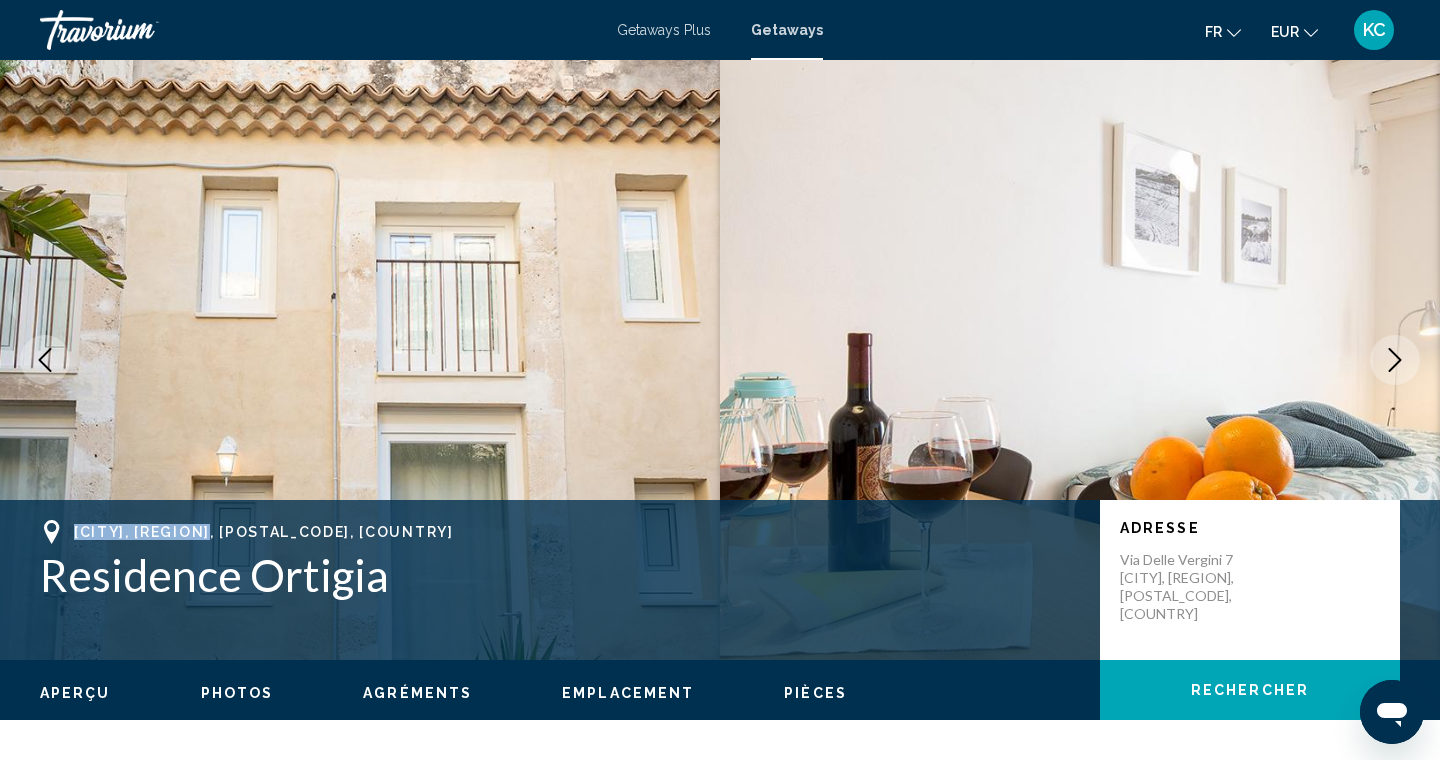 drag, startPoint x: 75, startPoint y: 522, endPoint x: 218, endPoint y: 517, distance: 143.08739 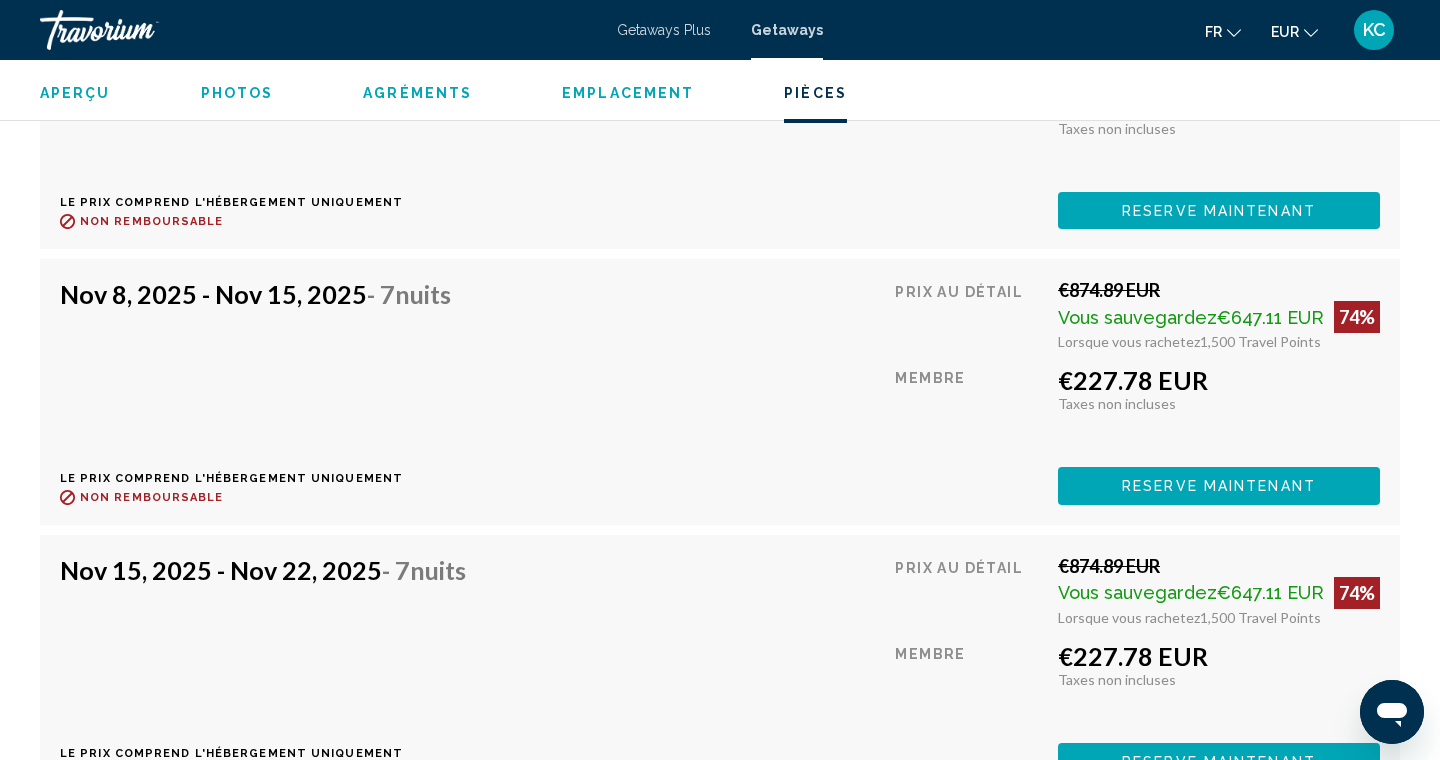 scroll, scrollTop: 5055, scrollLeft: 0, axis: vertical 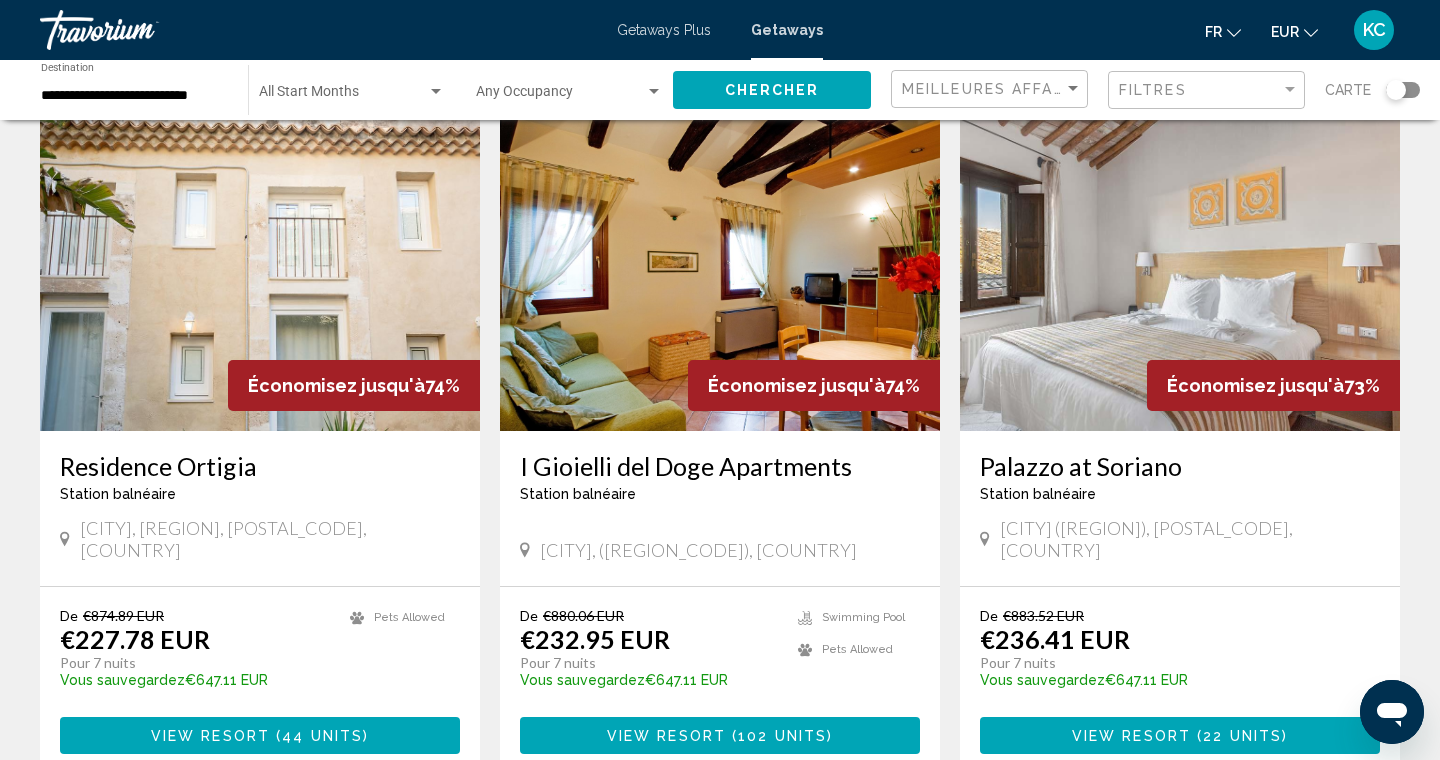 click on "6" at bounding box center (860, 834) 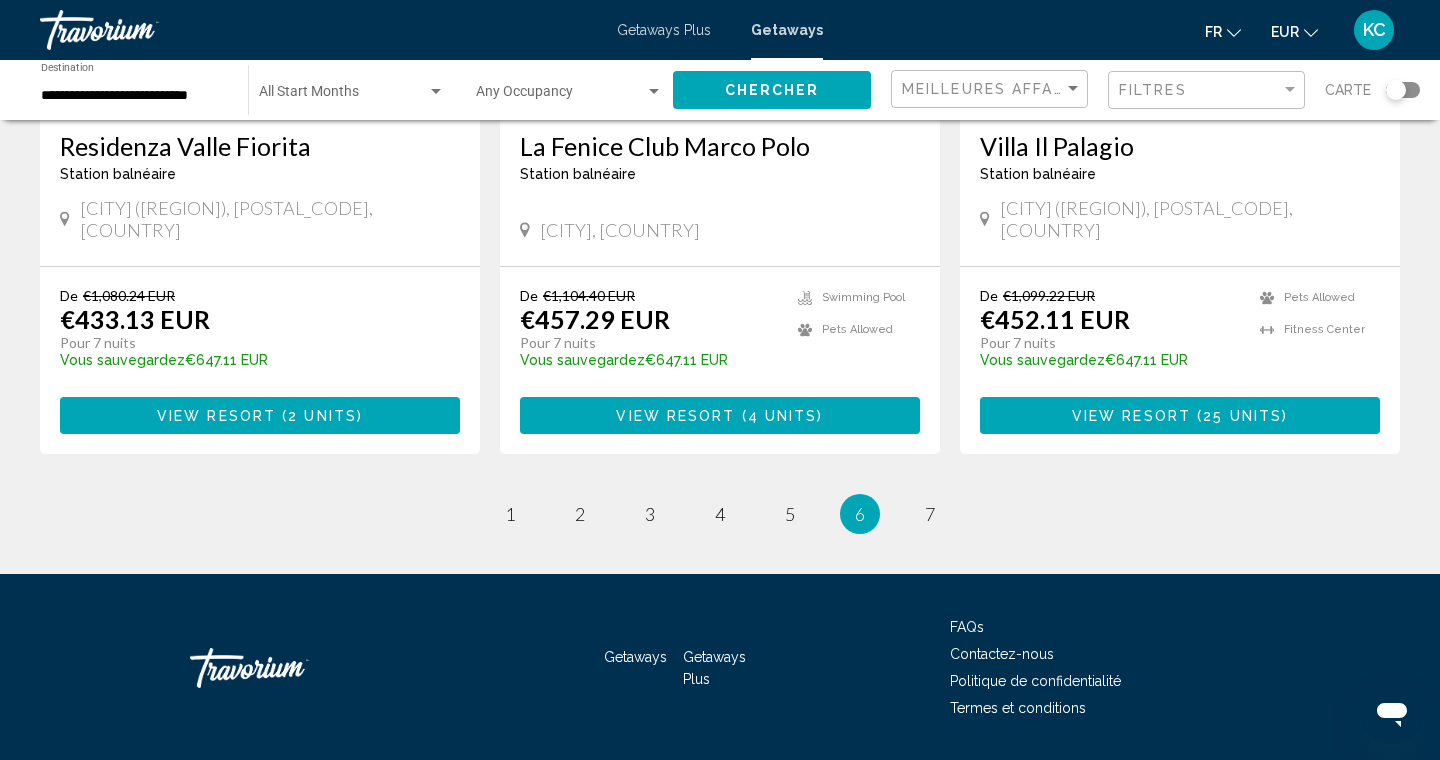scroll, scrollTop: 2514, scrollLeft: 0, axis: vertical 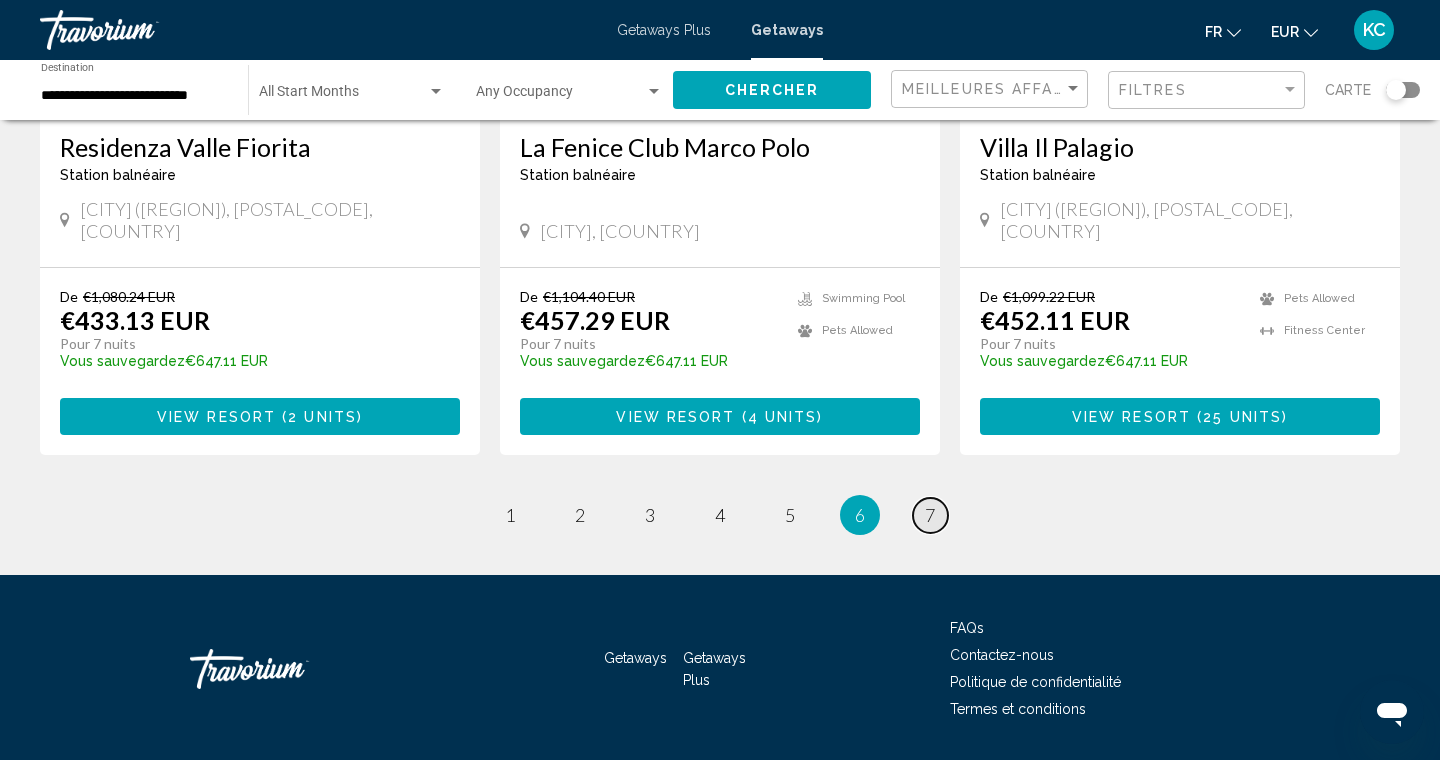 click on "7" at bounding box center (930, 515) 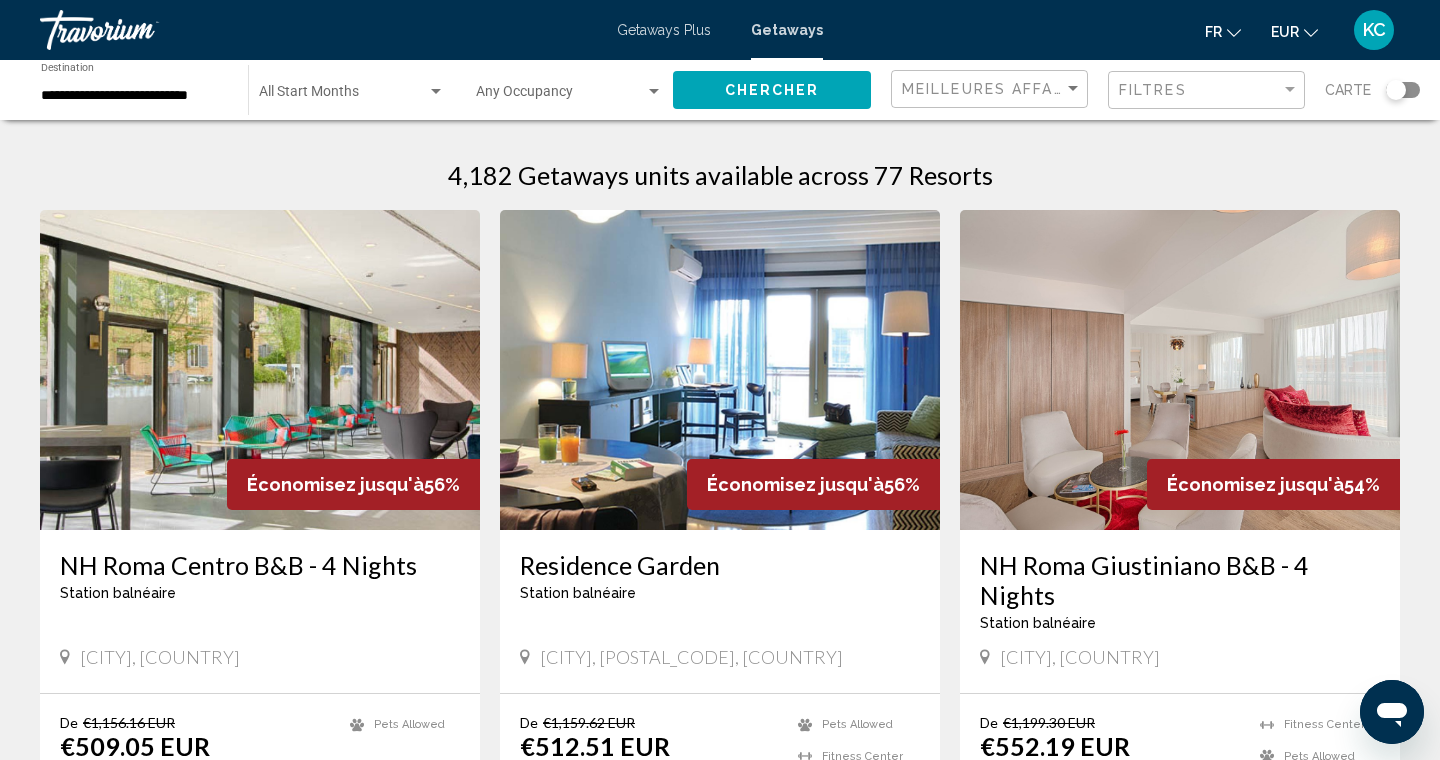 scroll, scrollTop: 0, scrollLeft: 0, axis: both 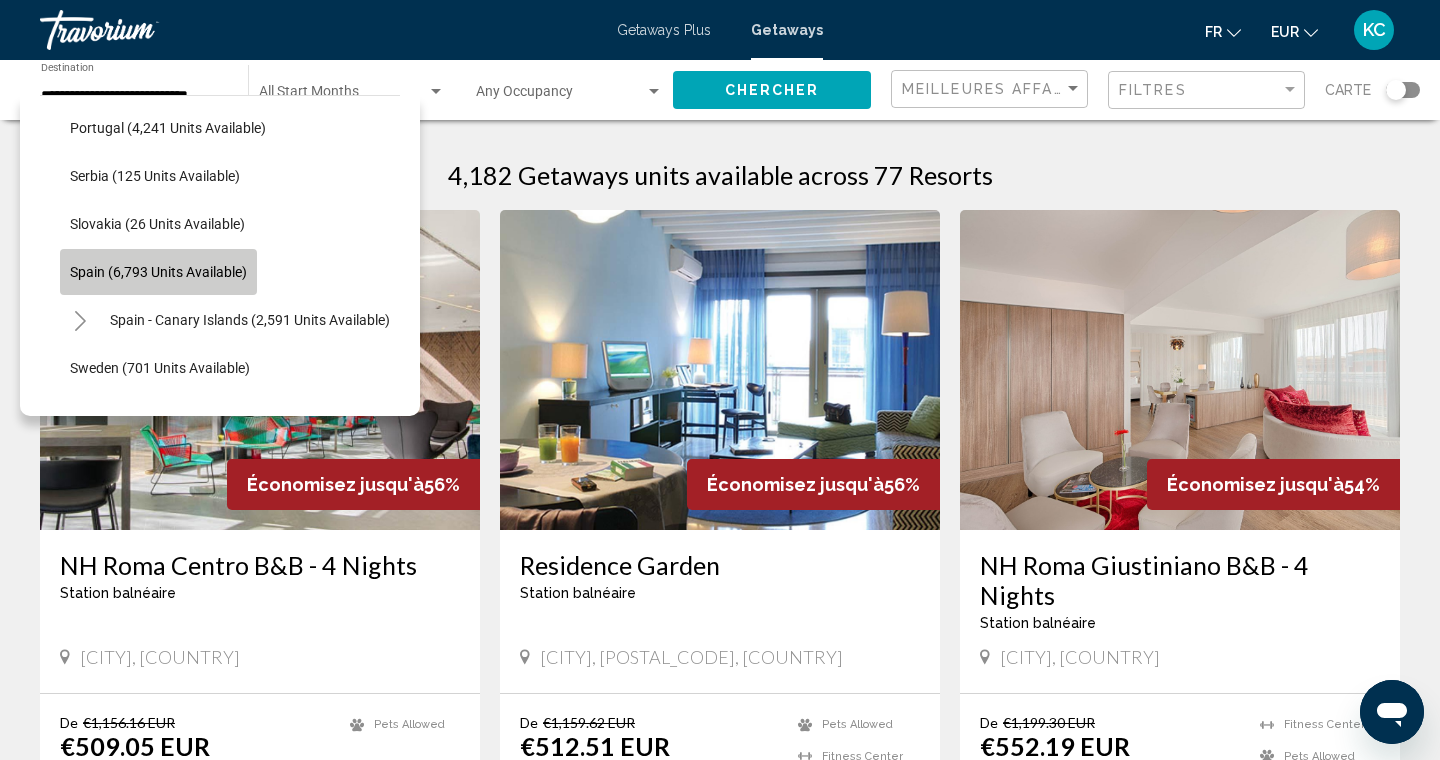 click on "Spain (6,793 units available)" 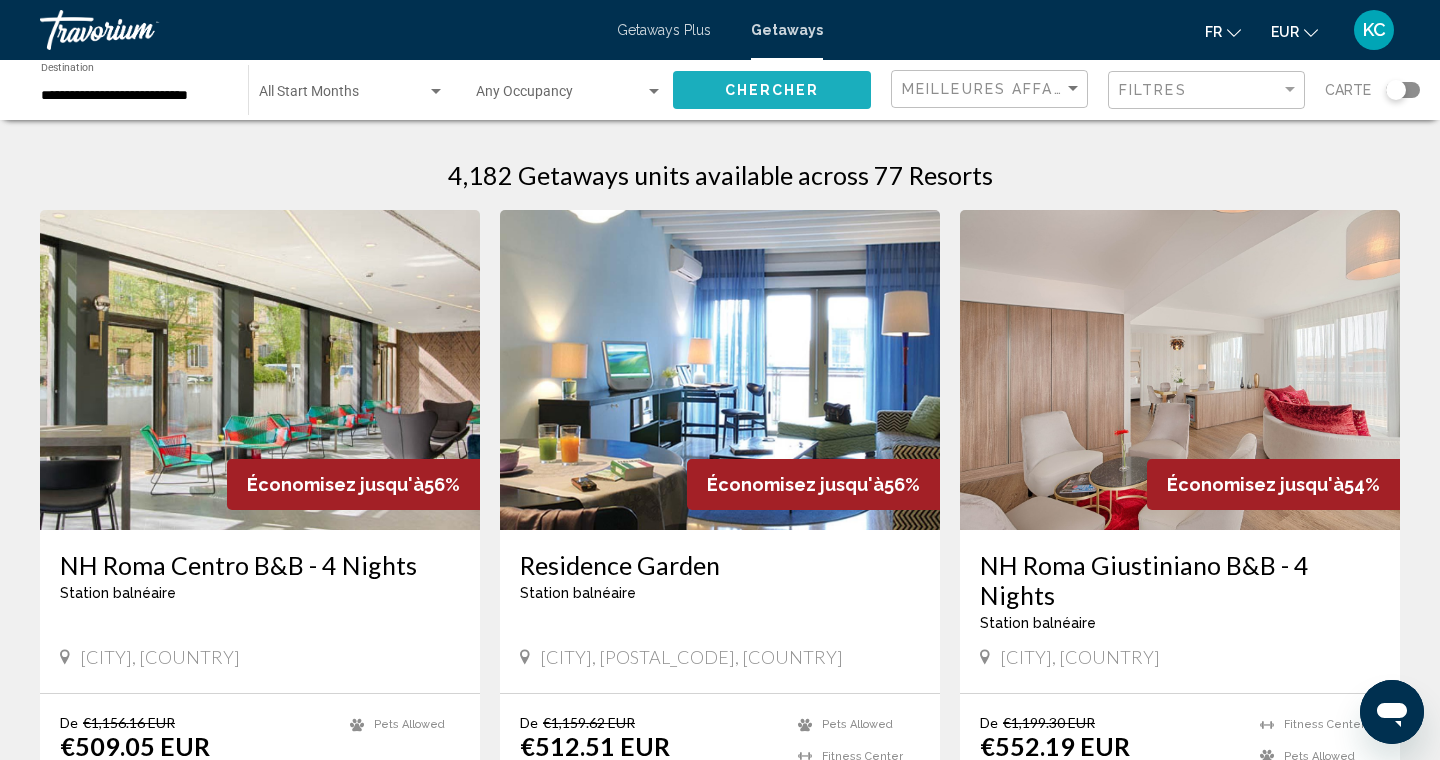 click on "Chercher" 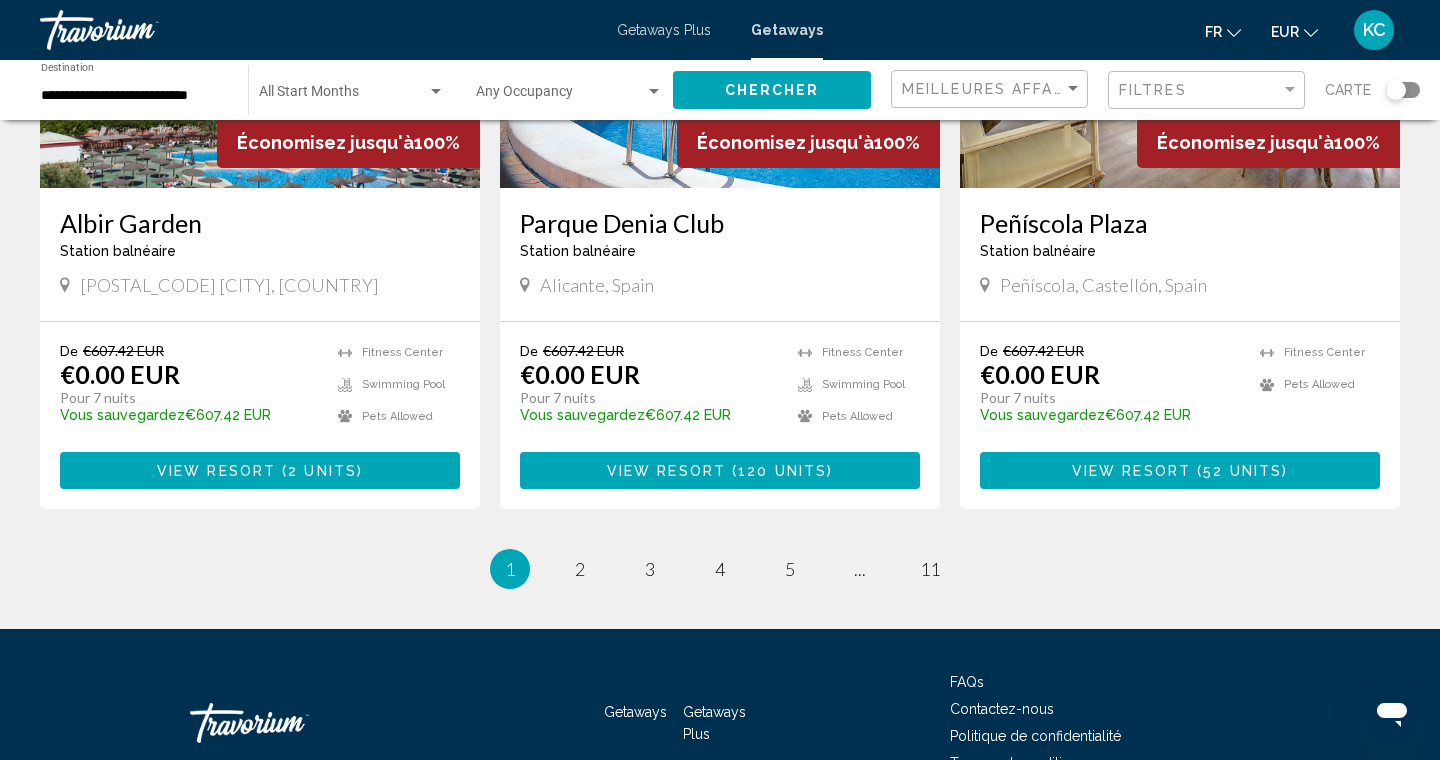 scroll, scrollTop: 2420, scrollLeft: 0, axis: vertical 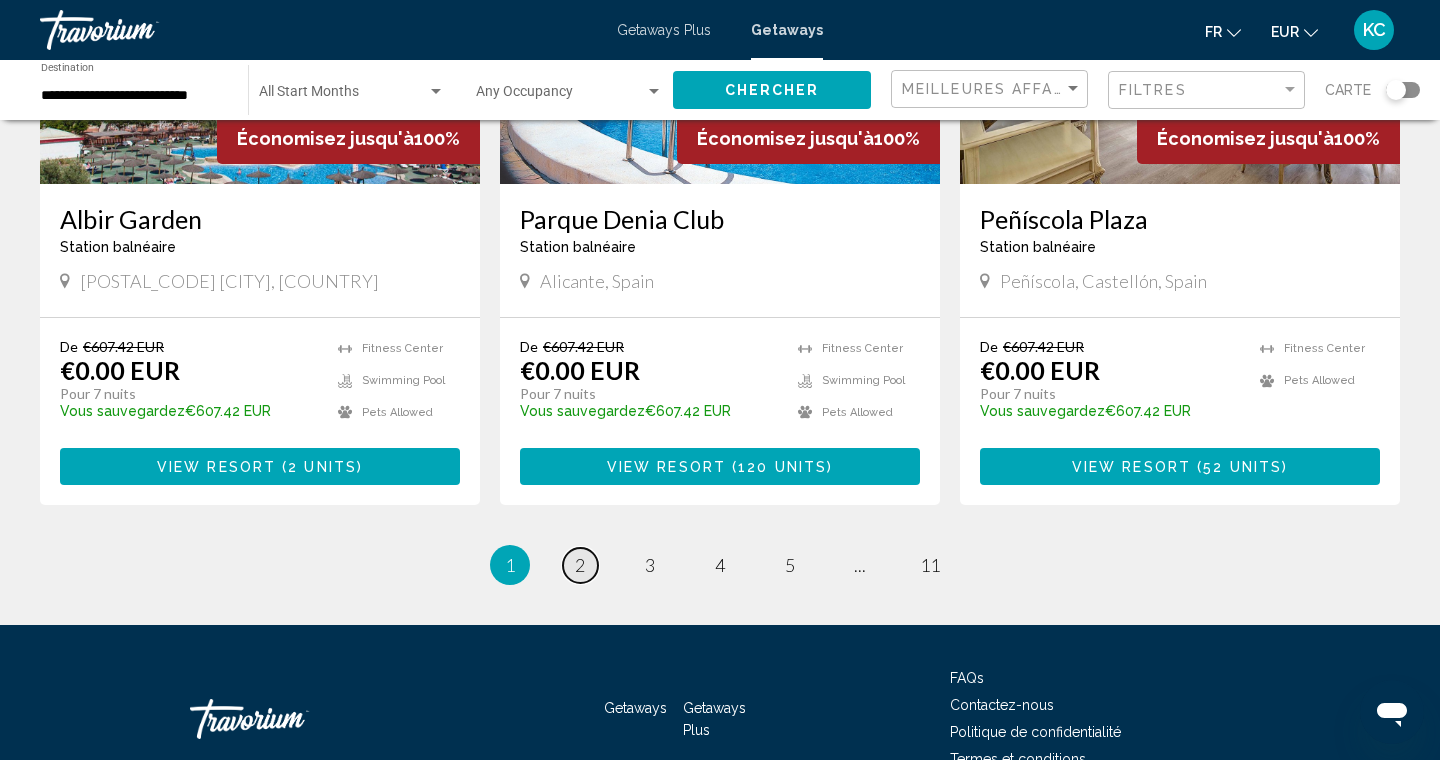 click on "2" at bounding box center [580, 565] 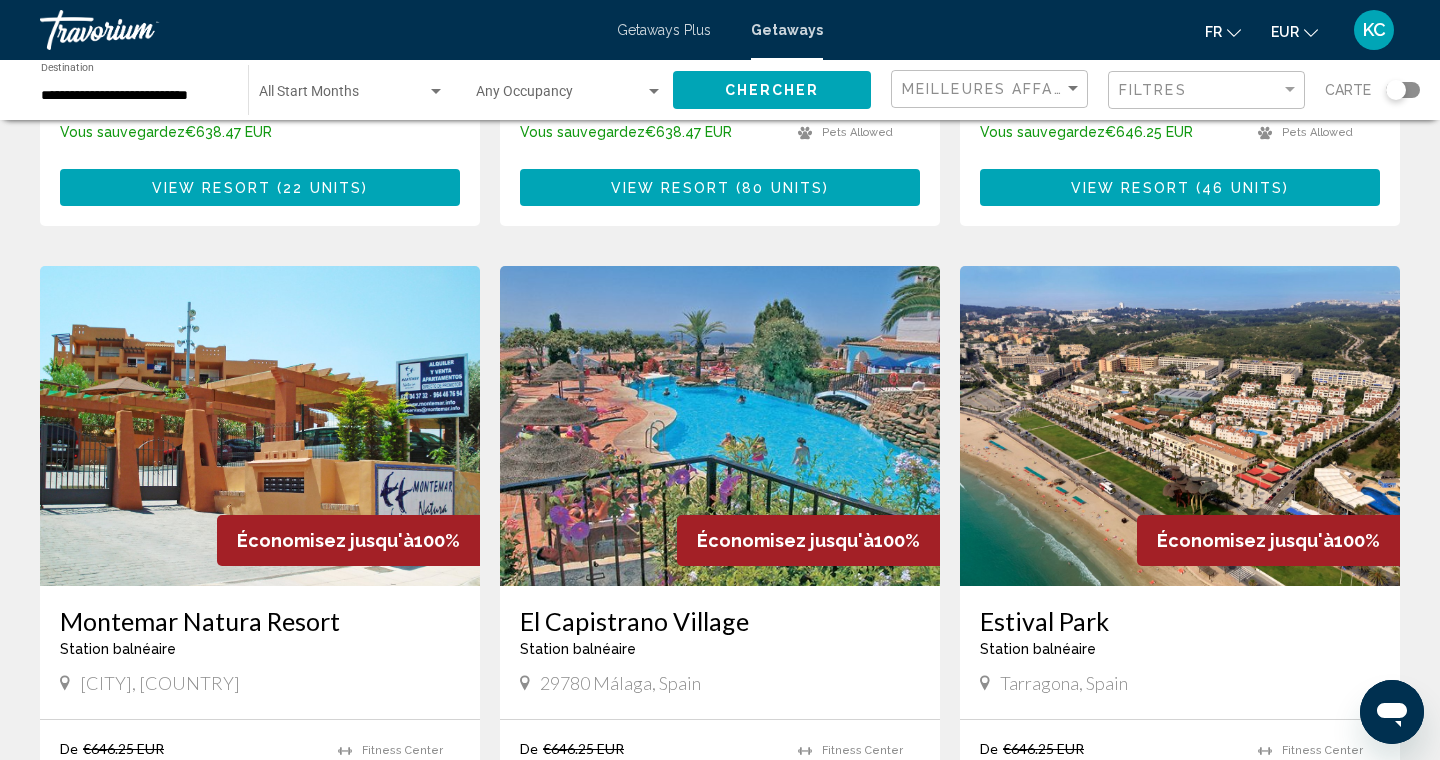 scroll, scrollTop: 2033, scrollLeft: 0, axis: vertical 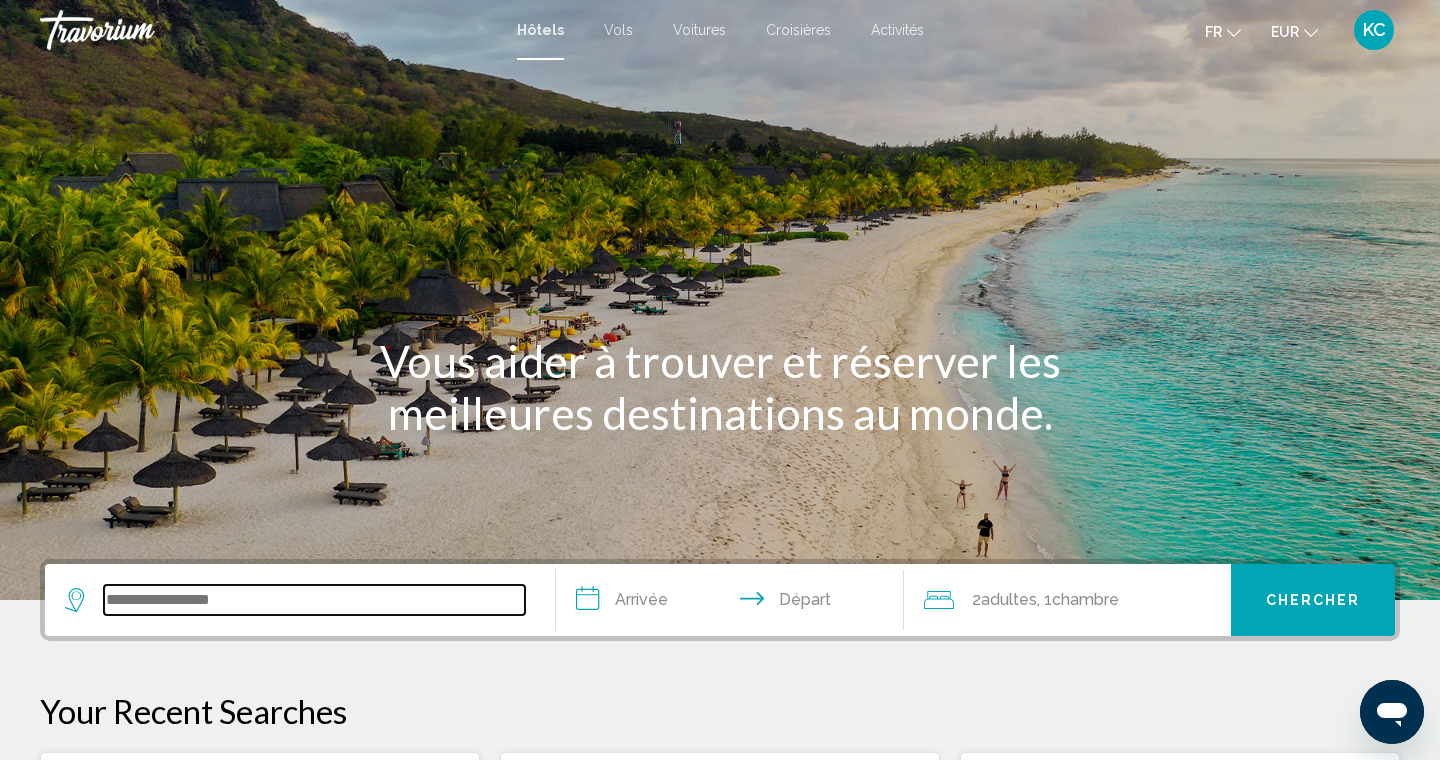 click at bounding box center (314, 600) 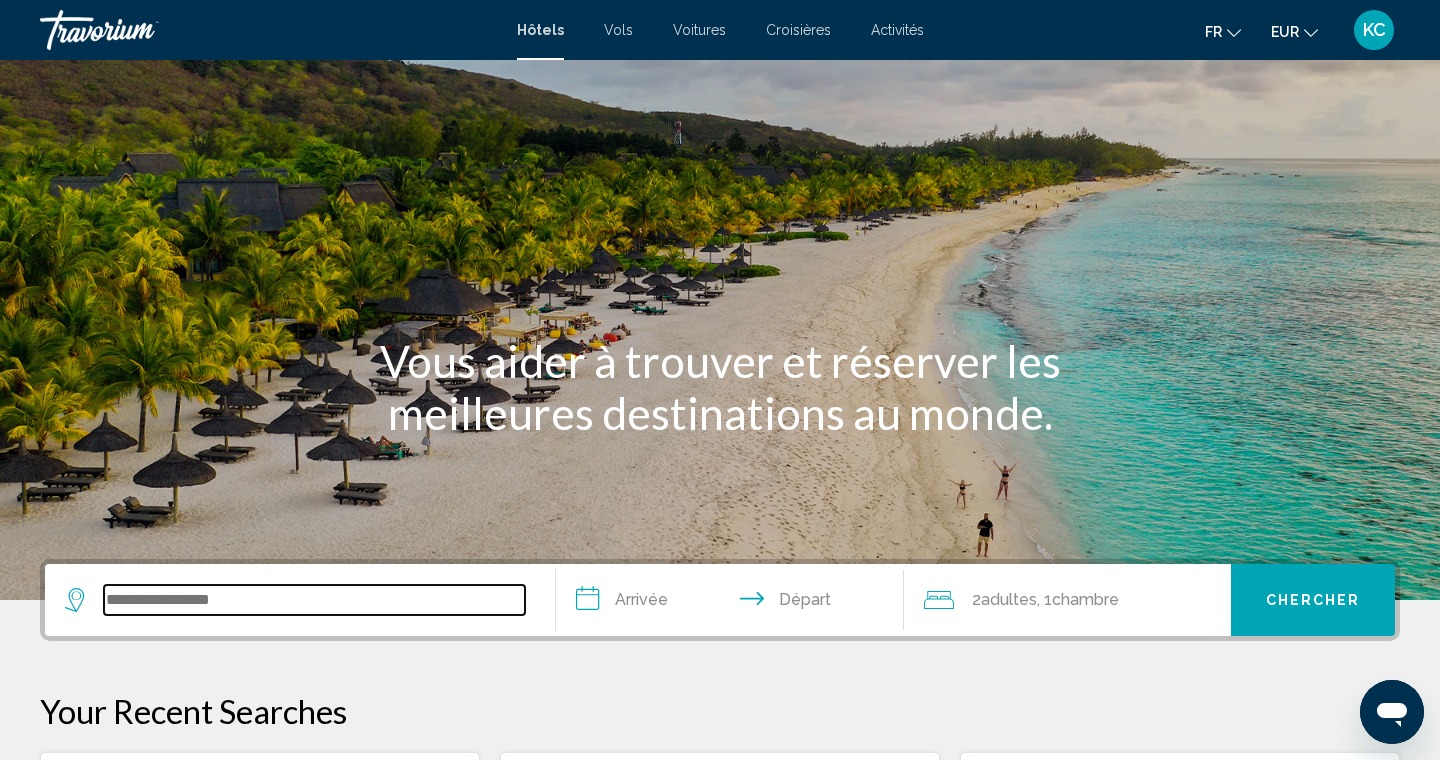 scroll, scrollTop: 494, scrollLeft: 0, axis: vertical 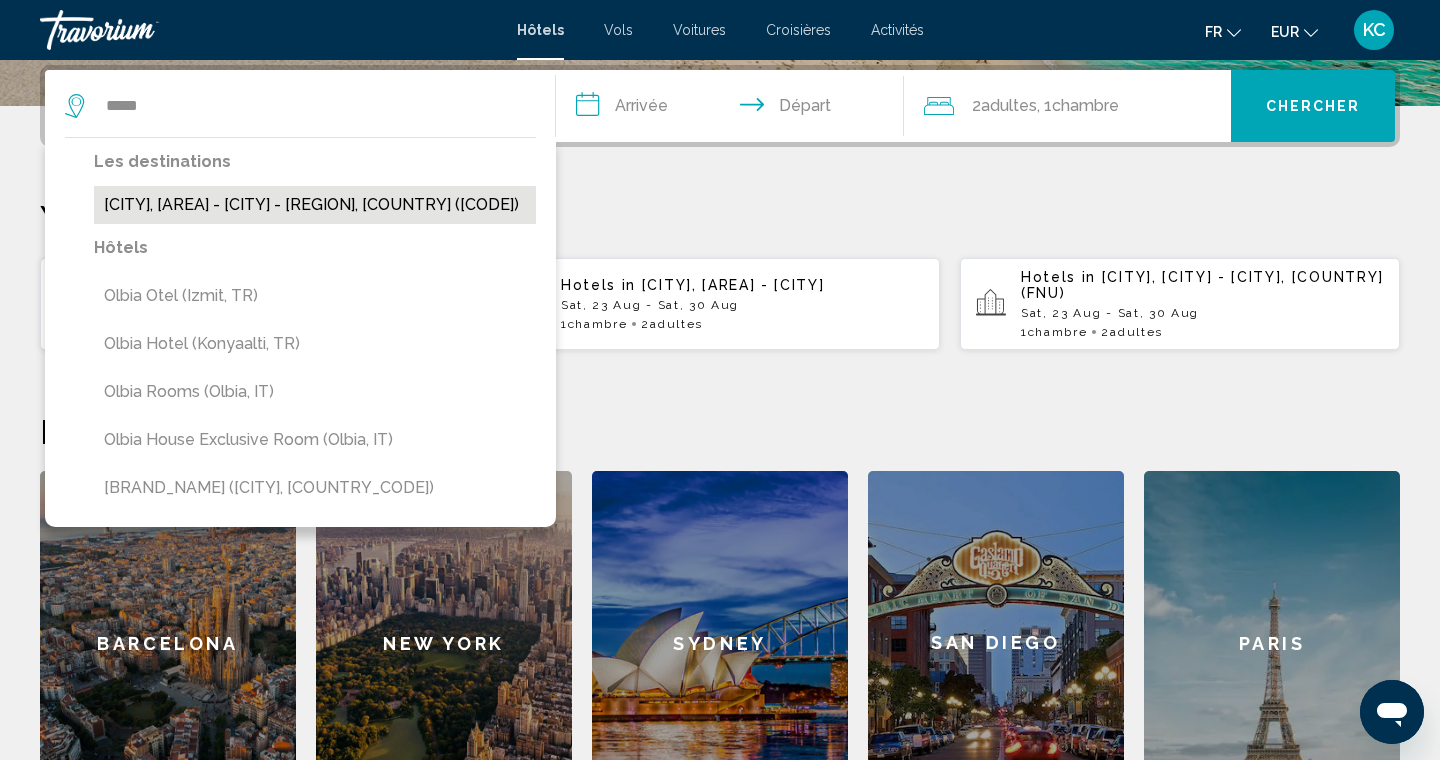 click on "[CITY], [AREA] - [CITY] - [REGION], [COUNTRY] ([CODE])" at bounding box center (315, 205) 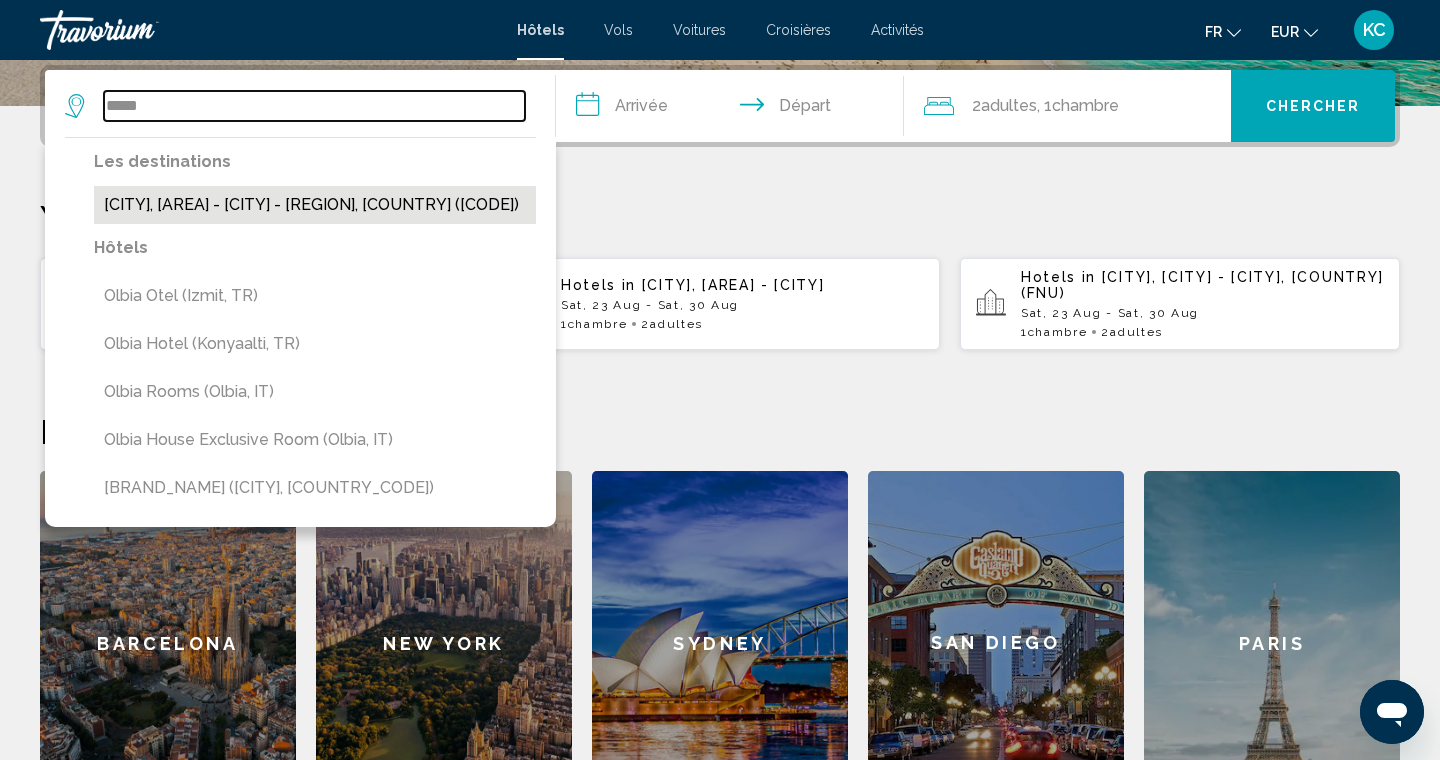 type on "**********" 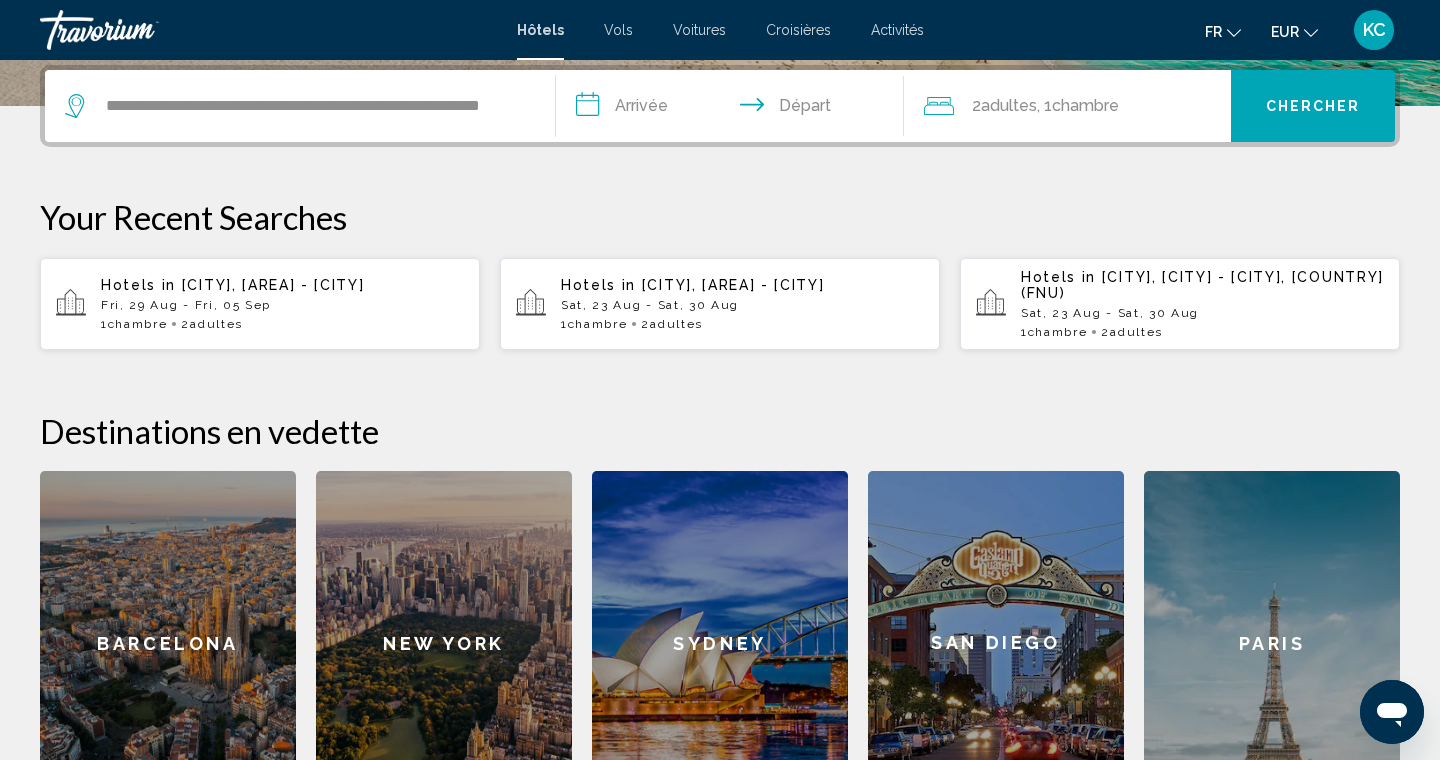 click on "**********" at bounding box center [734, 109] 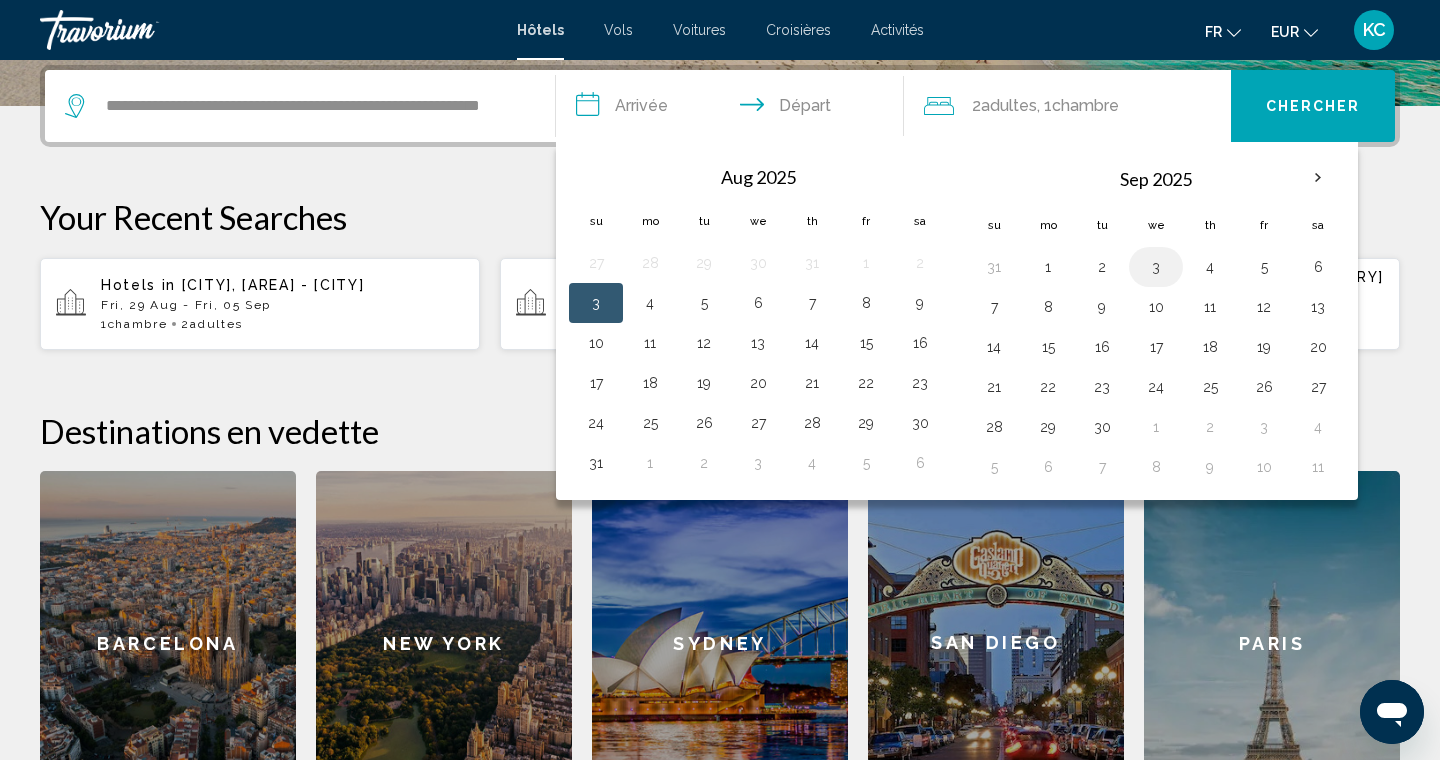 click on "3" at bounding box center (1156, 267) 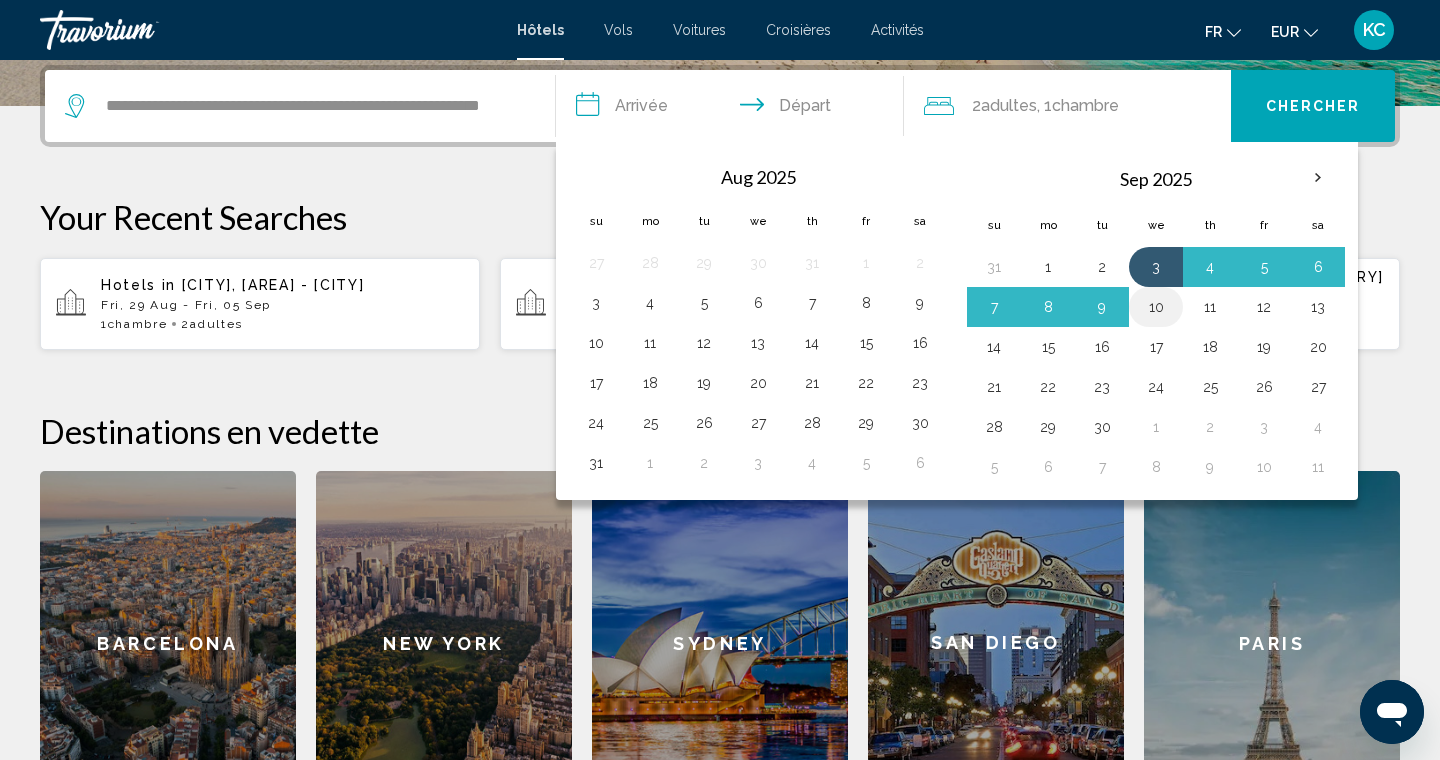 click on "10" at bounding box center (1156, 307) 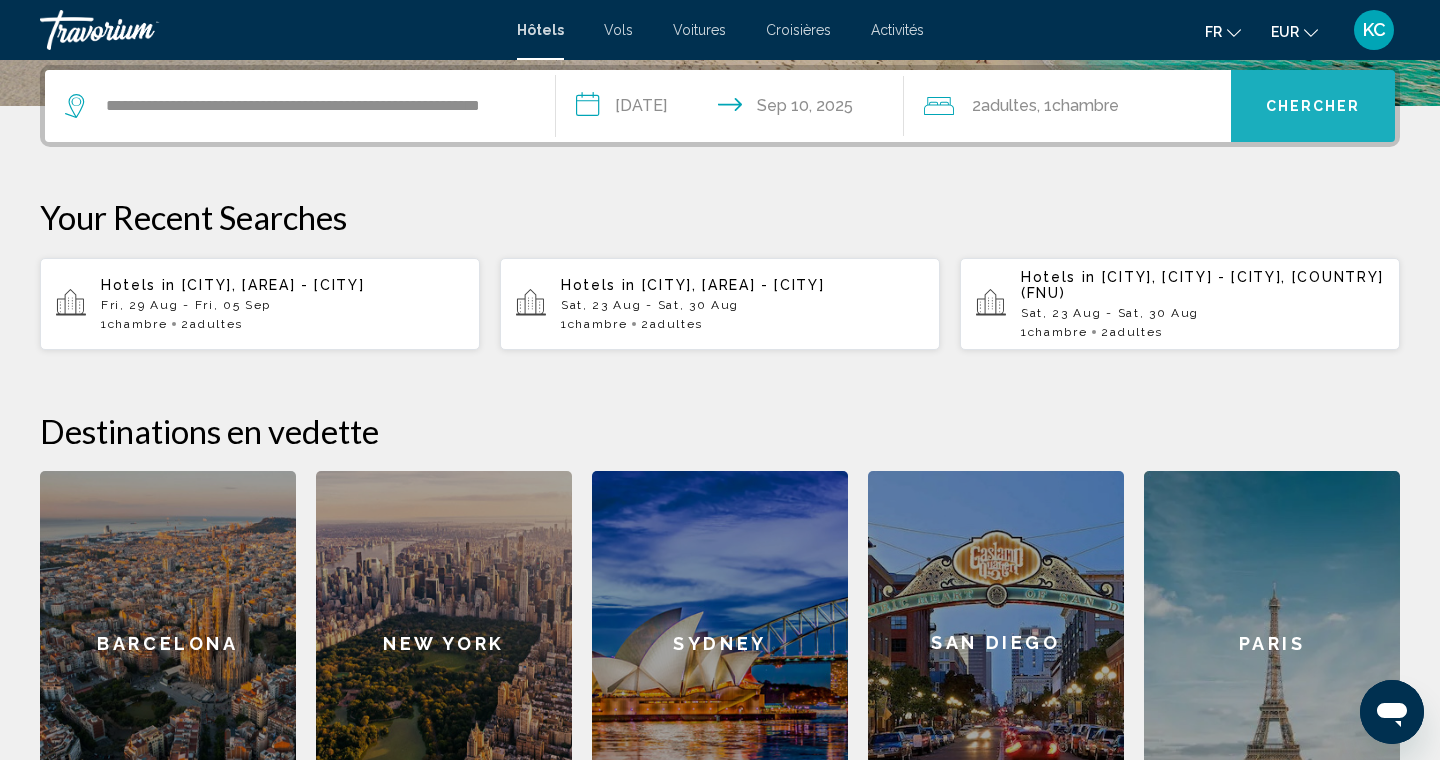 click on "Chercher" at bounding box center [1313, 106] 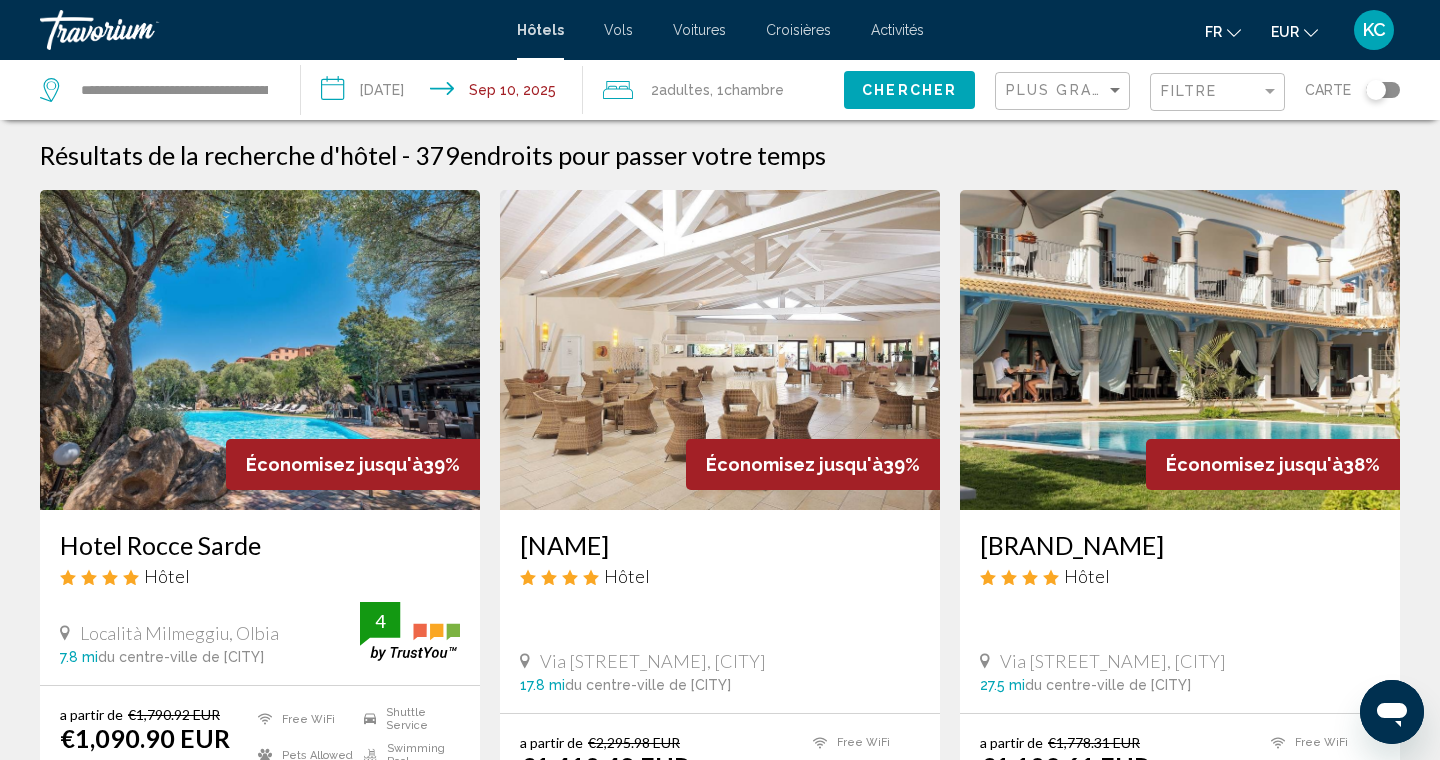 scroll, scrollTop: 0, scrollLeft: 0, axis: both 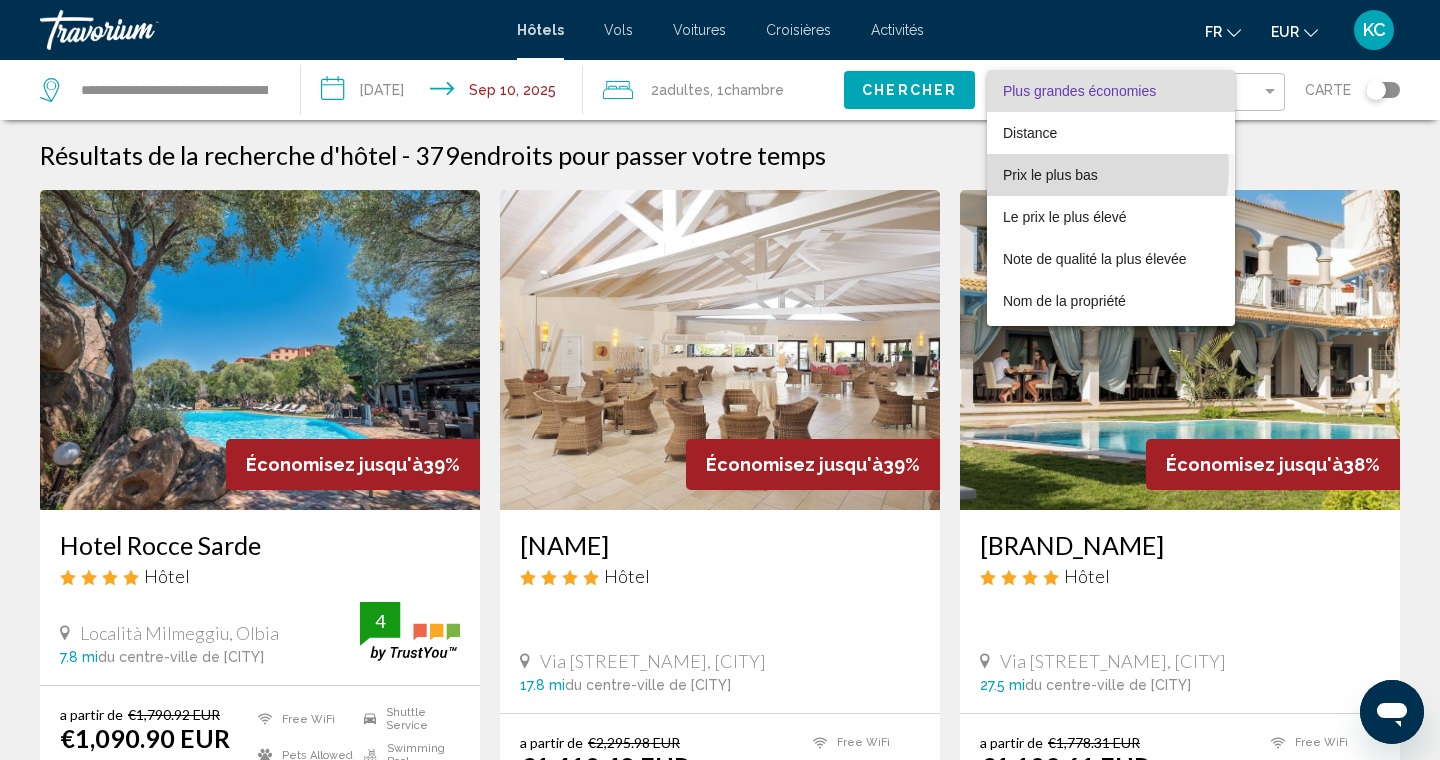click on "Prix le plus bas" at bounding box center [1050, 175] 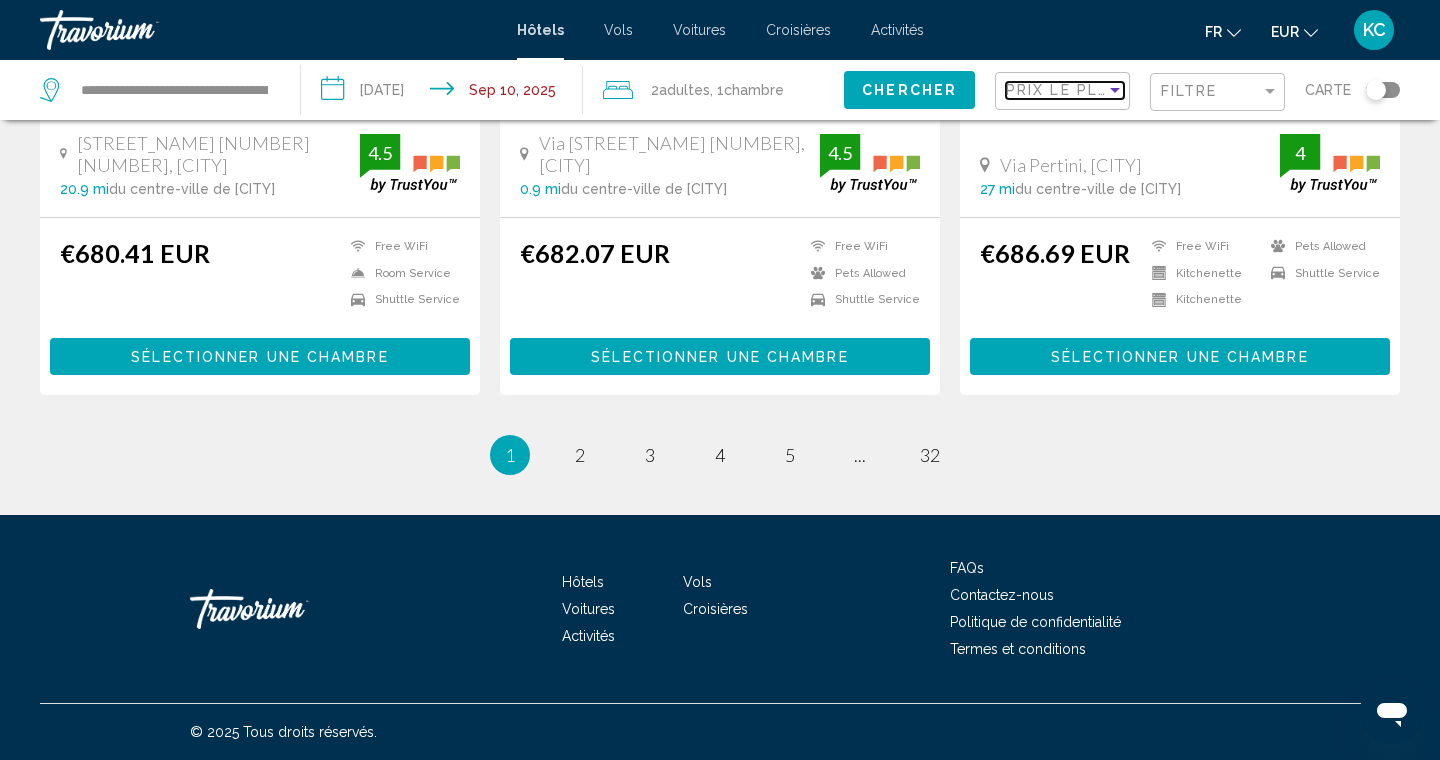 scroll, scrollTop: 2654, scrollLeft: 0, axis: vertical 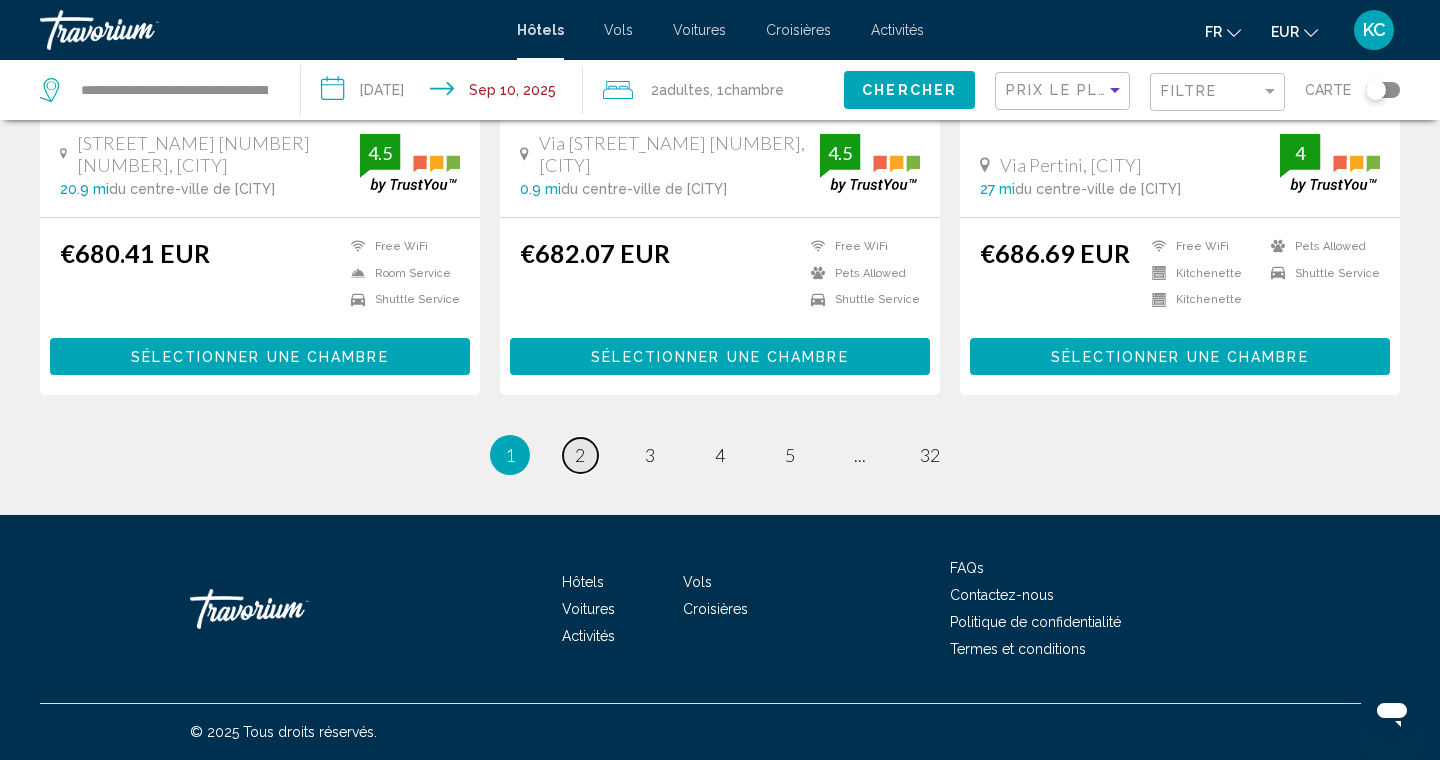 click on "2" at bounding box center (580, 455) 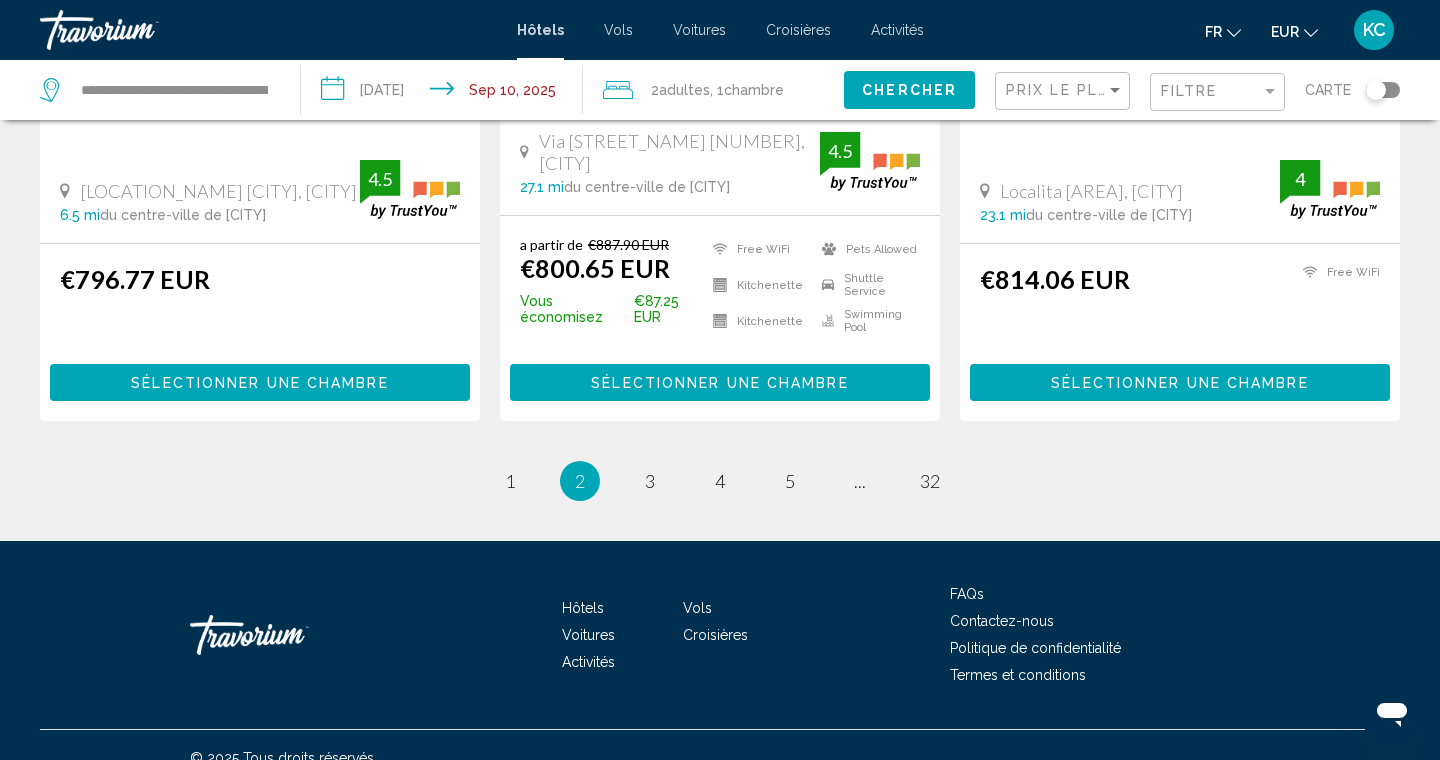 scroll, scrollTop: 0, scrollLeft: 0, axis: both 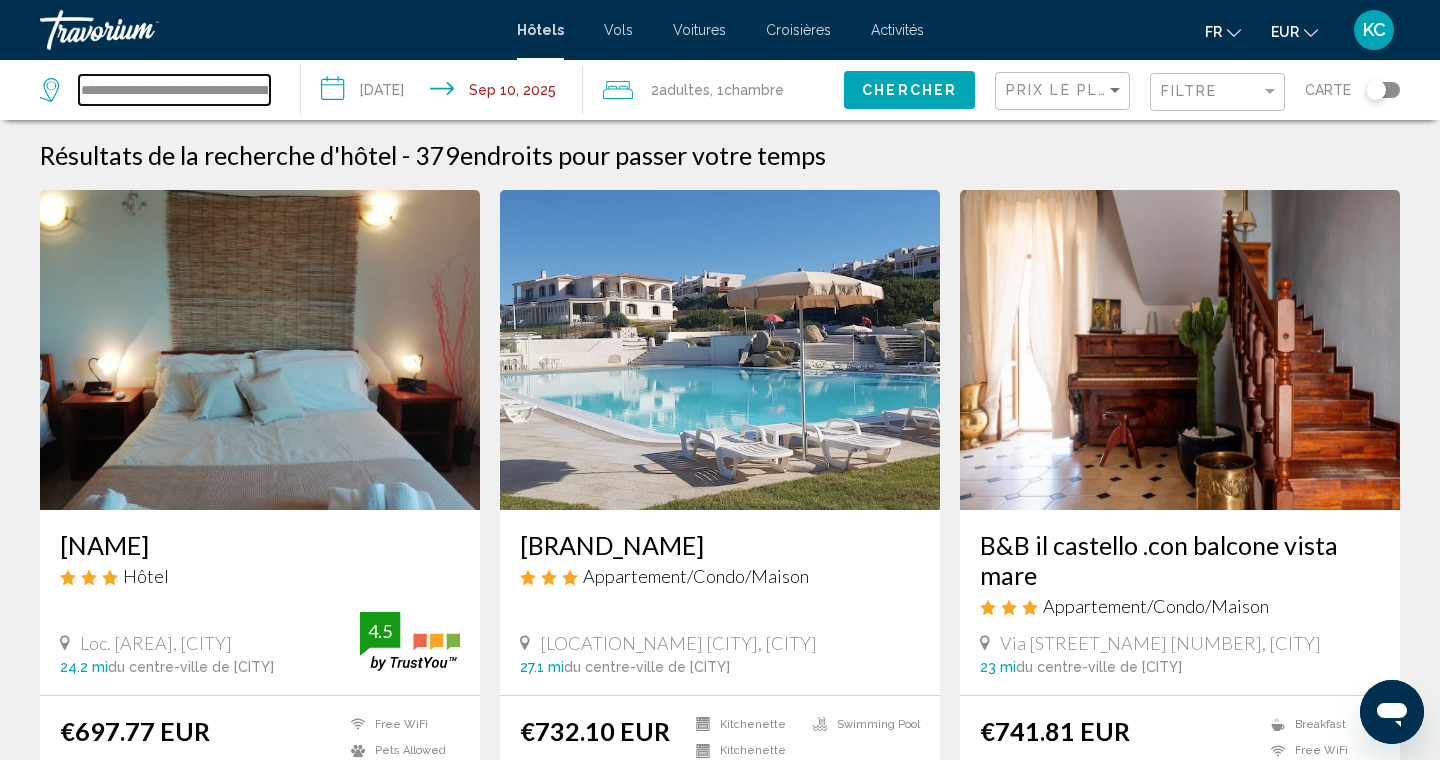 click on "**********" at bounding box center [174, 90] 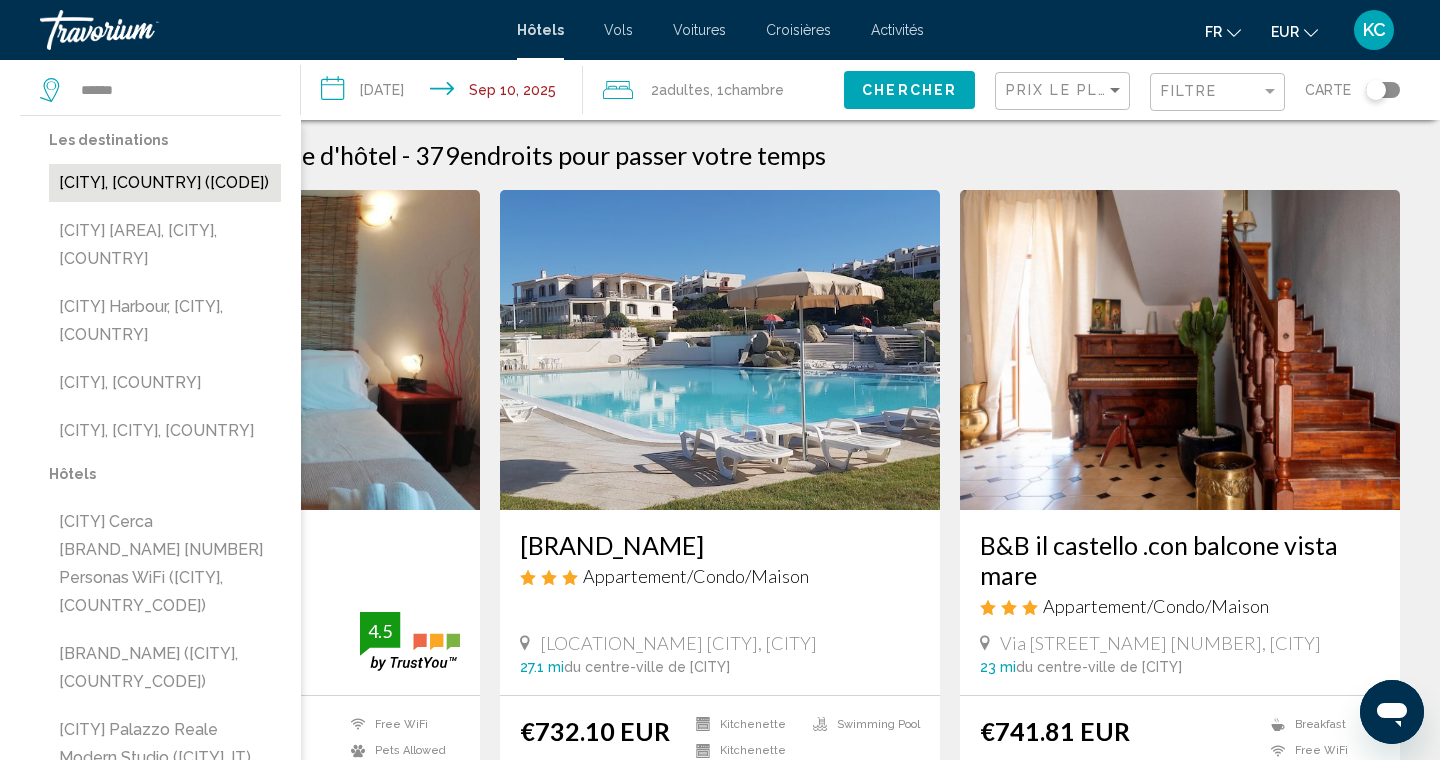 click on "[CITY], [COUNTRY] ([CODE])" at bounding box center [165, 183] 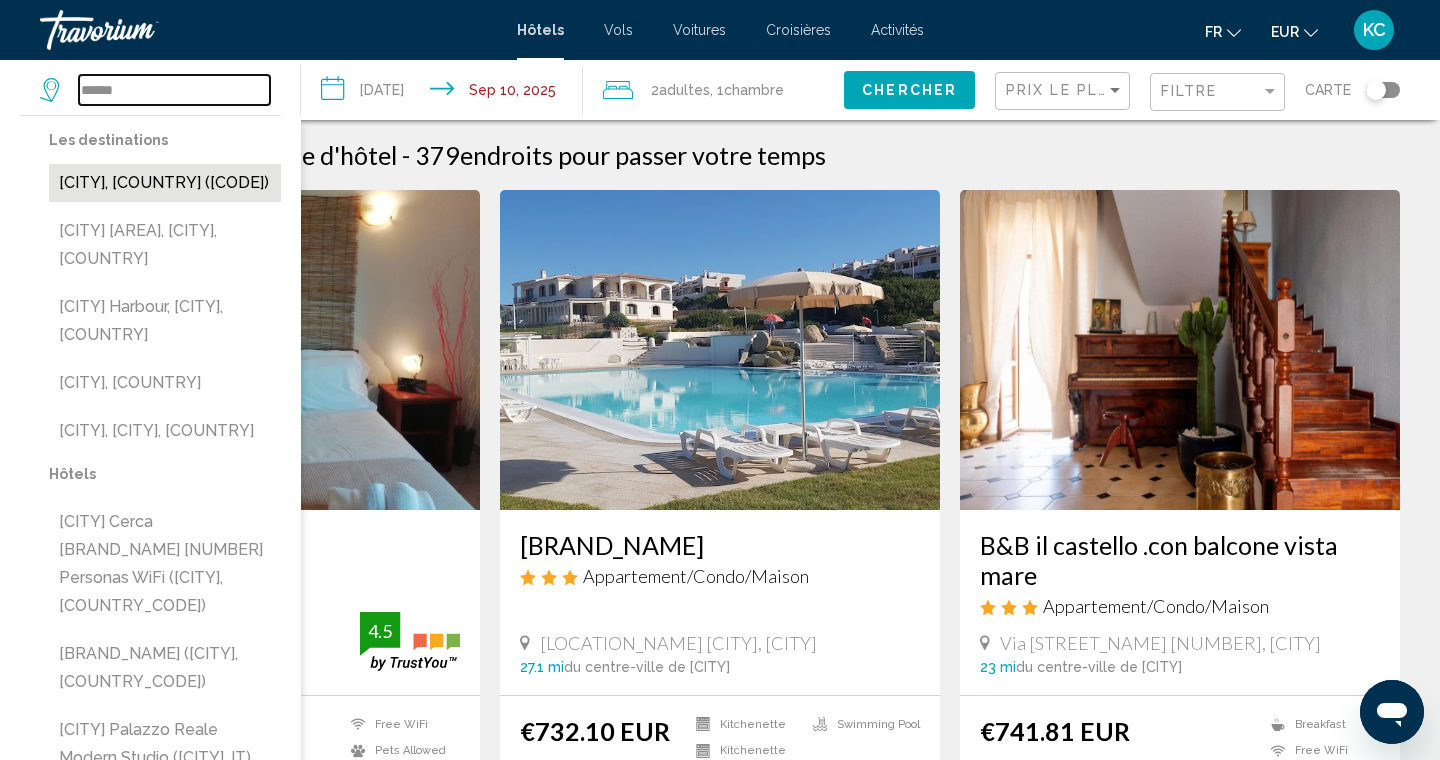 type on "**********" 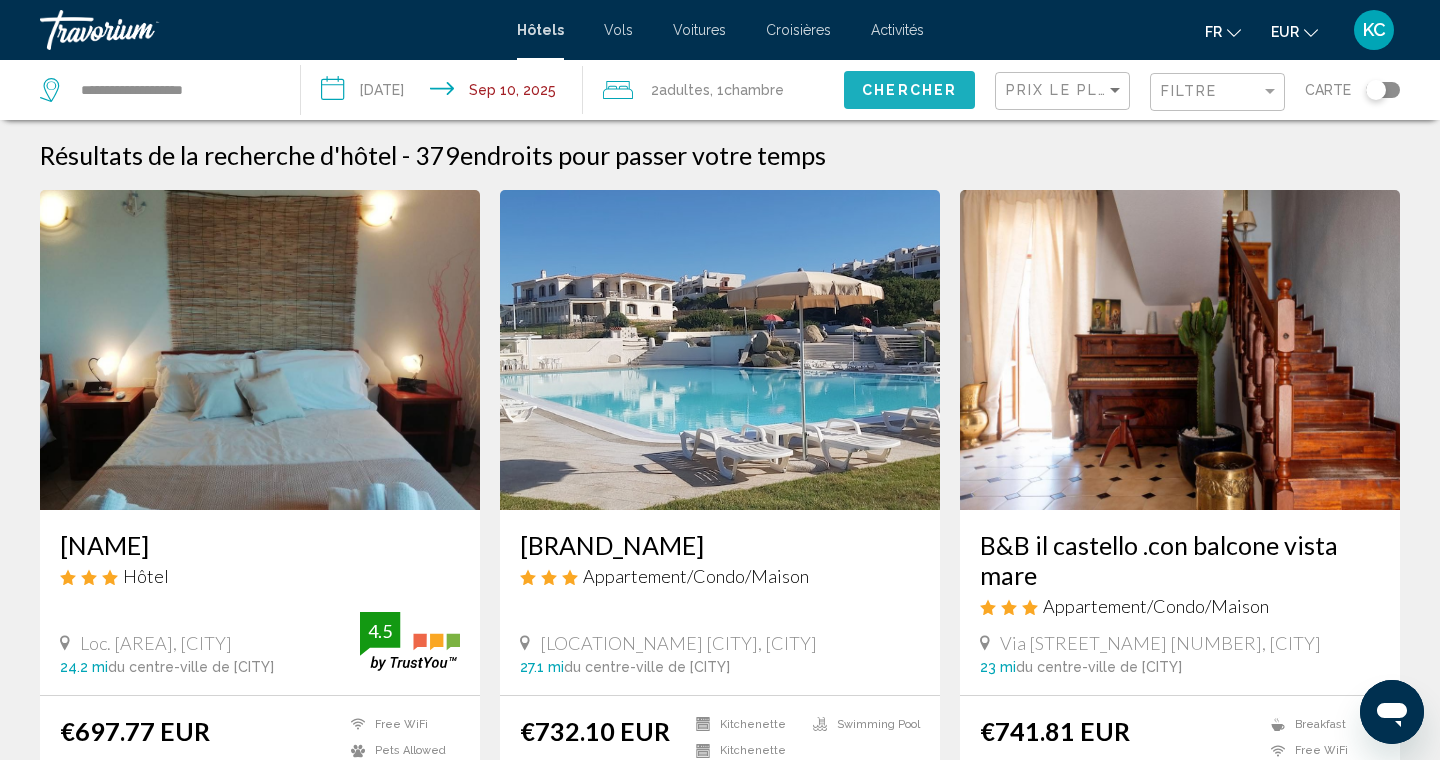 click on "Chercher" 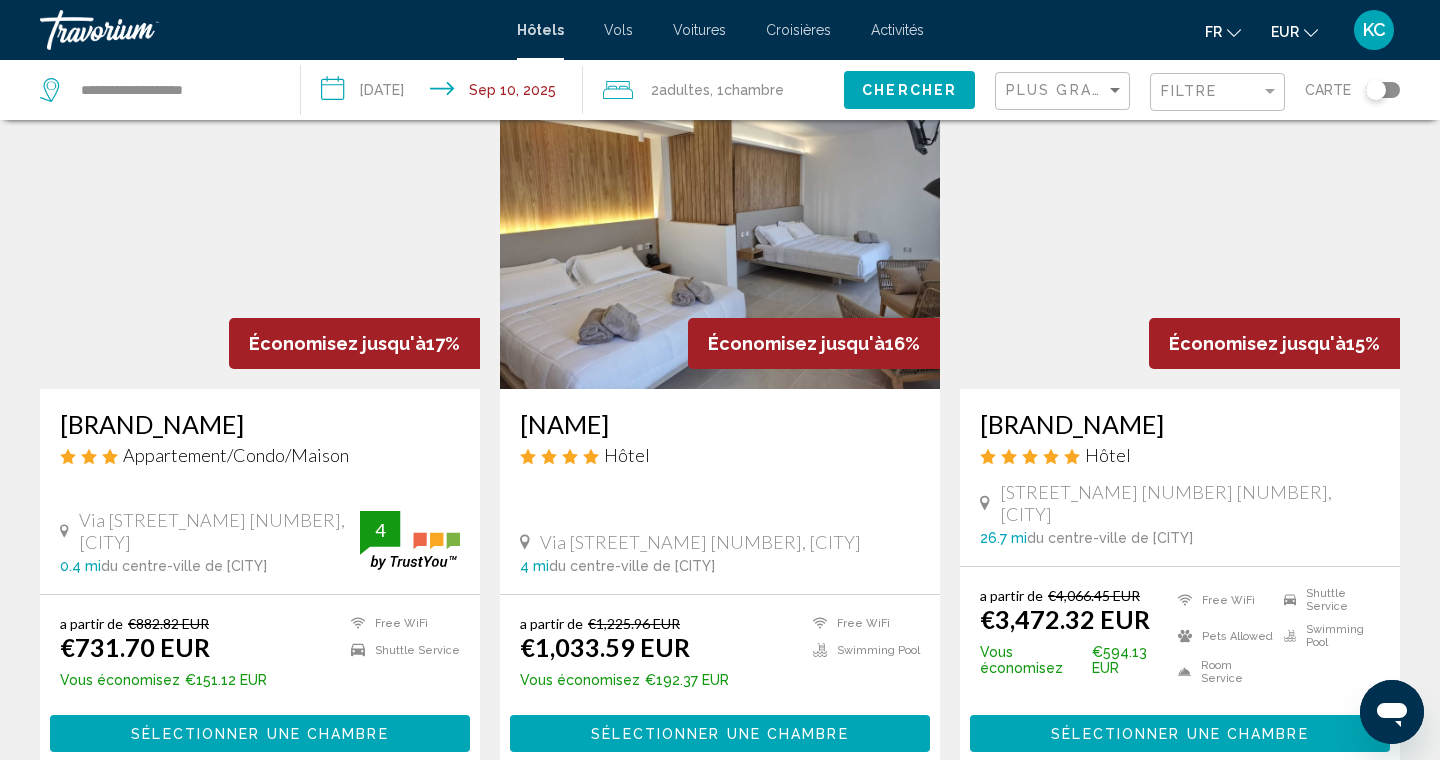 scroll, scrollTop: 2357, scrollLeft: 0, axis: vertical 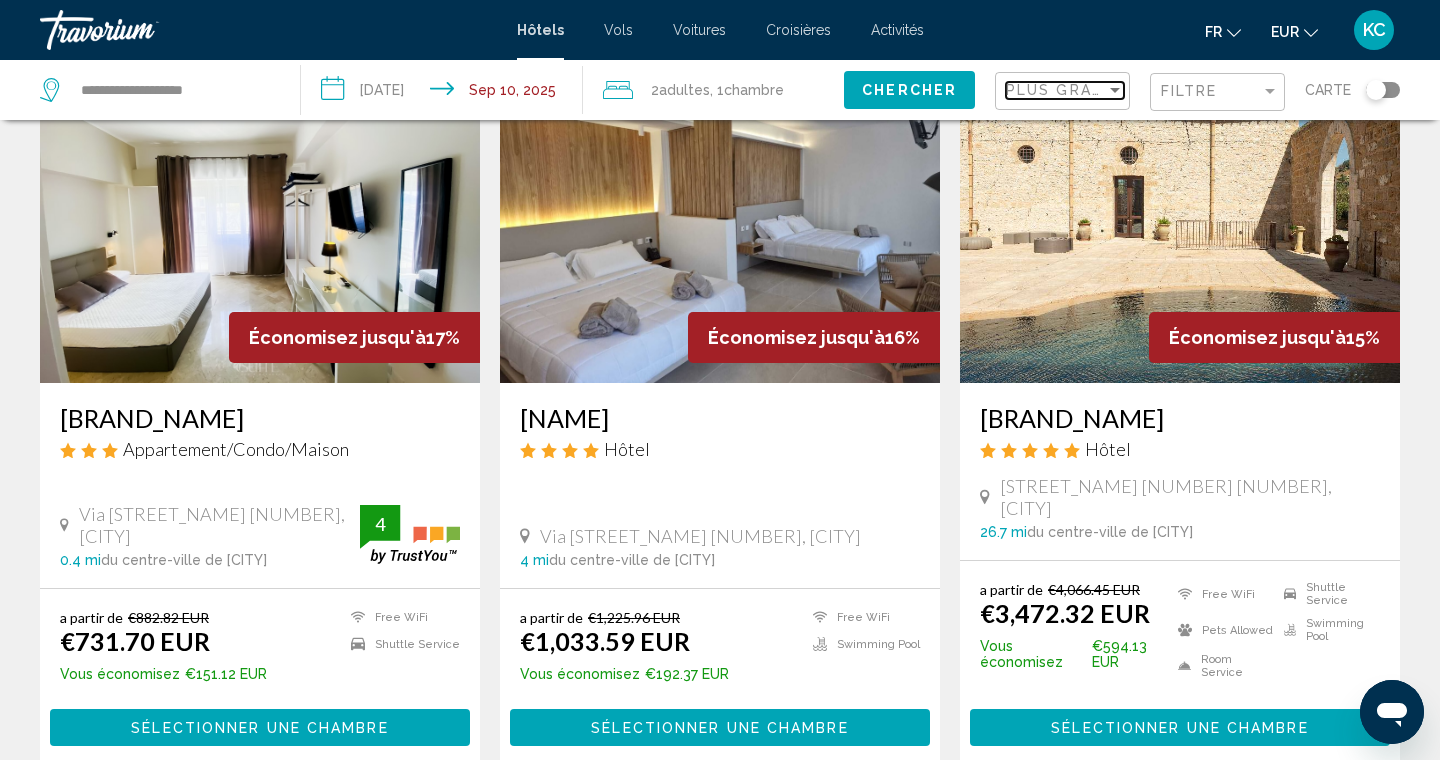 click on "Plus grandes économies" at bounding box center (1125, 90) 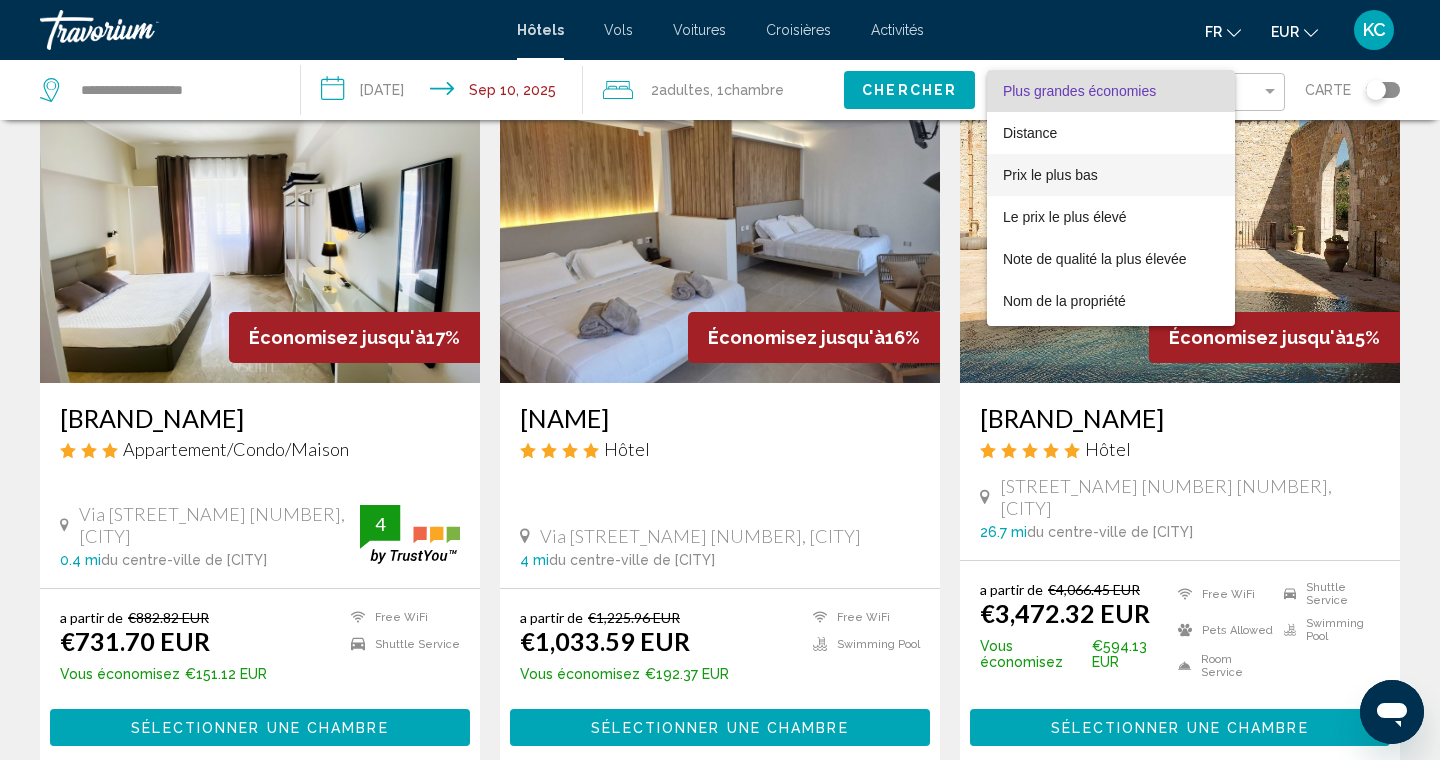 click on "Prix le plus bas" at bounding box center [1050, 175] 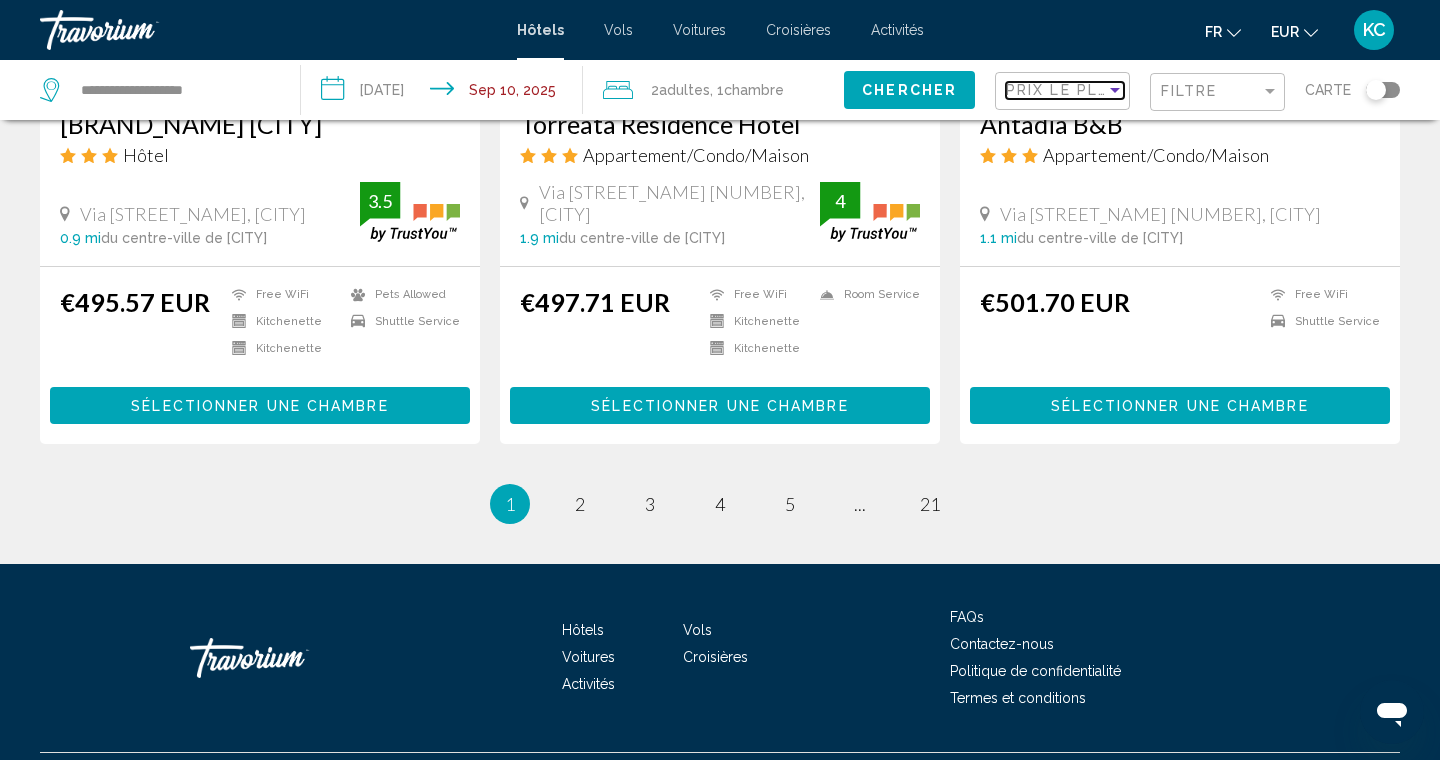 scroll, scrollTop: 2638, scrollLeft: 0, axis: vertical 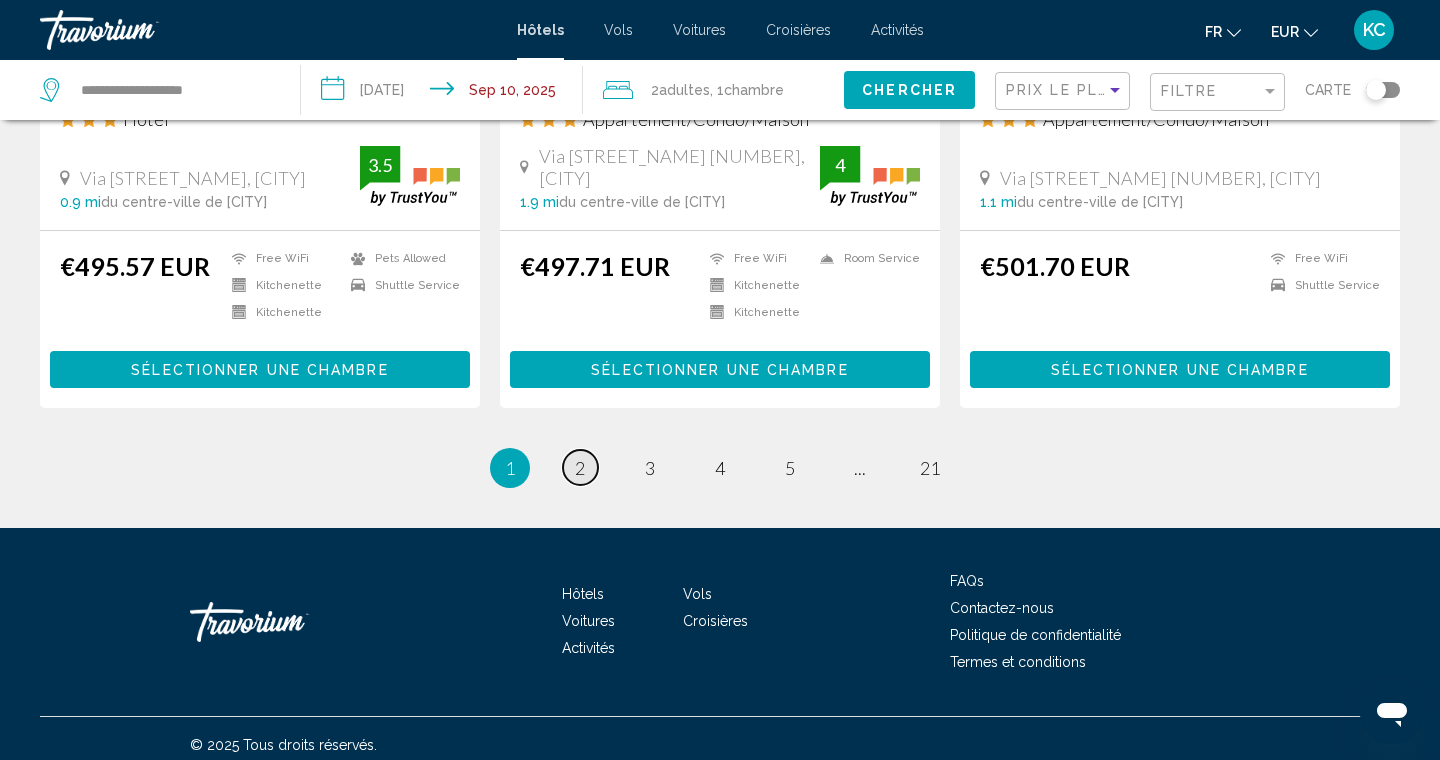 click on "2" at bounding box center [580, 468] 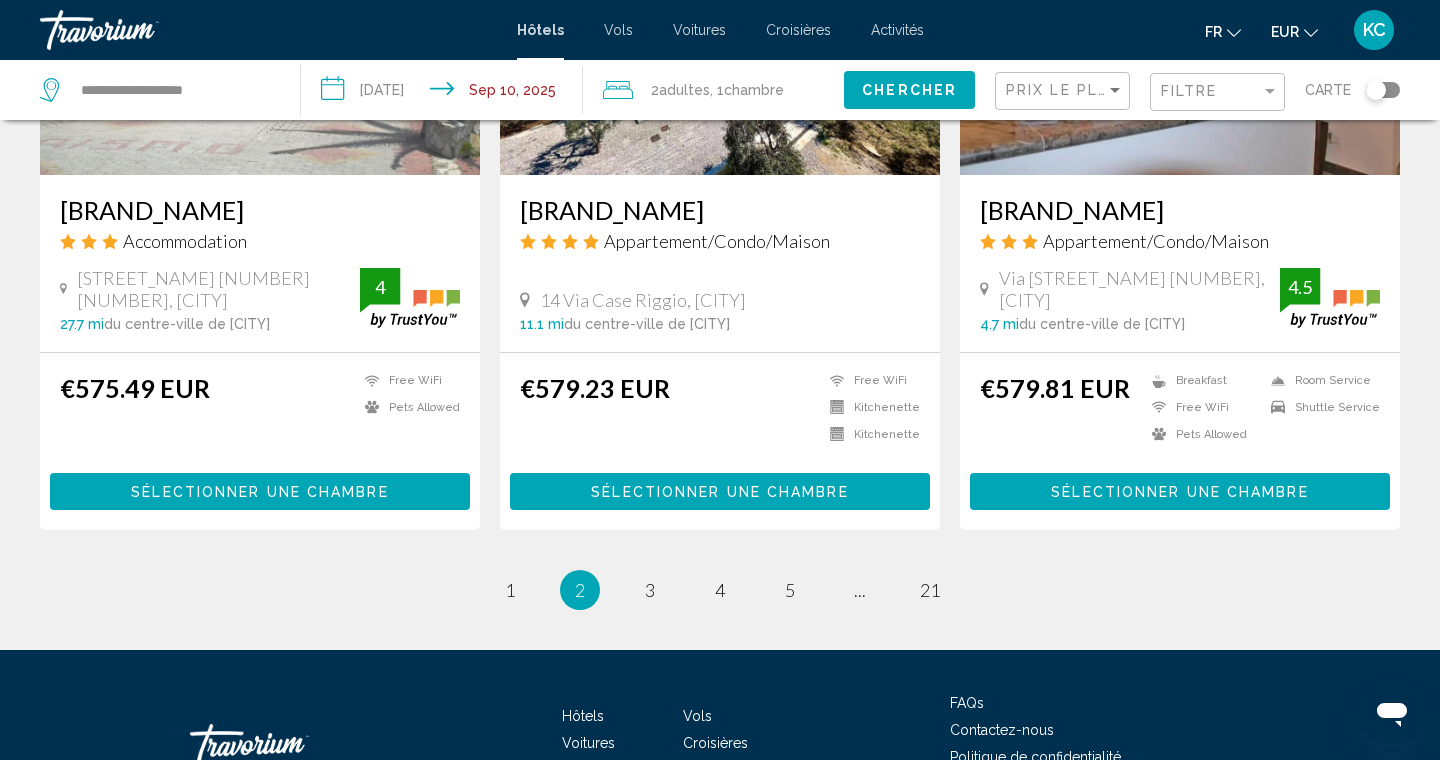 scroll, scrollTop: 2623, scrollLeft: 0, axis: vertical 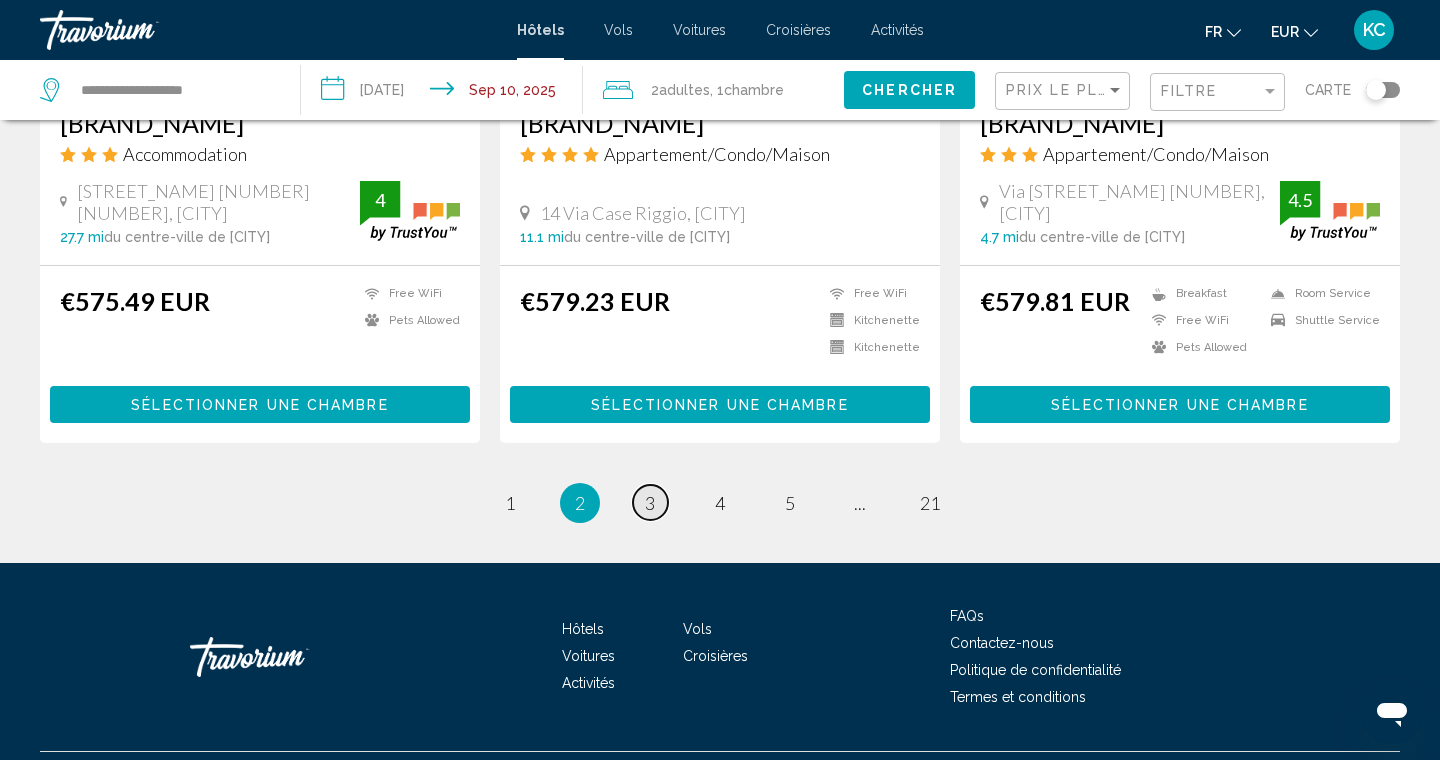 click on "3" at bounding box center (650, 503) 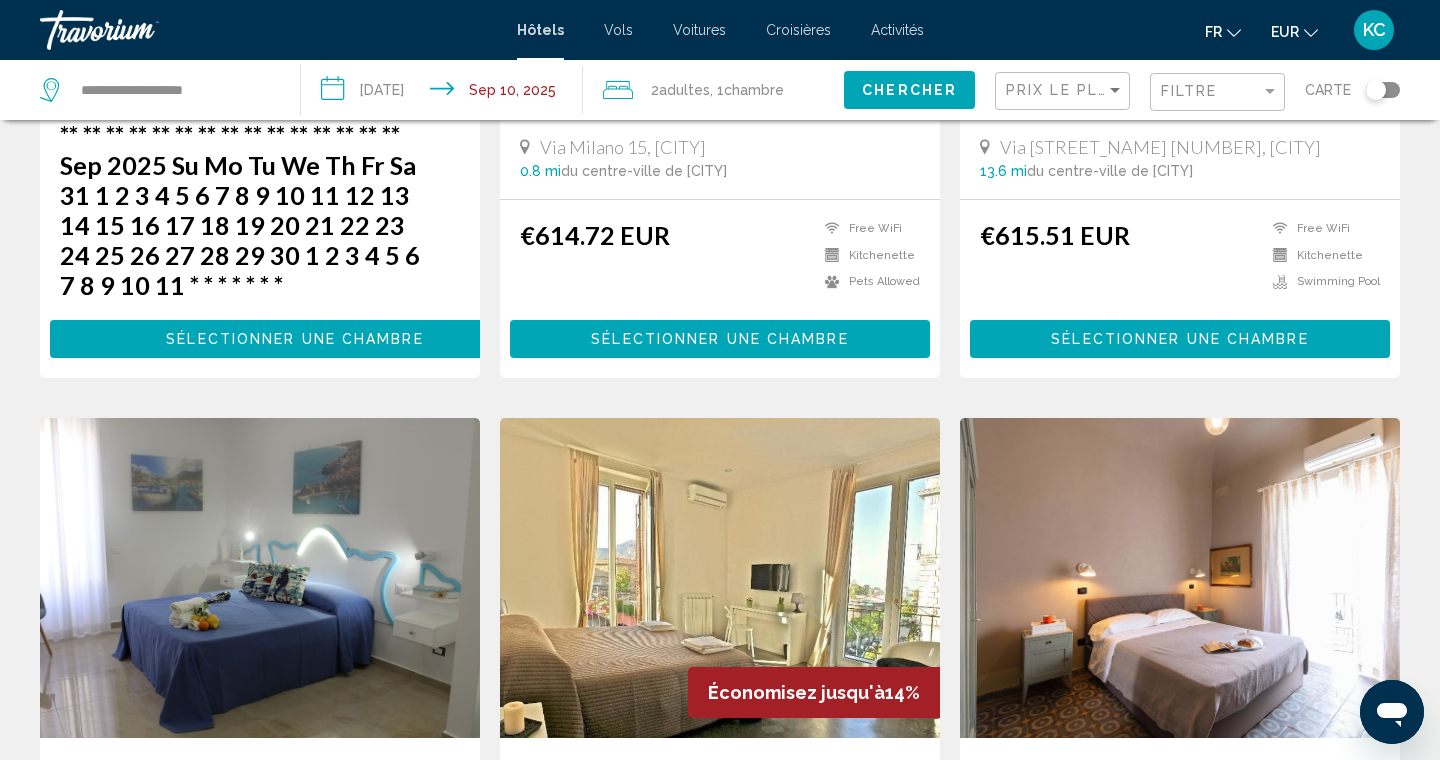 scroll, scrollTop: 2644, scrollLeft: 0, axis: vertical 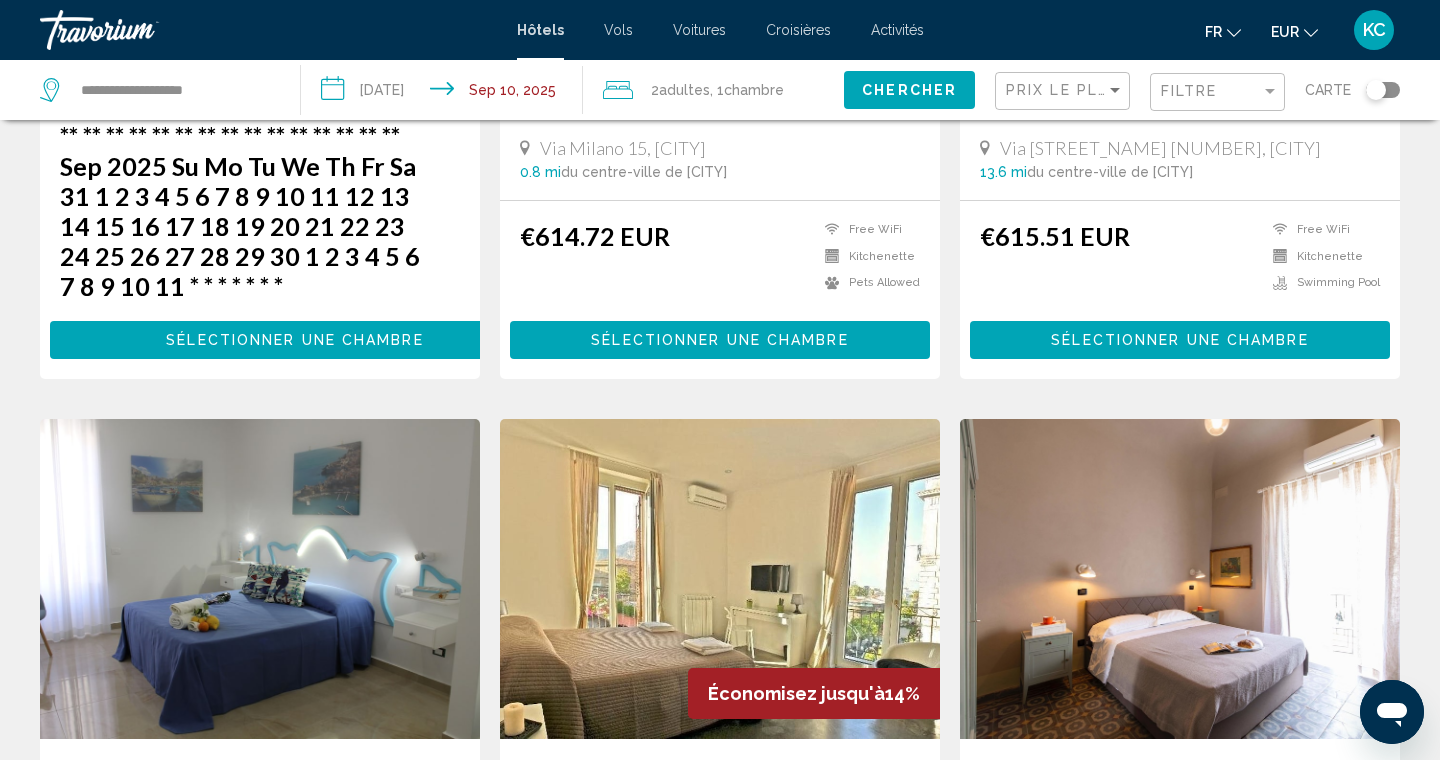 click on "page  1" at bounding box center (510, 1153) 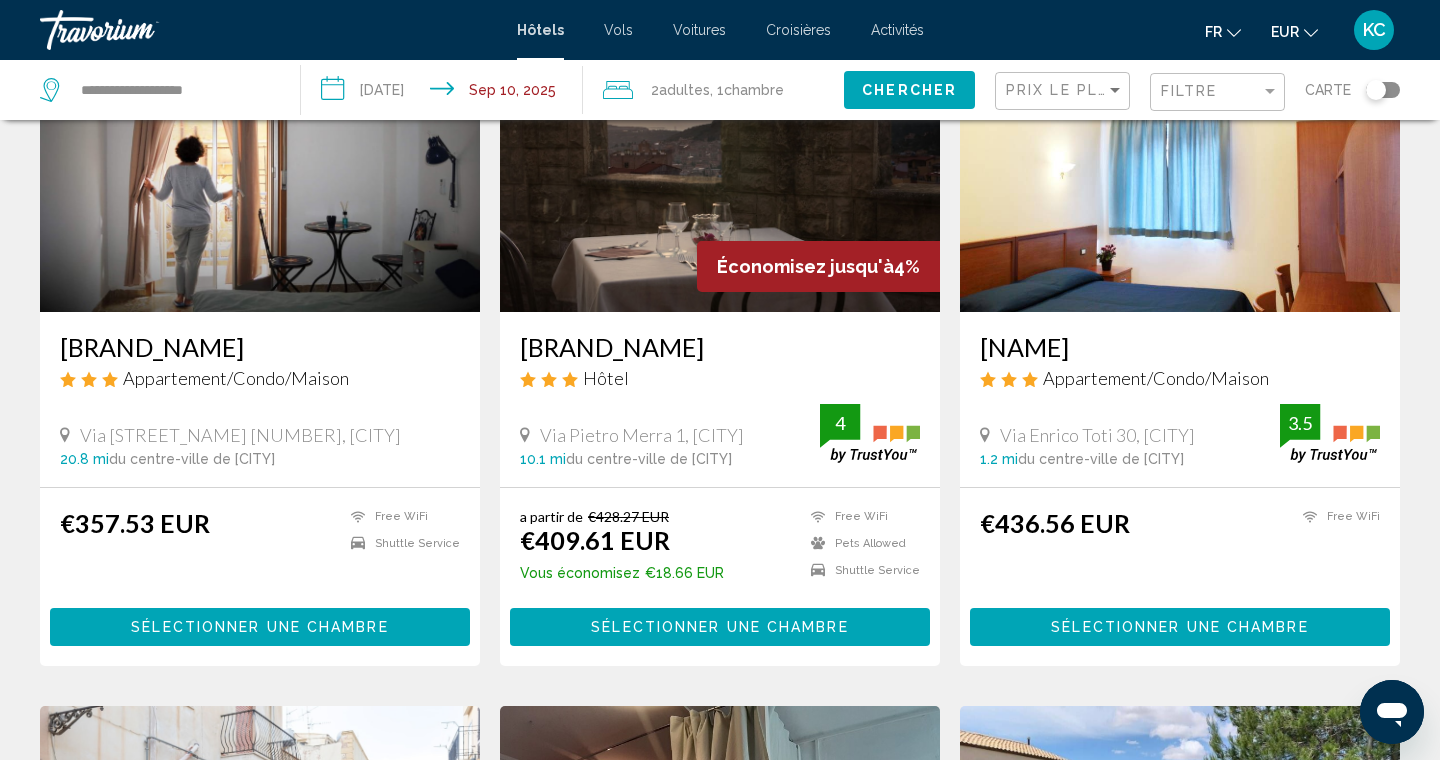 scroll, scrollTop: 199, scrollLeft: 0, axis: vertical 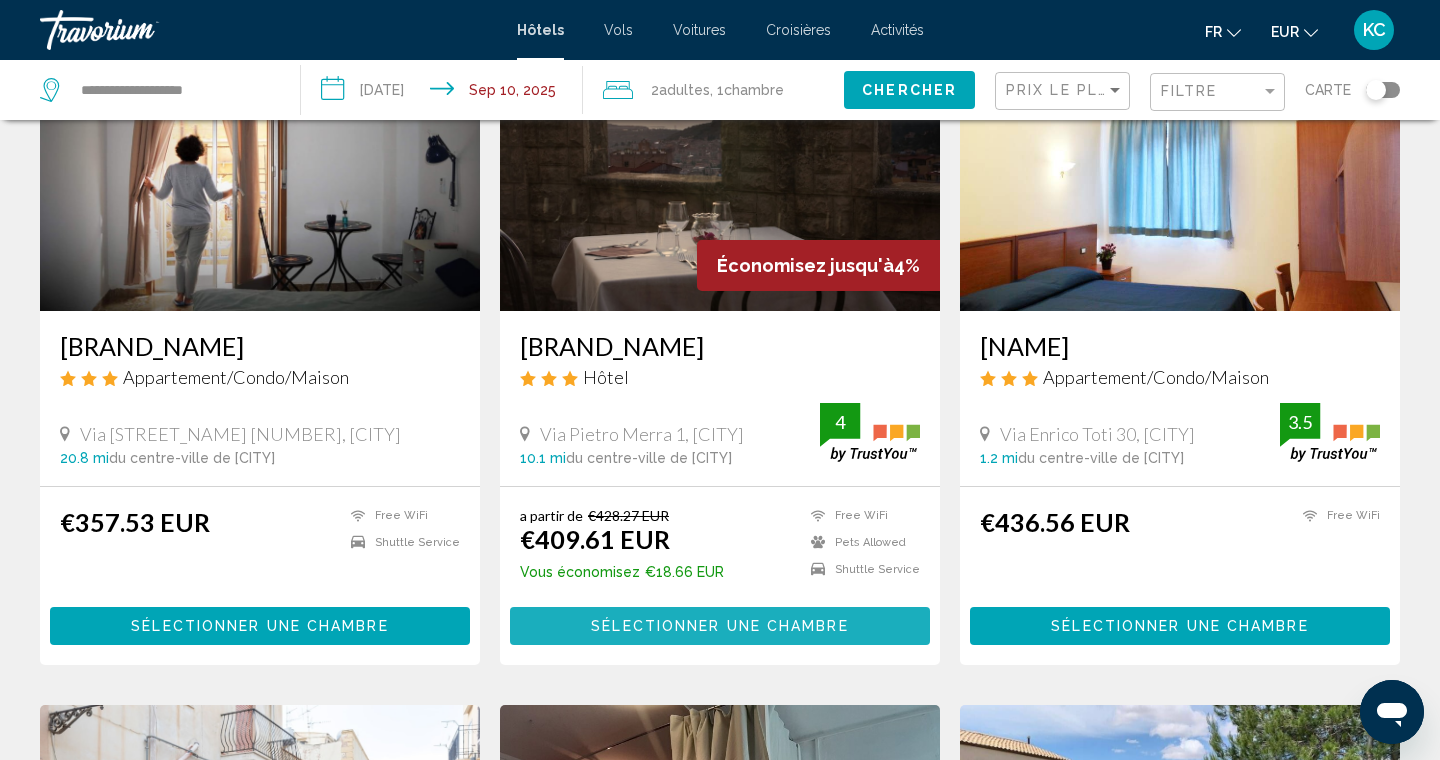 click on "Sélectionner une chambre" at bounding box center (719, 627) 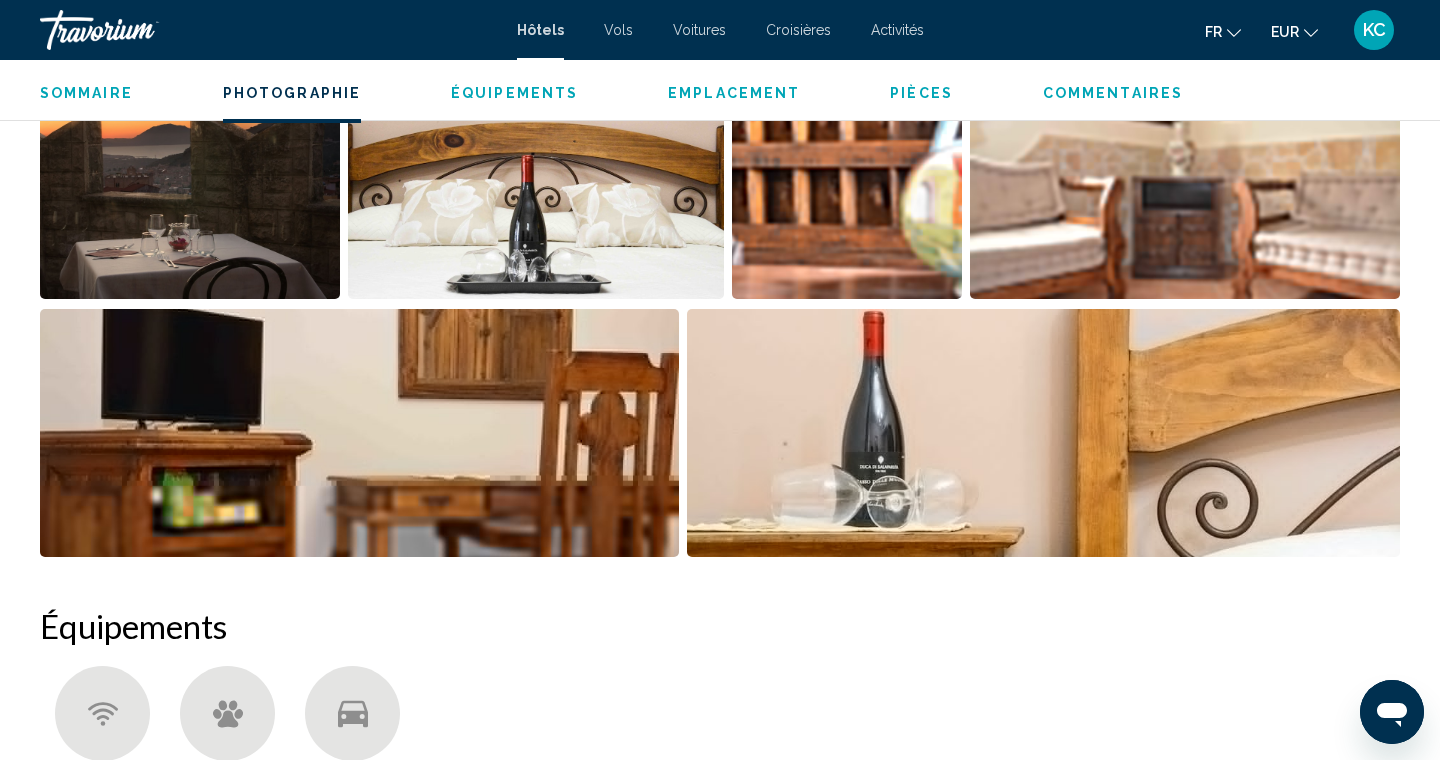 scroll, scrollTop: 1131, scrollLeft: 0, axis: vertical 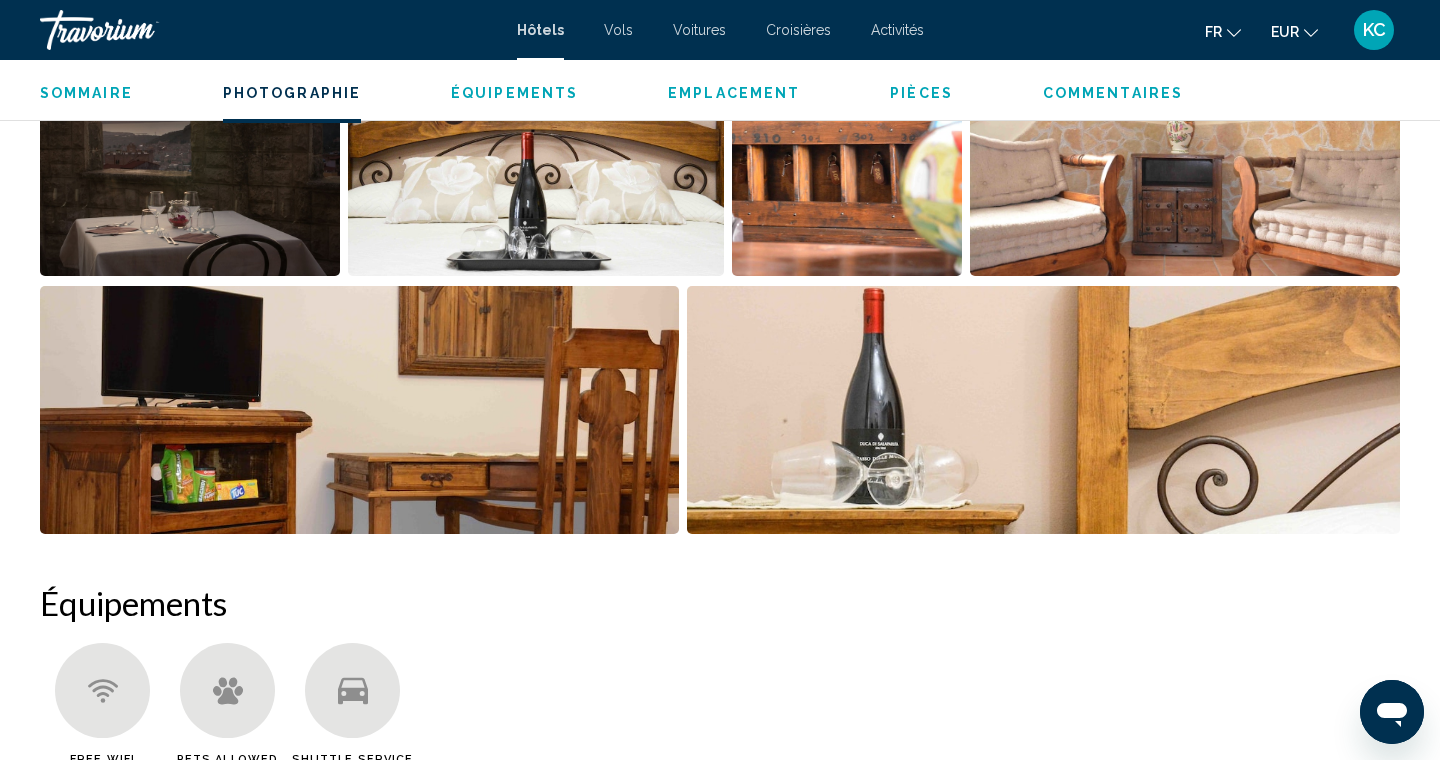 click at bounding box center [1044, 410] 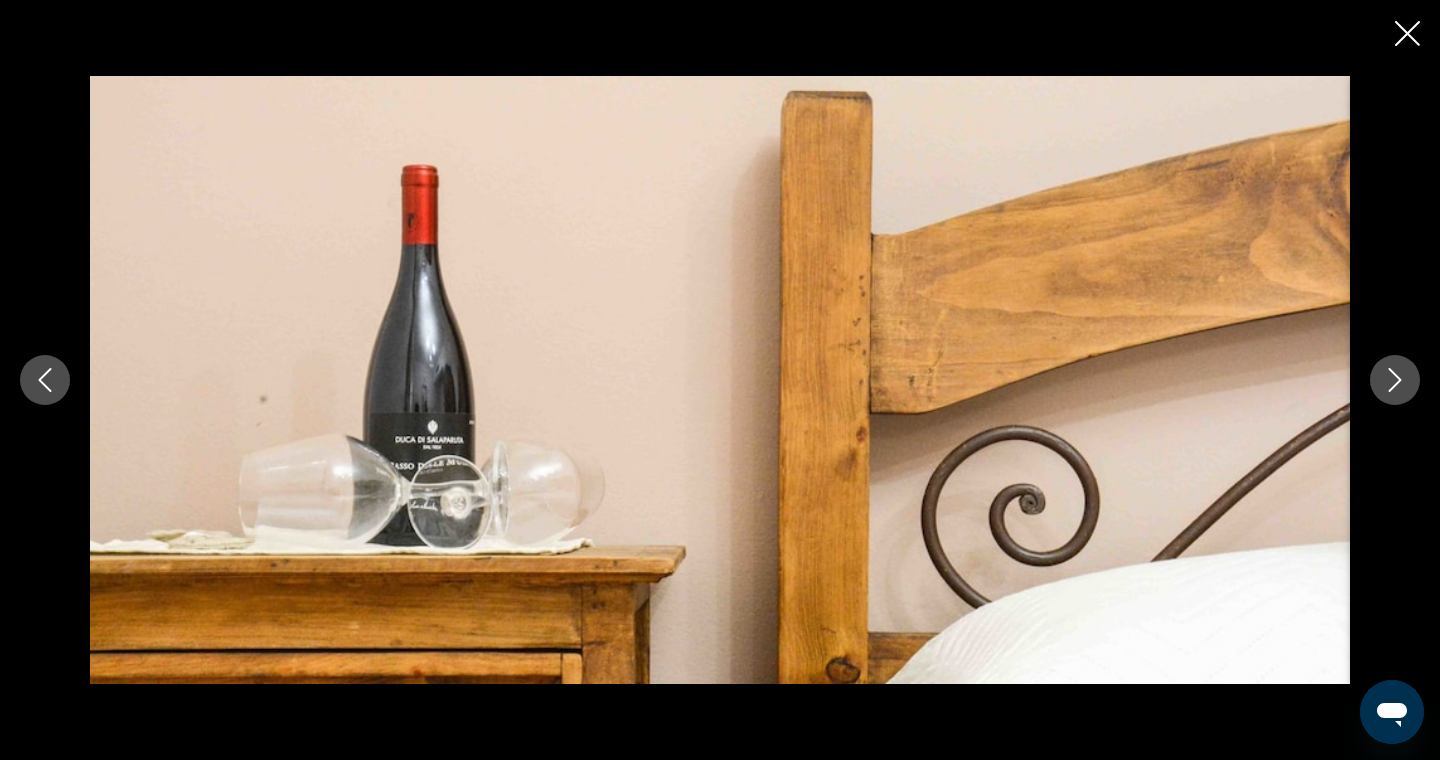 click at bounding box center (1395, 380) 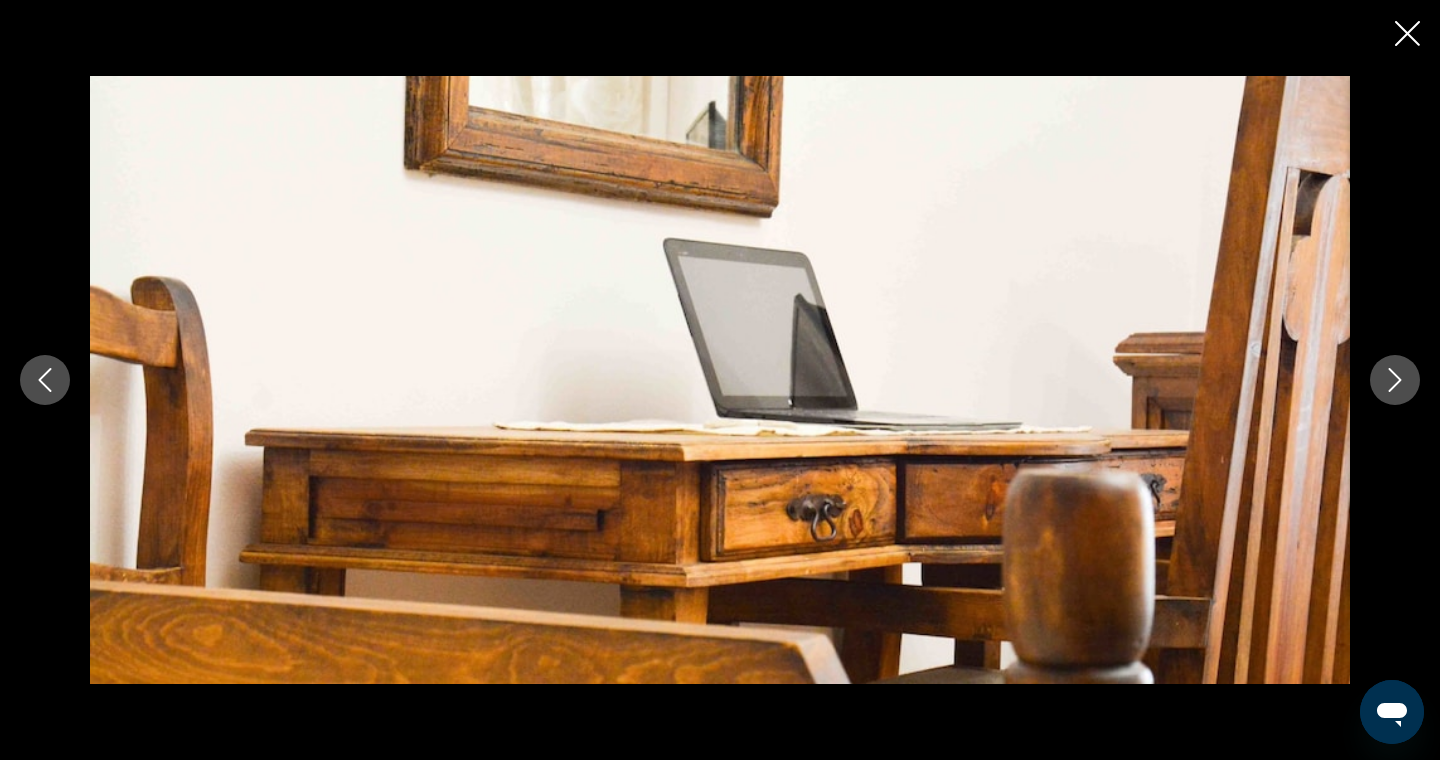 click 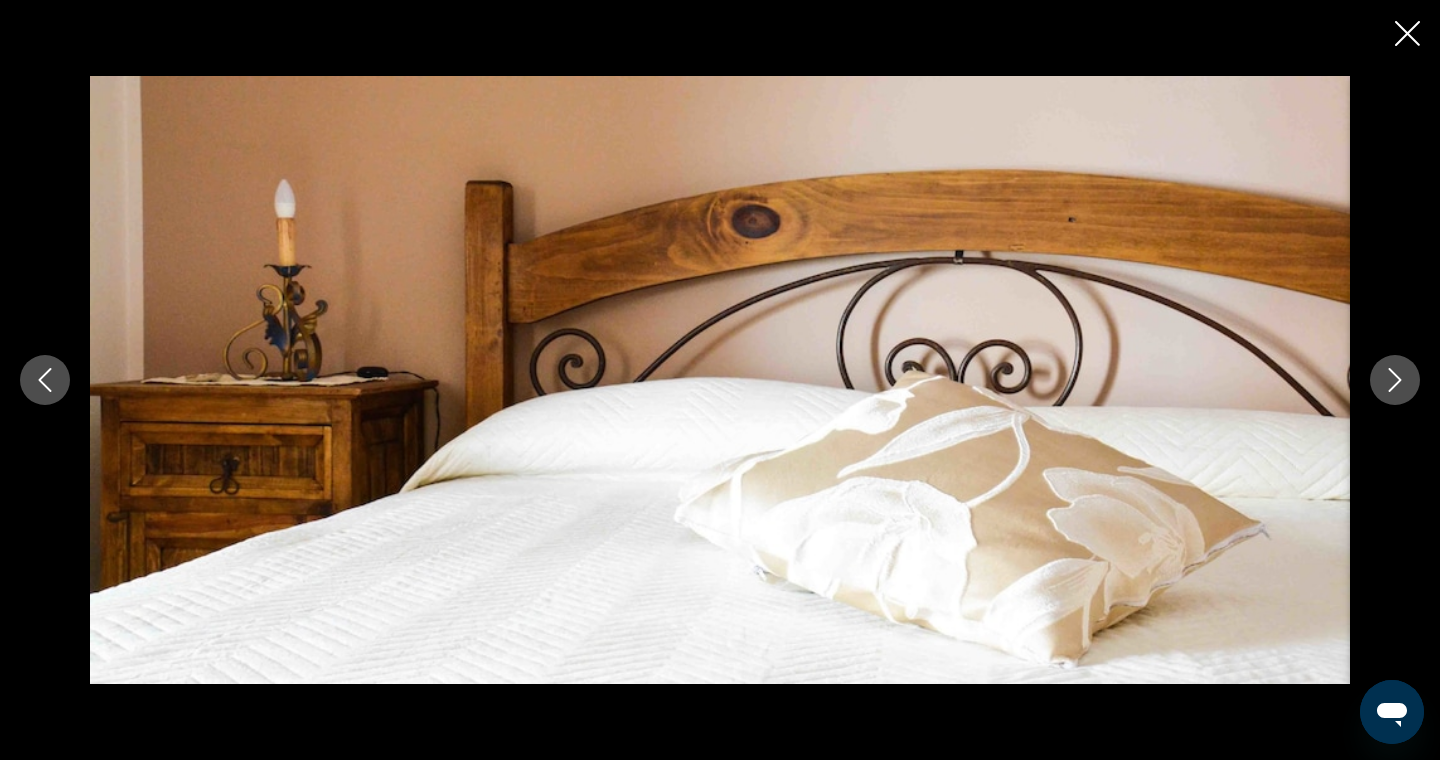 click 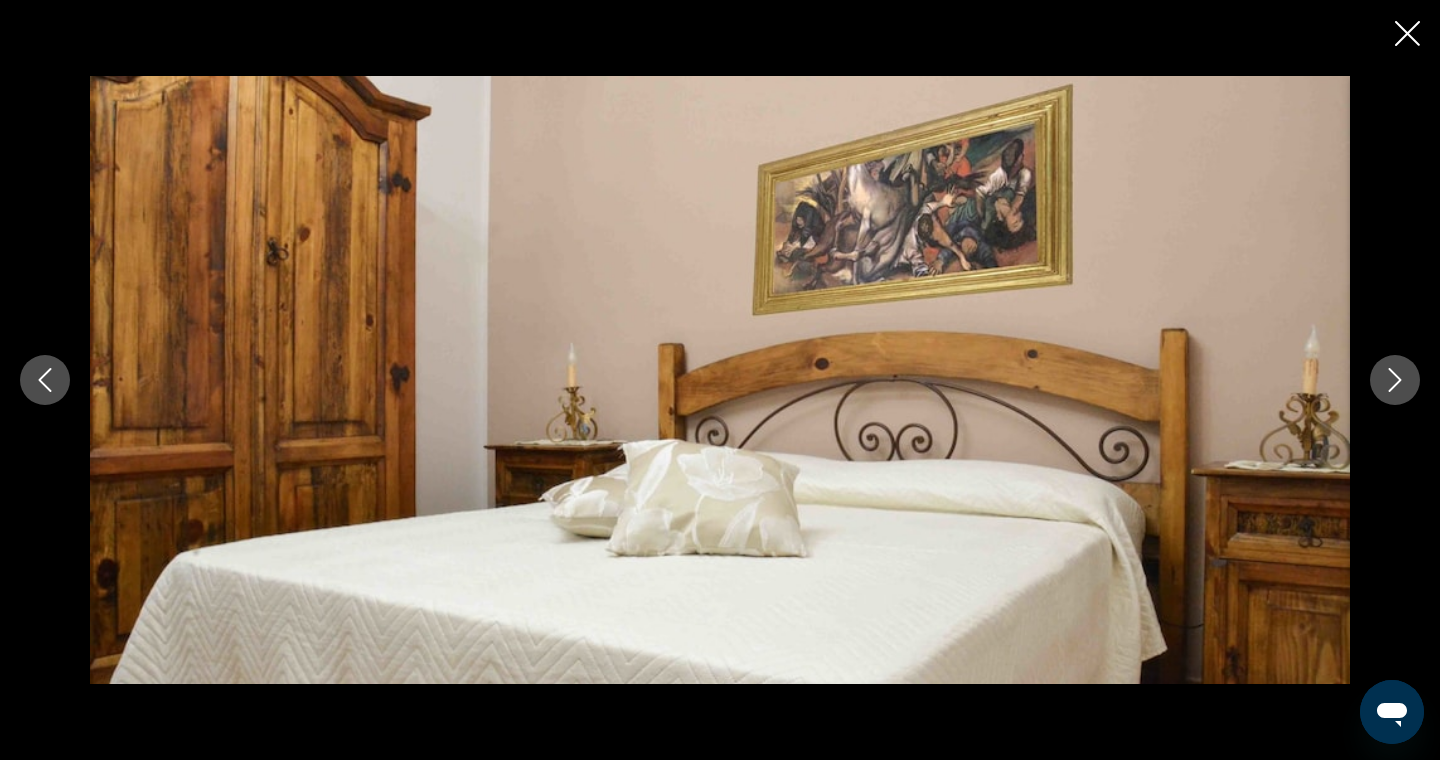 click 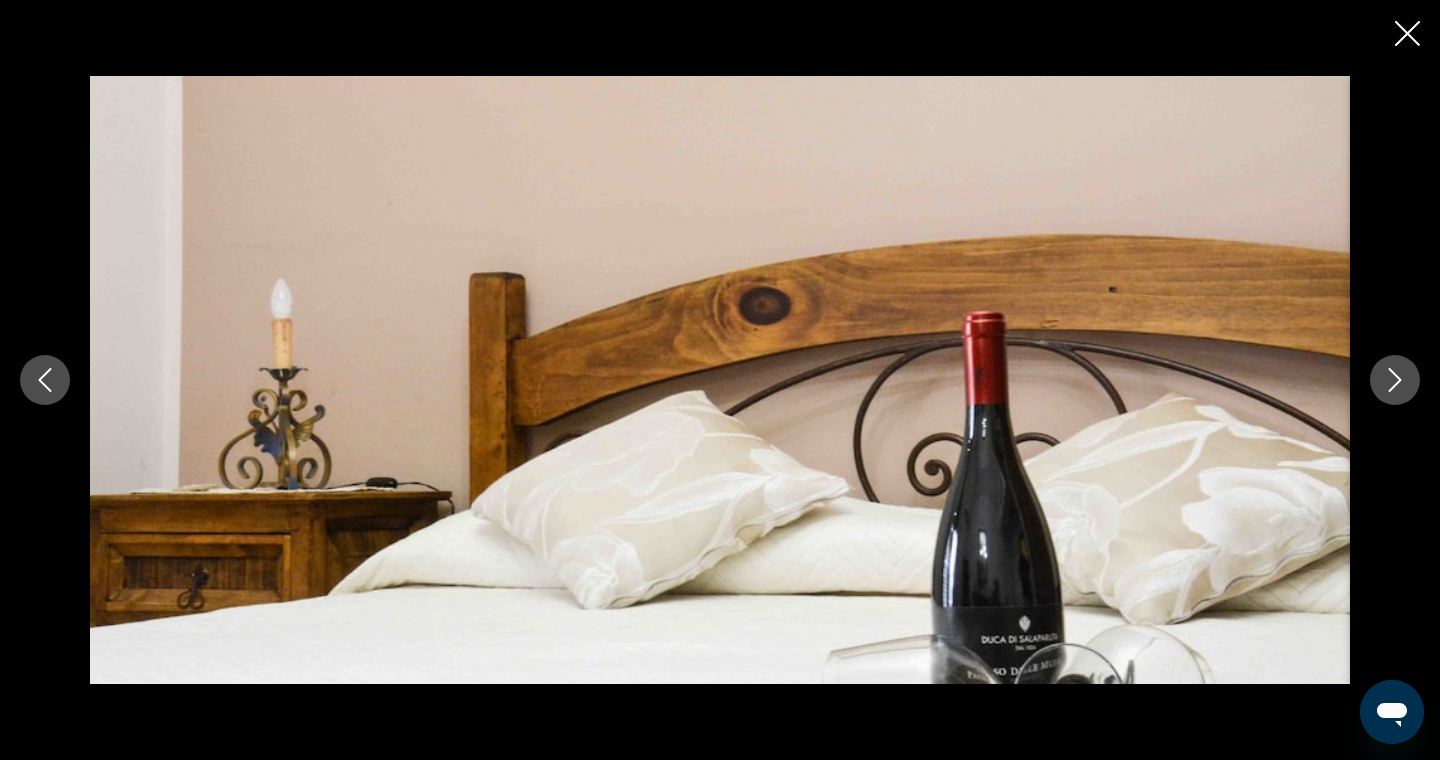 click 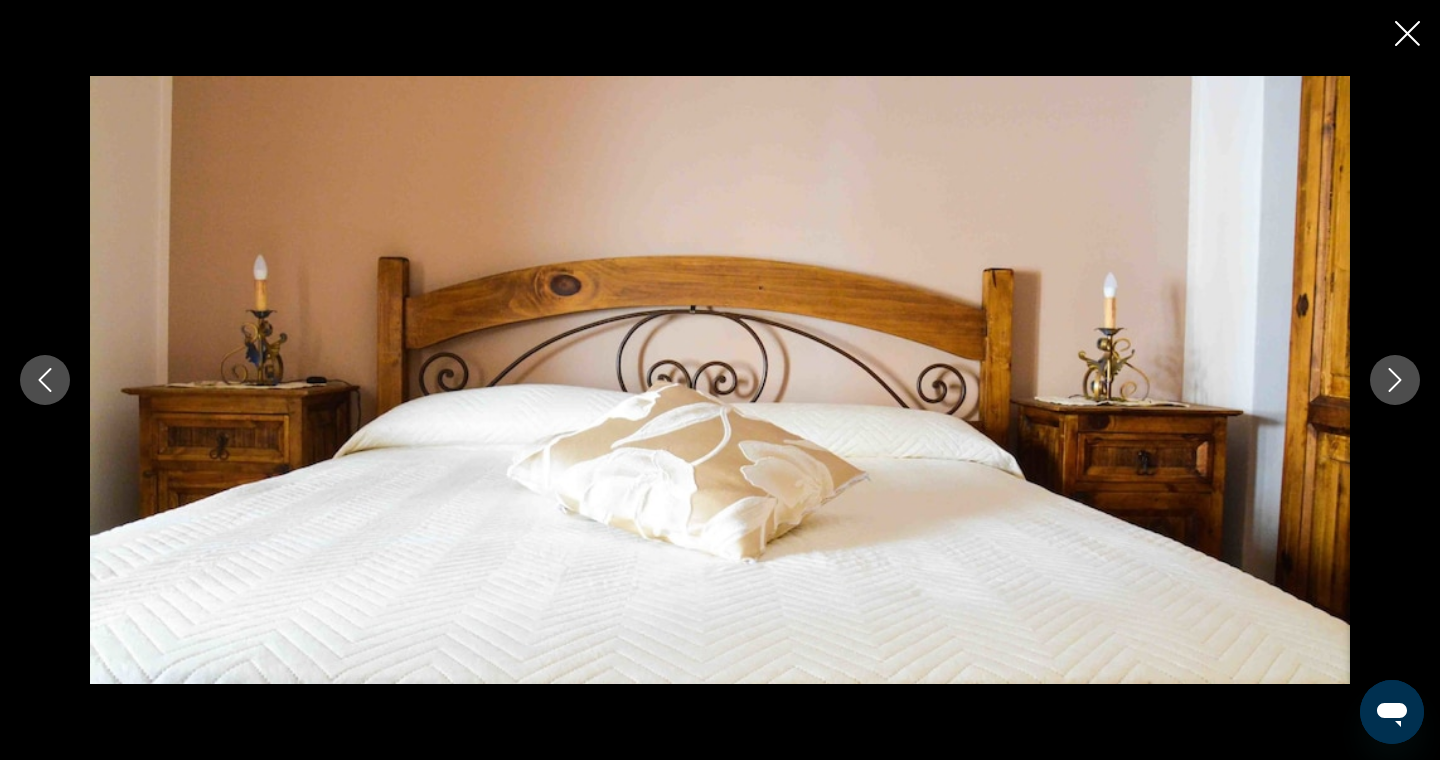 click 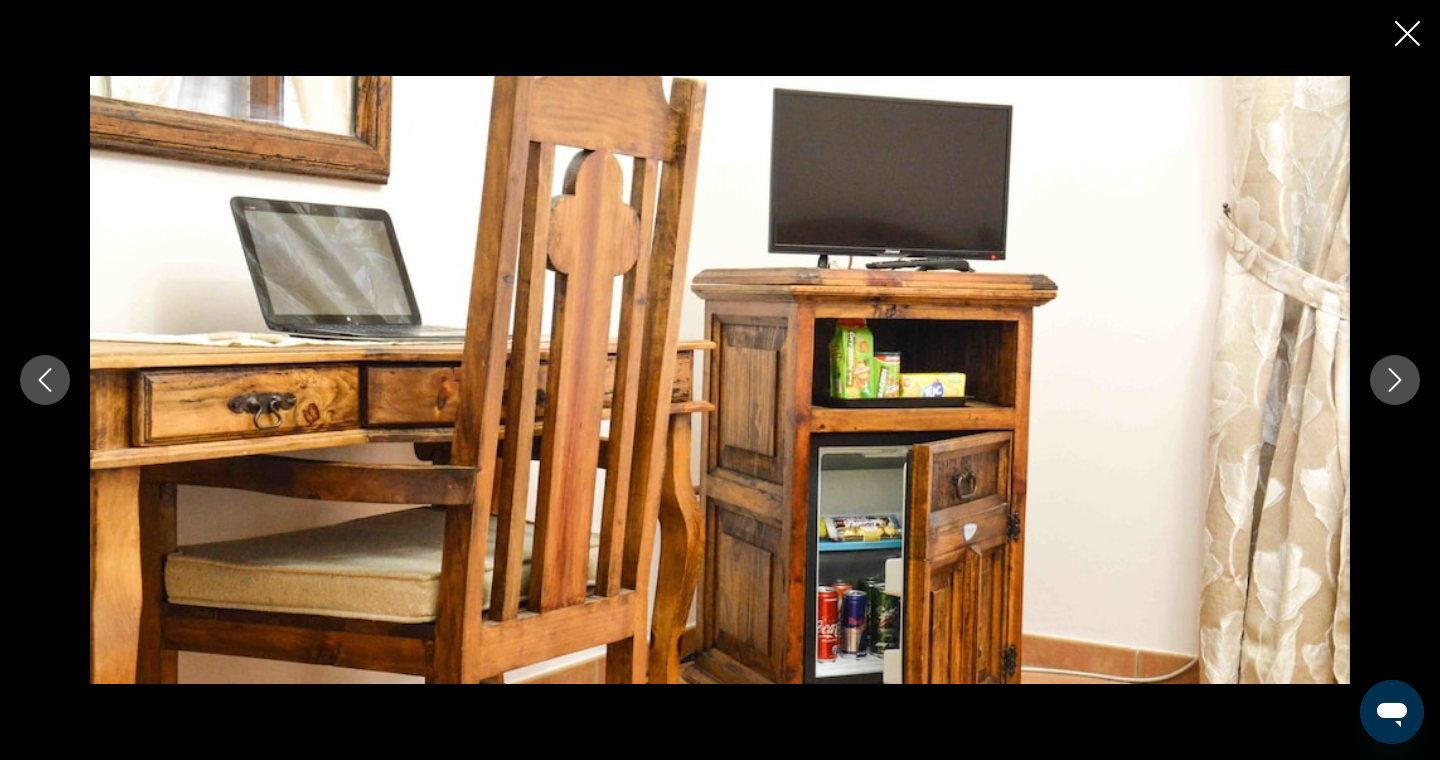 click at bounding box center (1395, 380) 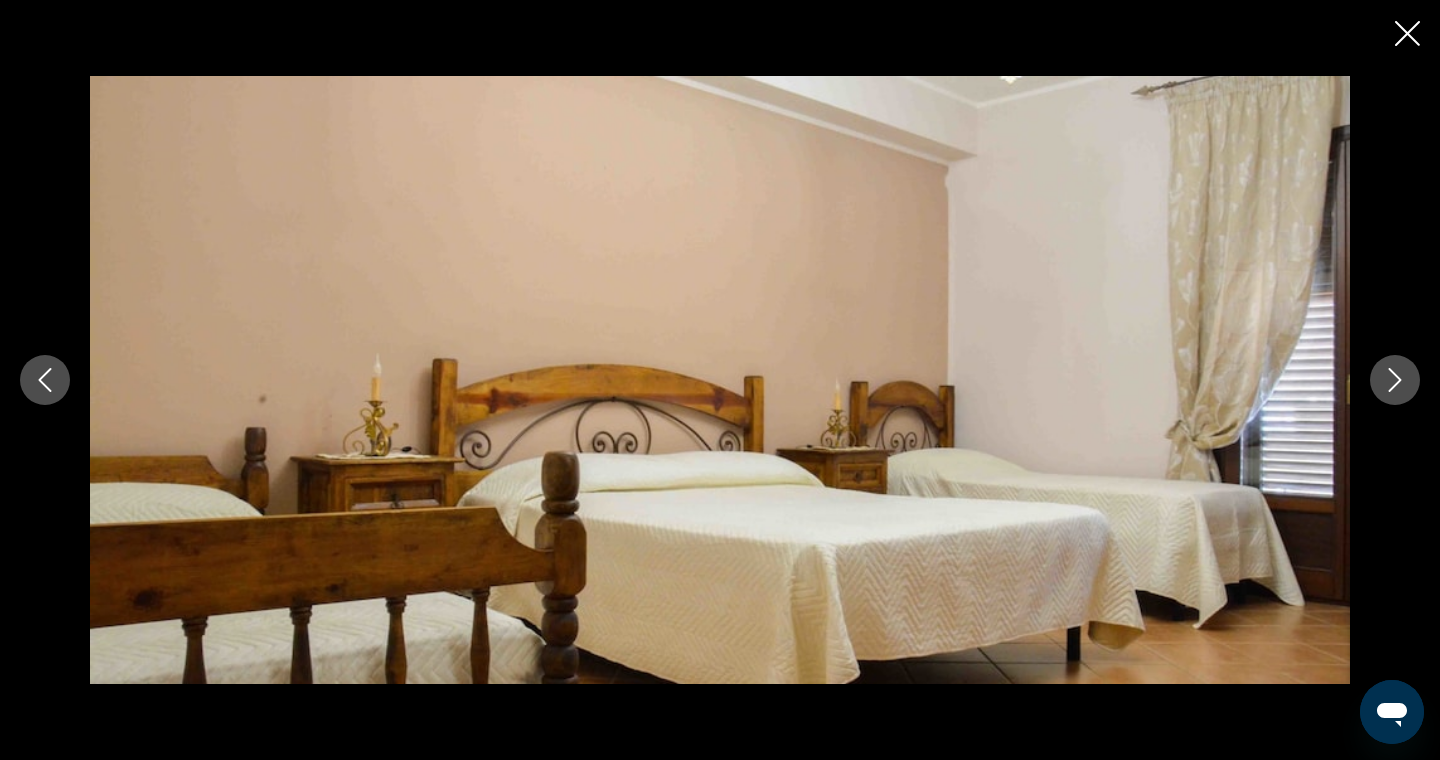 click at bounding box center [1395, 380] 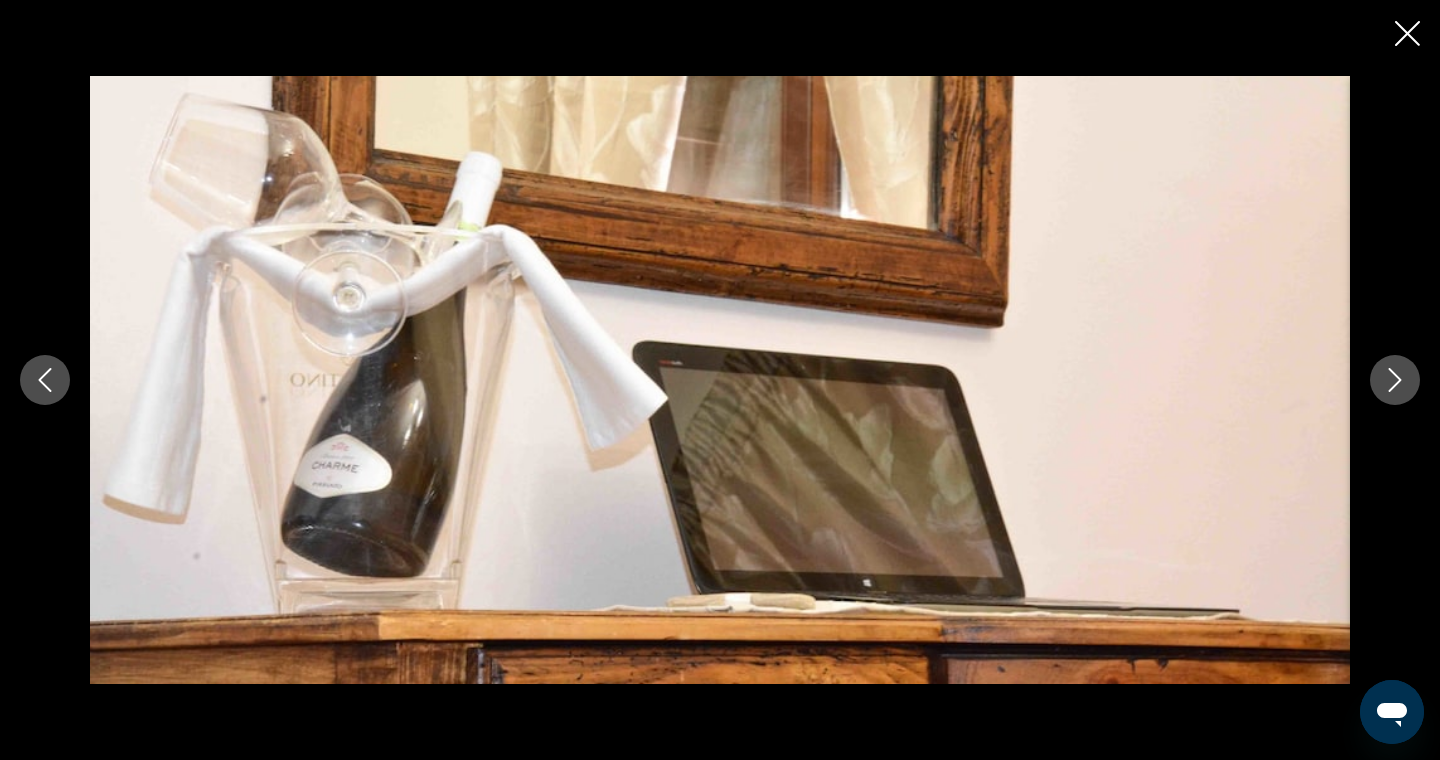click 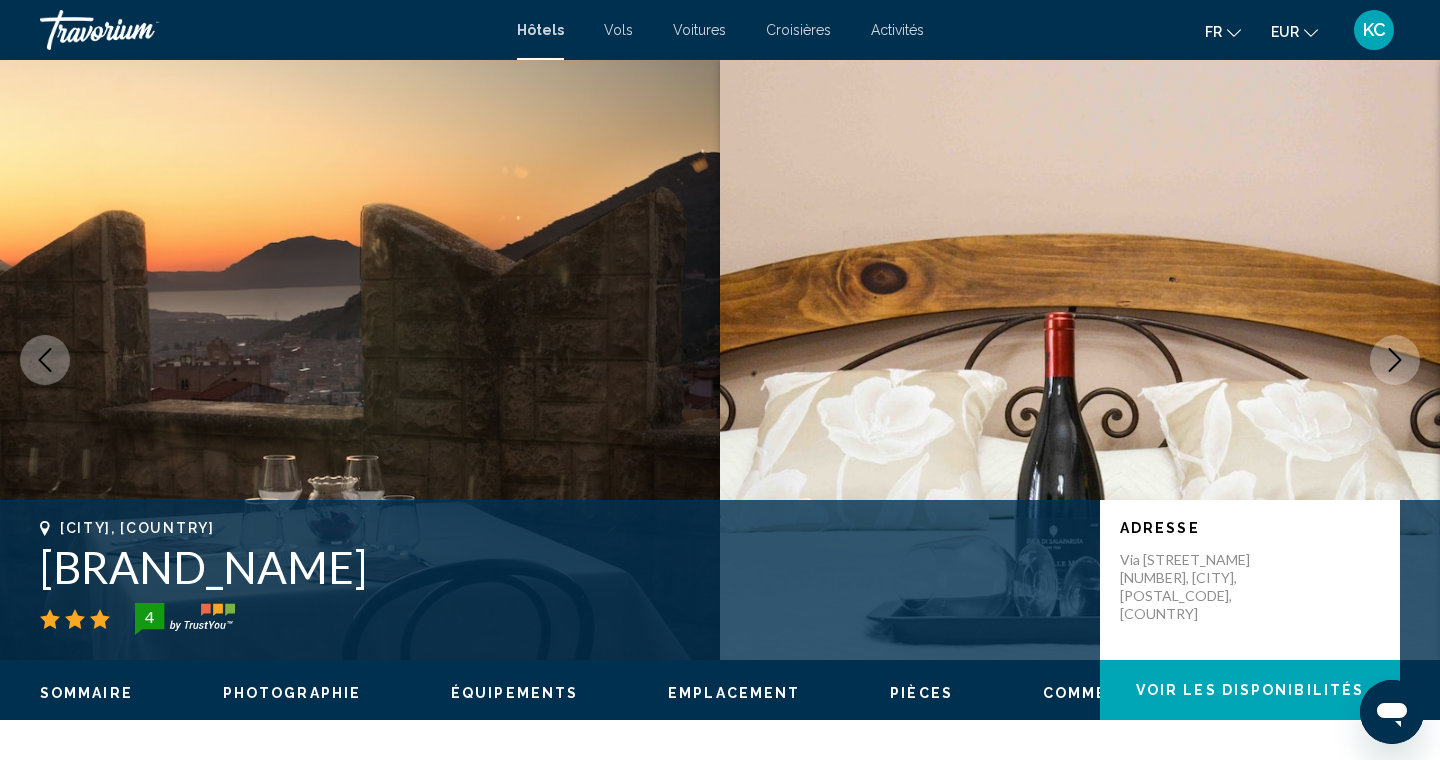 scroll, scrollTop: 0, scrollLeft: 0, axis: both 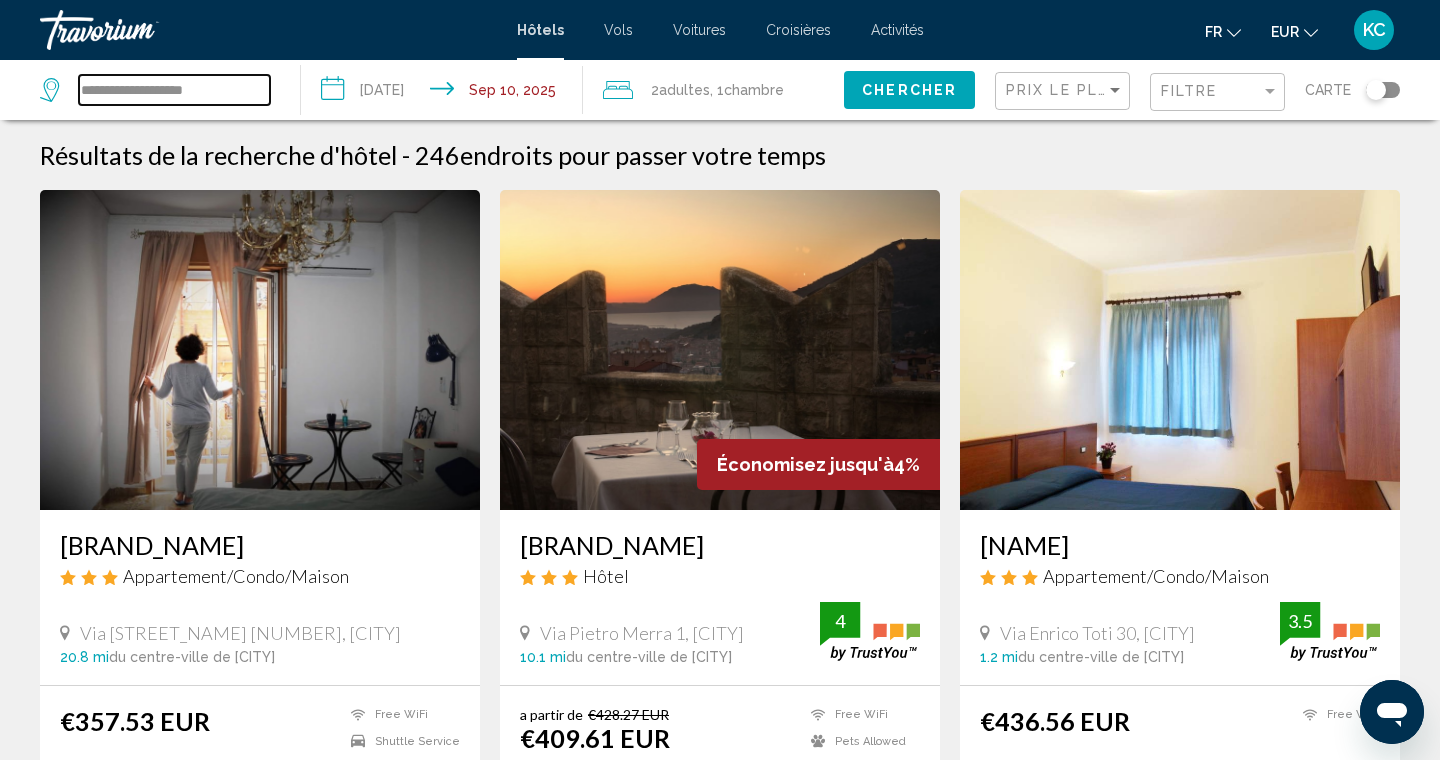 click on "**********" at bounding box center [174, 90] 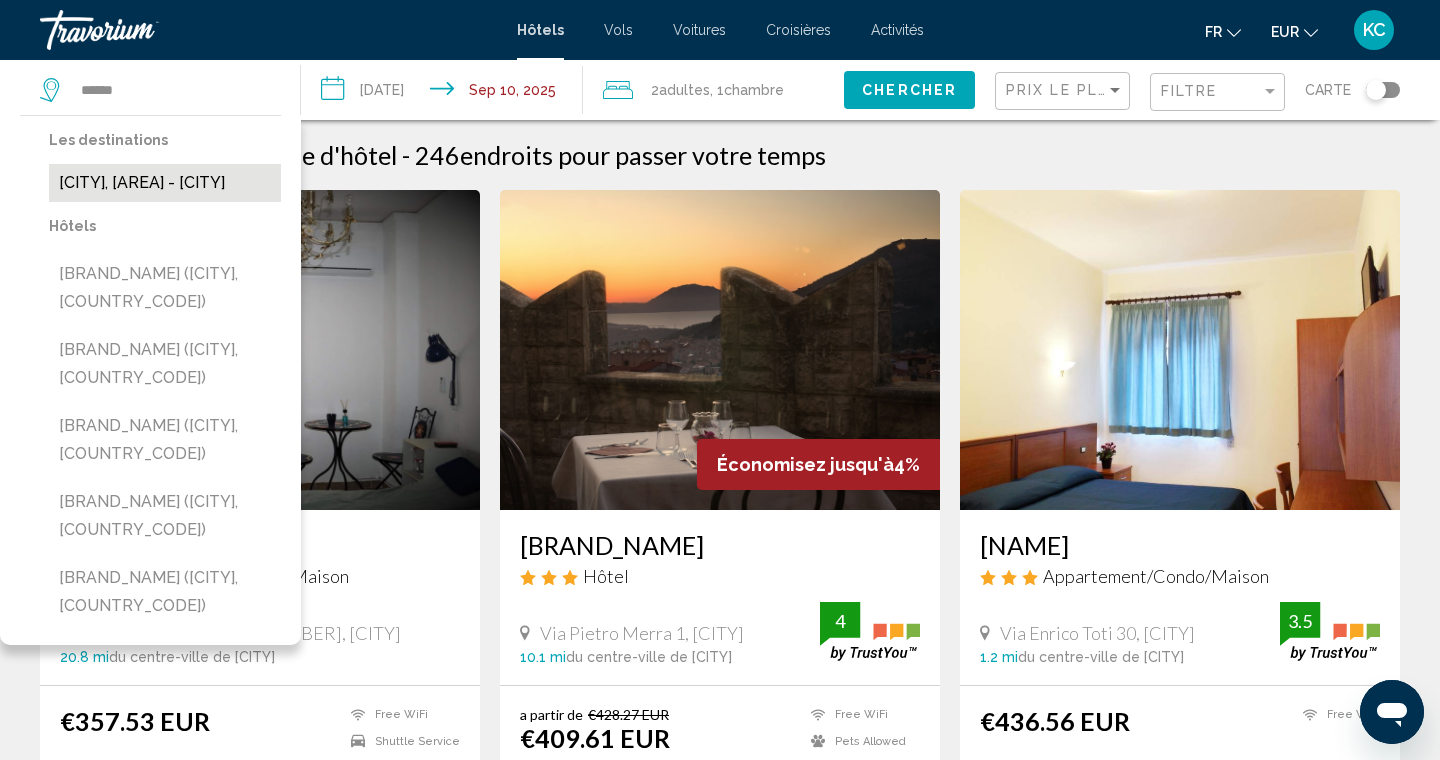 click on "[CITY], [AREA] - [CITY]" at bounding box center [165, 183] 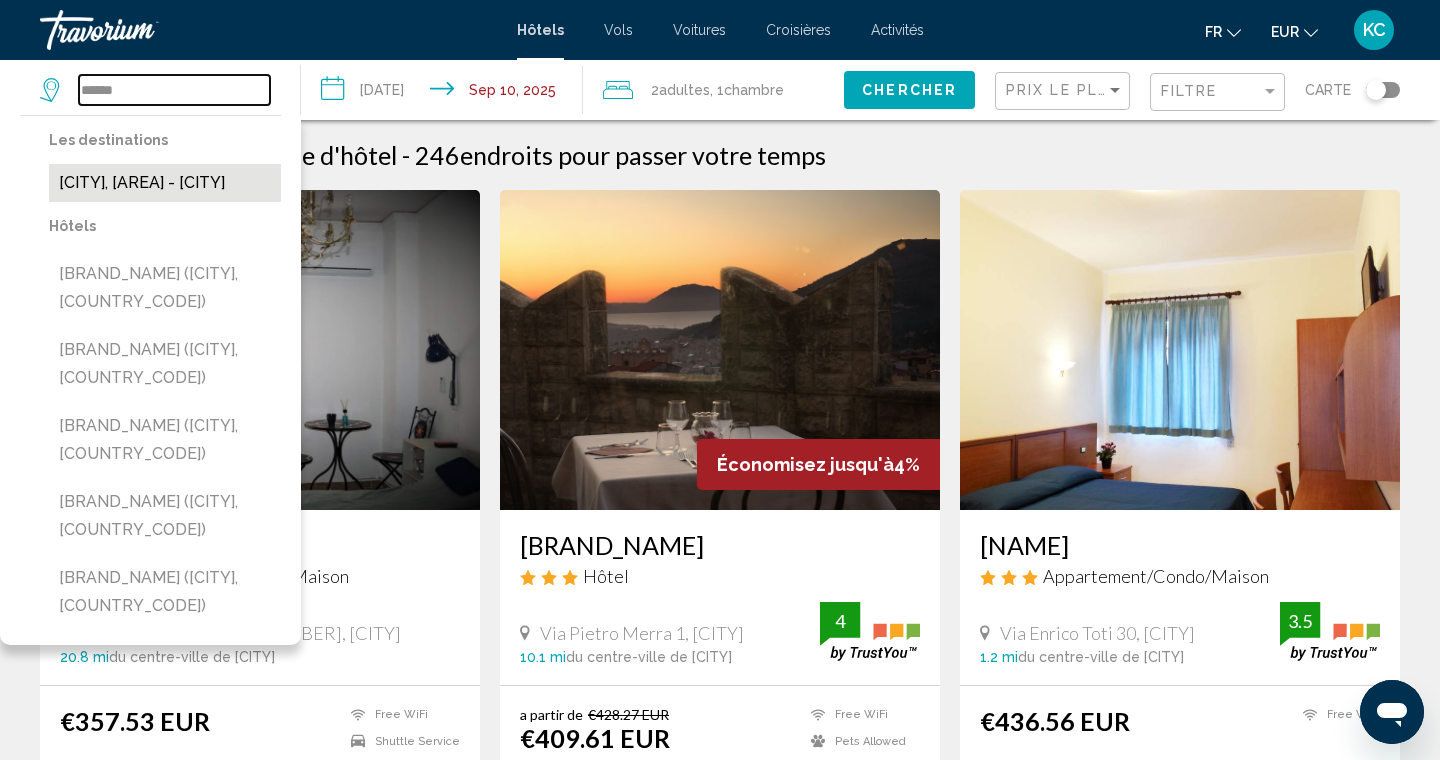 type on "**********" 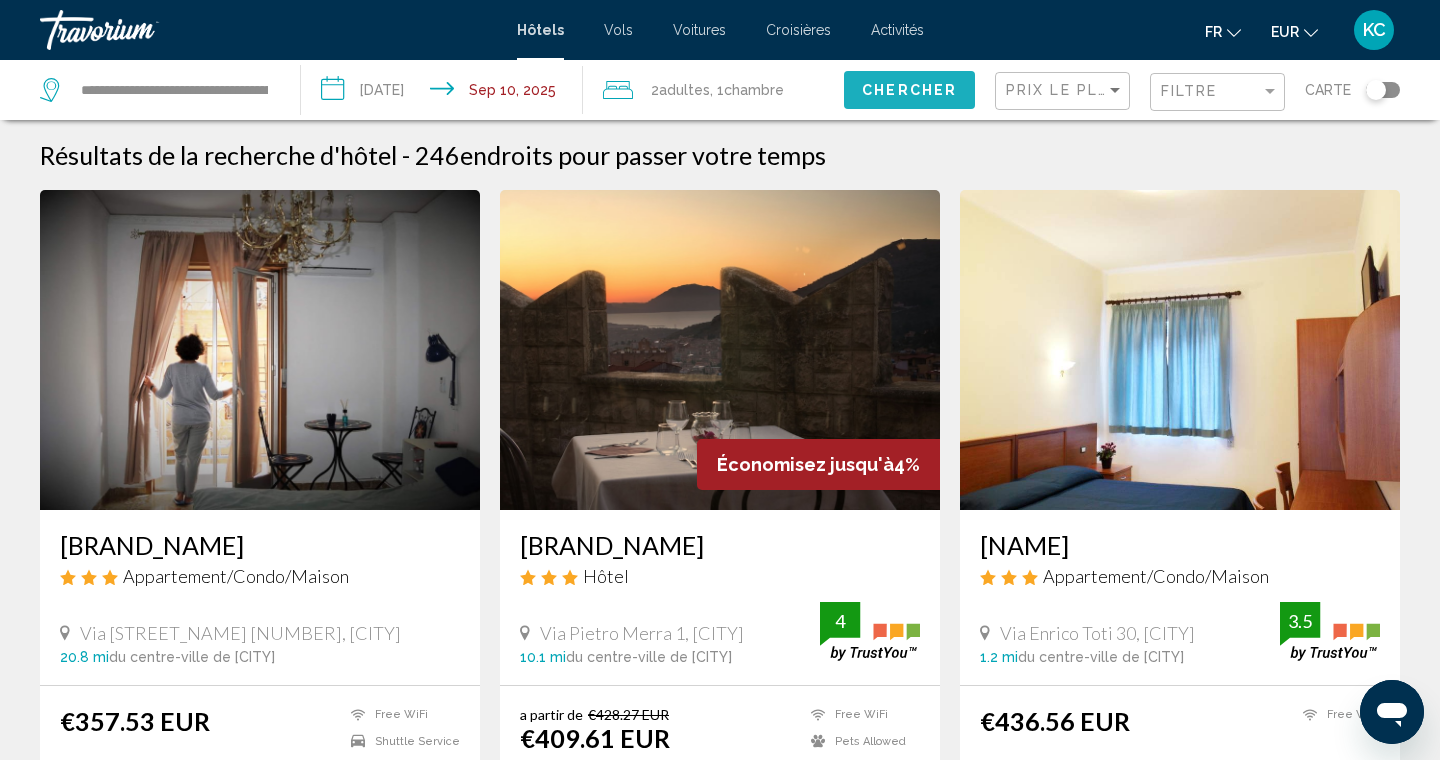 click on "Chercher" 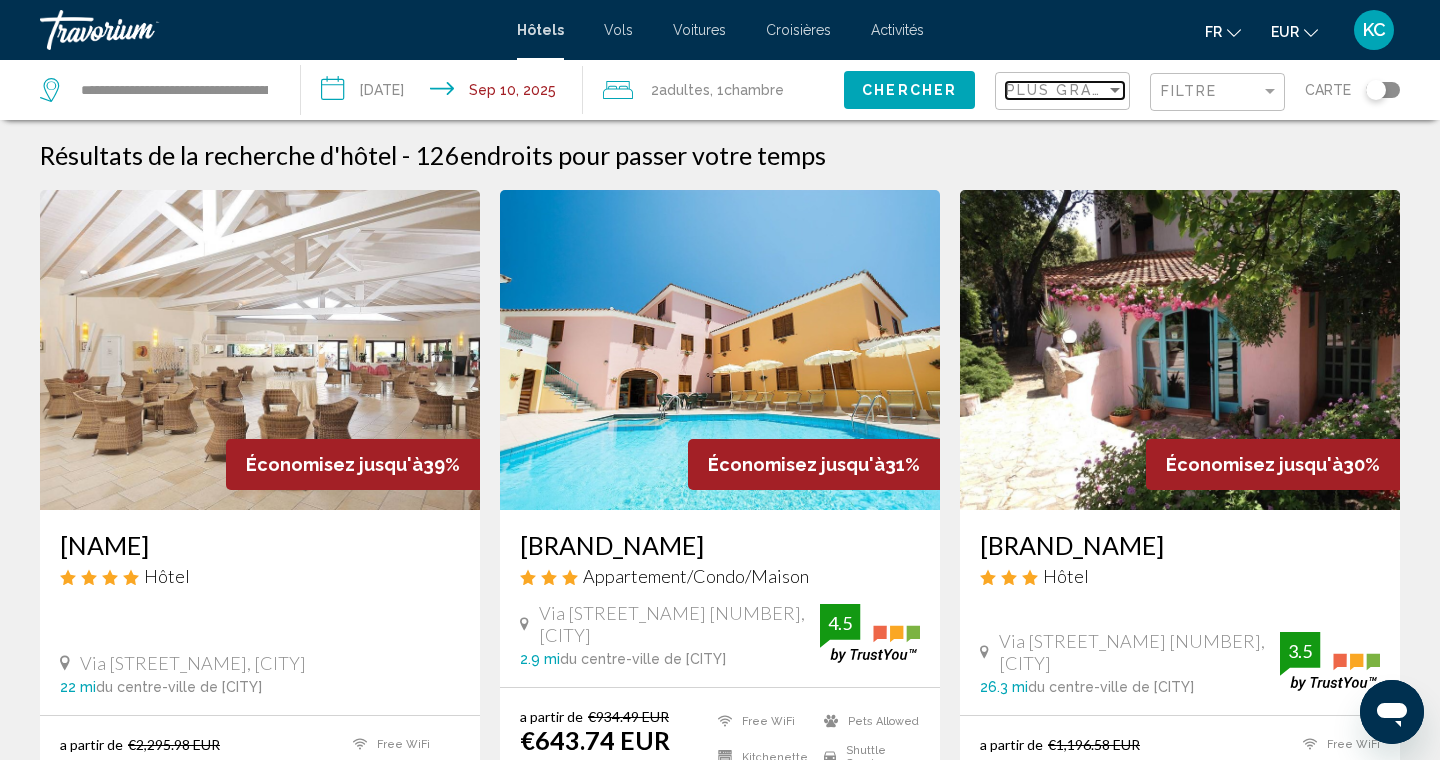 click on "Plus grandes économies" at bounding box center [1125, 90] 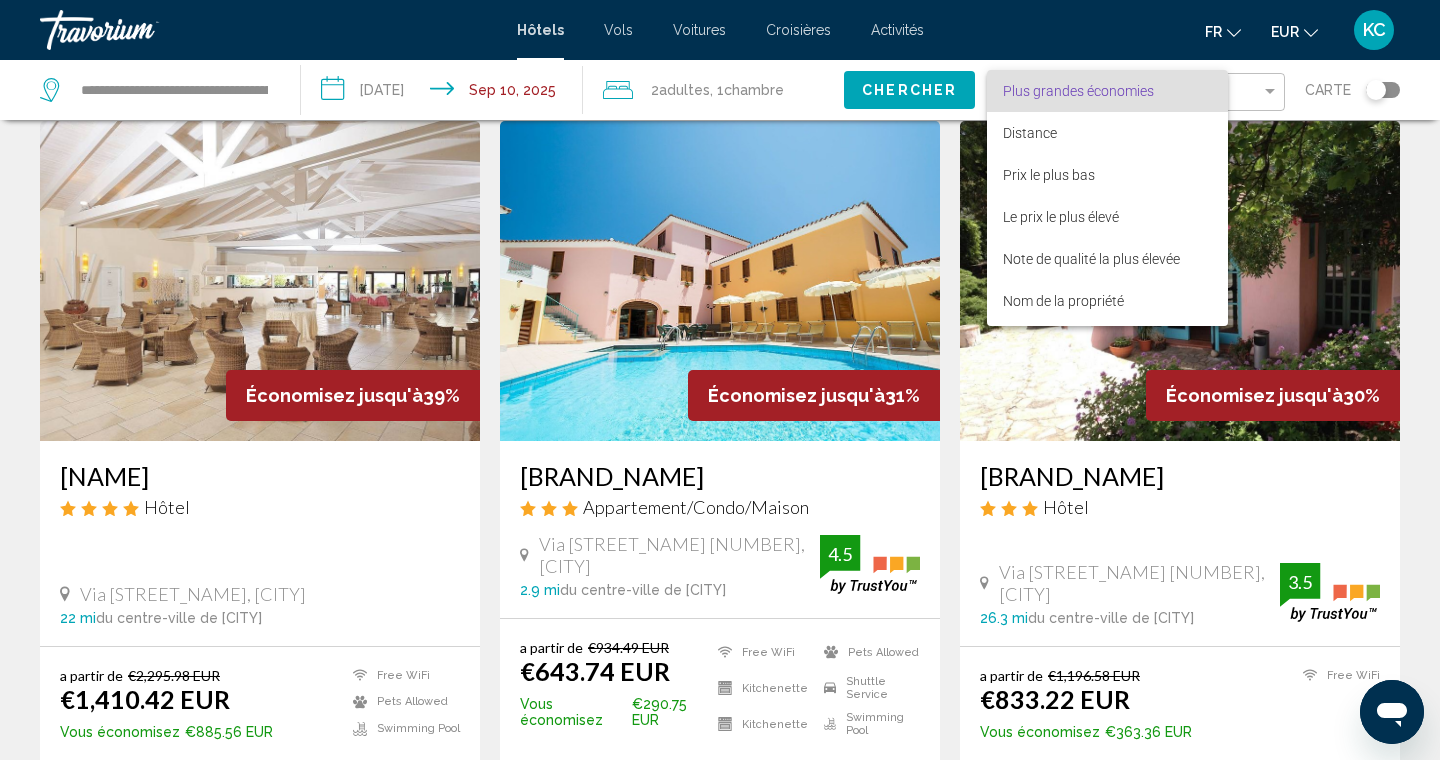 scroll, scrollTop: 71, scrollLeft: 0, axis: vertical 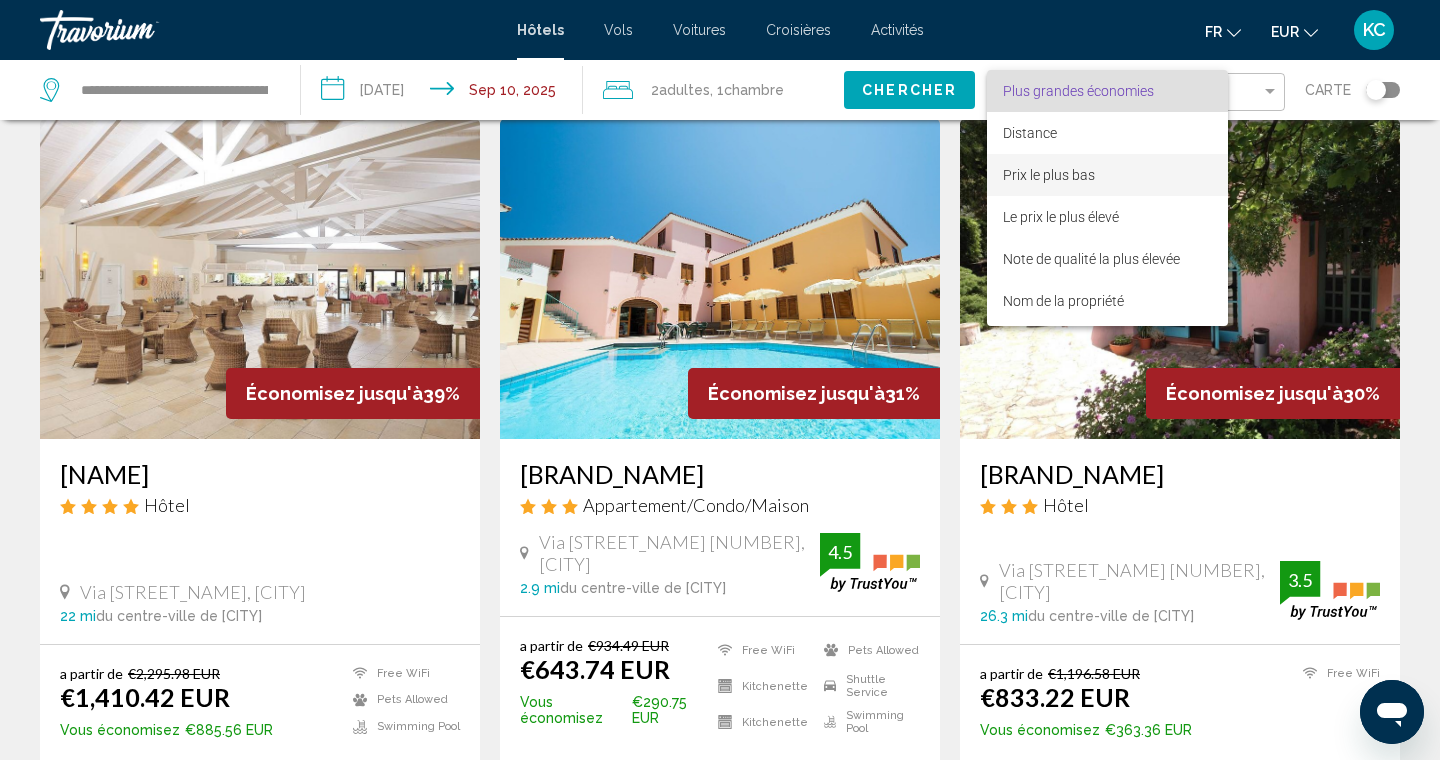 click on "Prix le plus bas" at bounding box center (1107, 175) 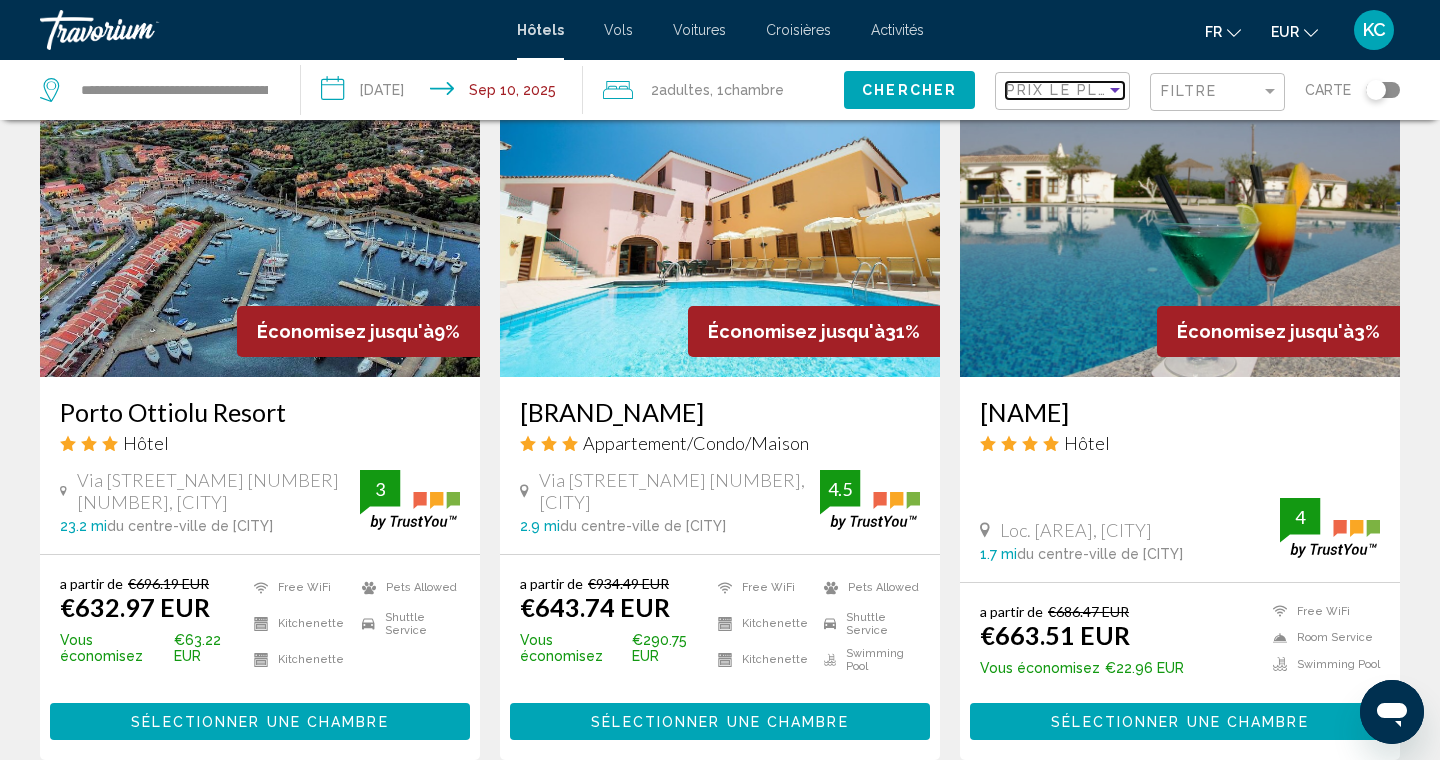 scroll, scrollTop: 1604, scrollLeft: 0, axis: vertical 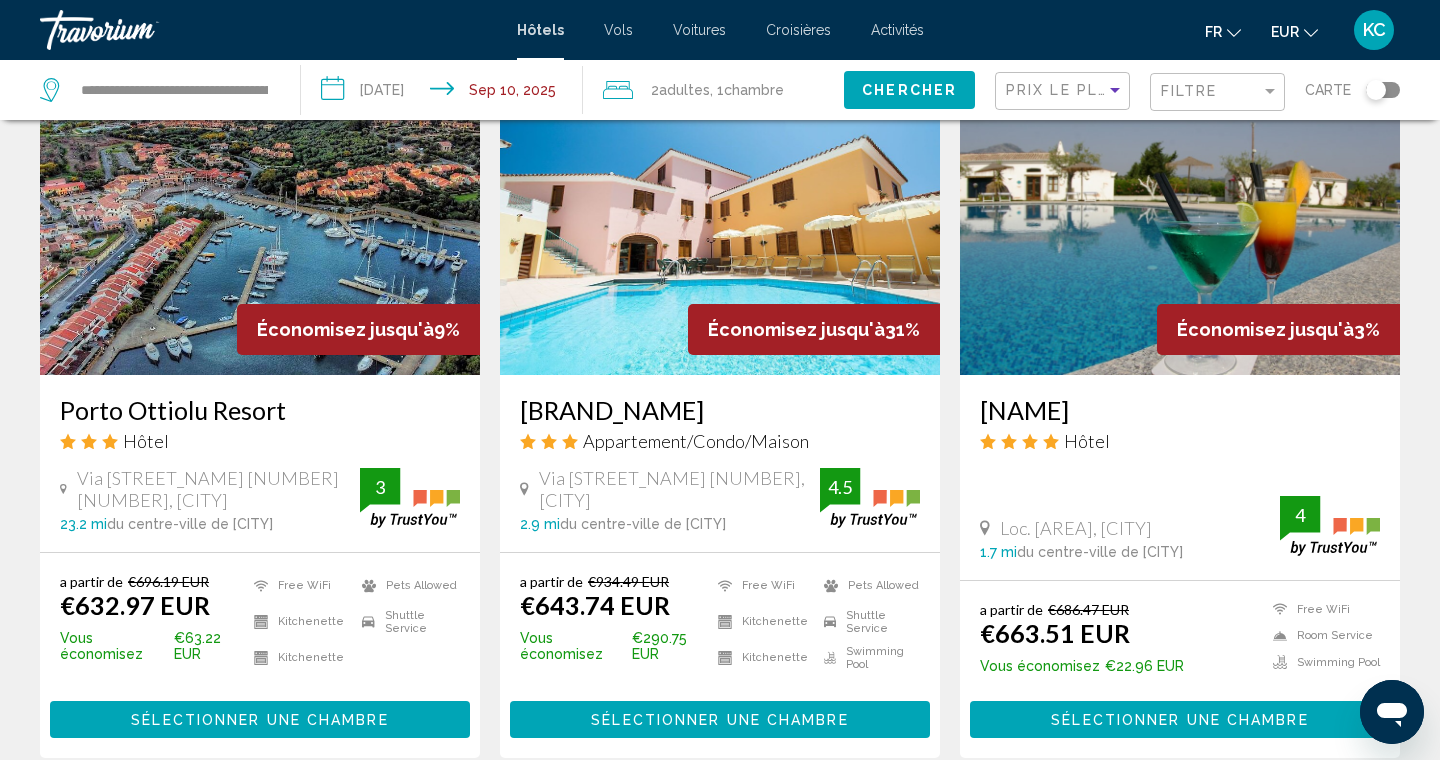 click on "Sélectionner une chambre" at bounding box center [720, 719] 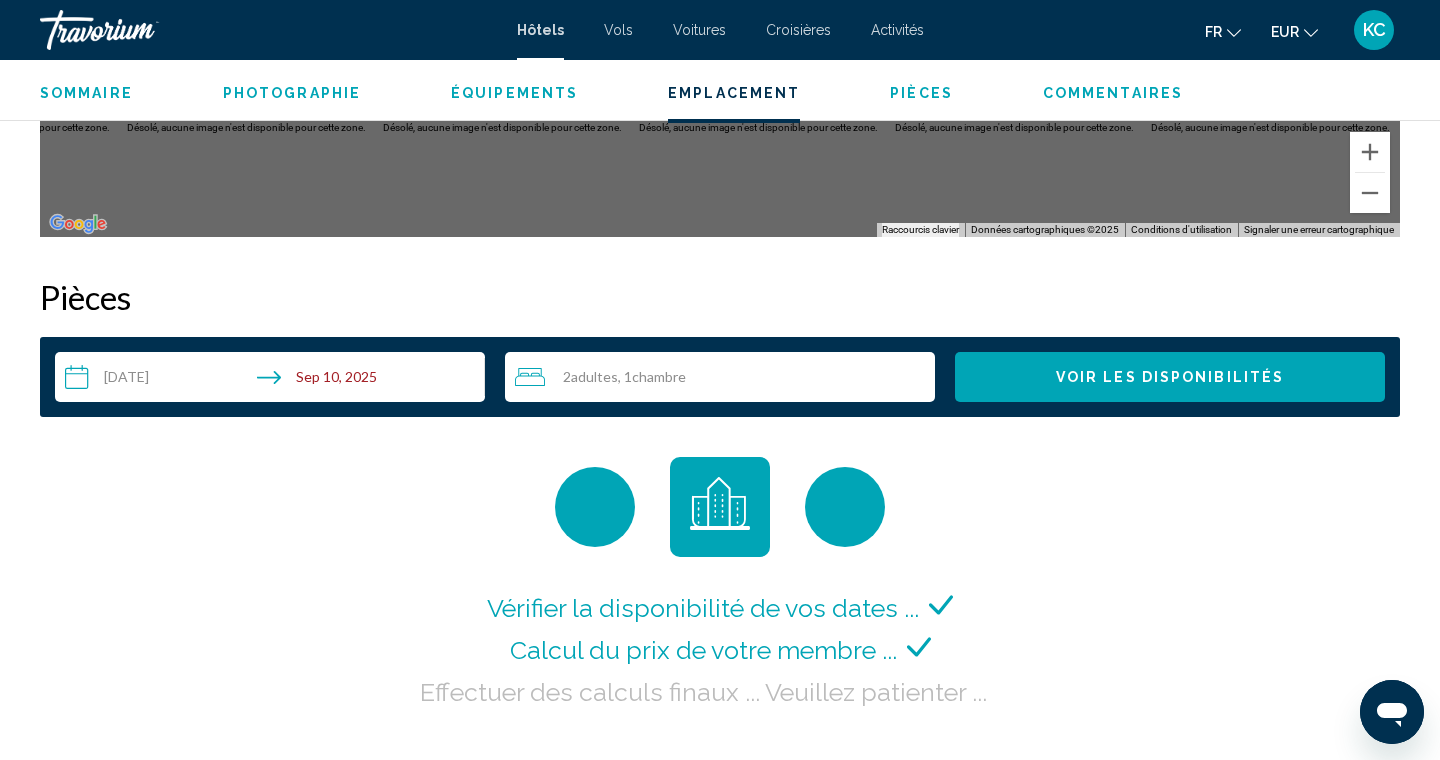 scroll, scrollTop: 2508, scrollLeft: 0, axis: vertical 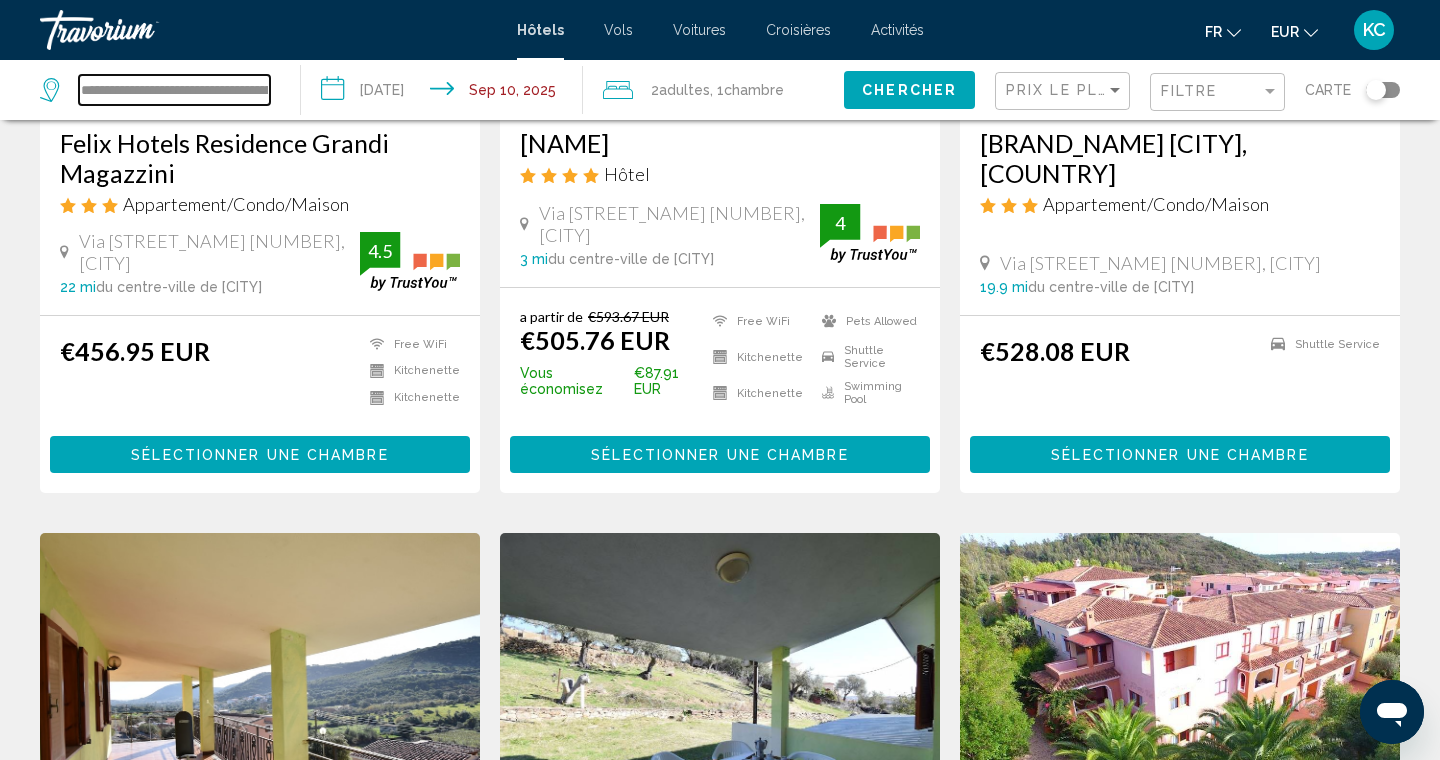 click on "**********" at bounding box center [174, 90] 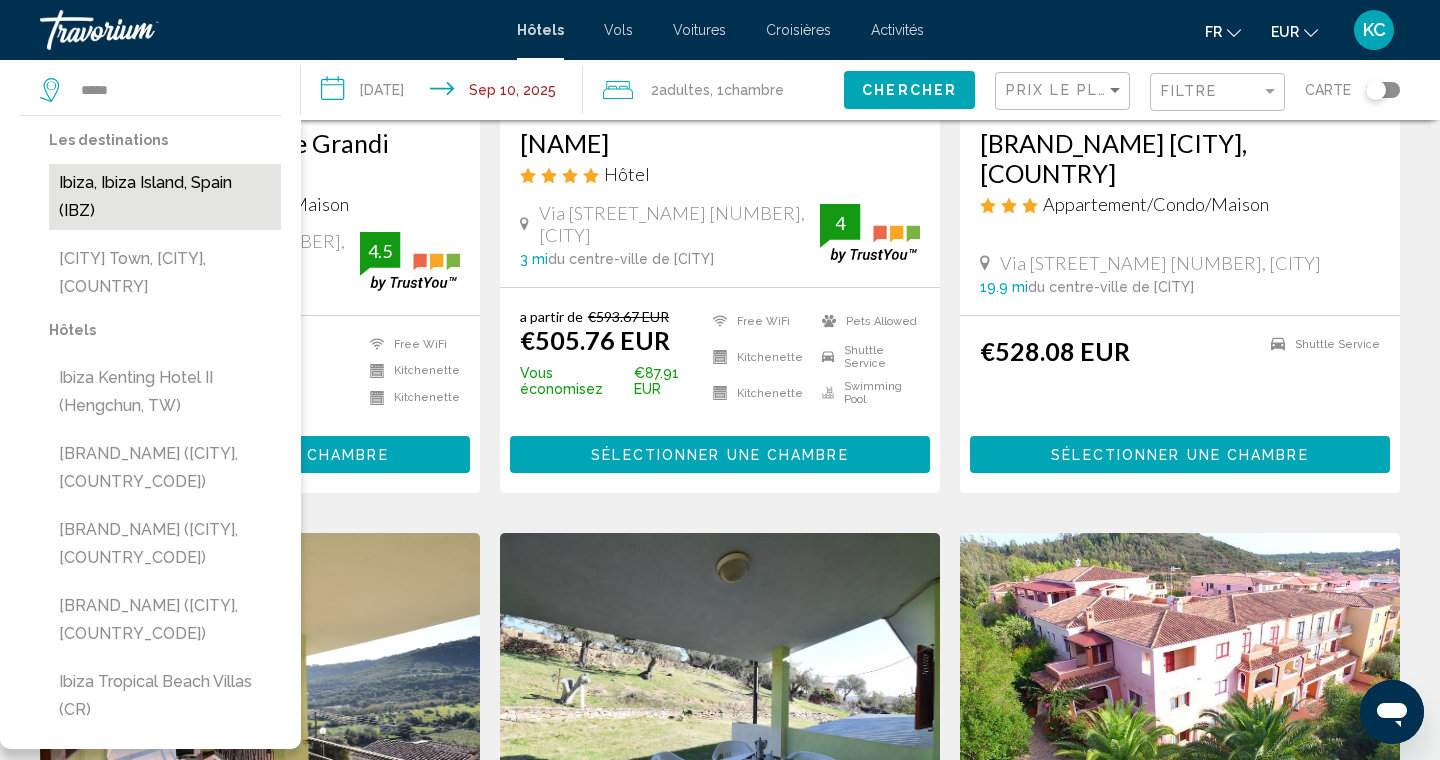 click on "Ibiza, Ibiza Island, Spain (IBZ)" at bounding box center (165, 197) 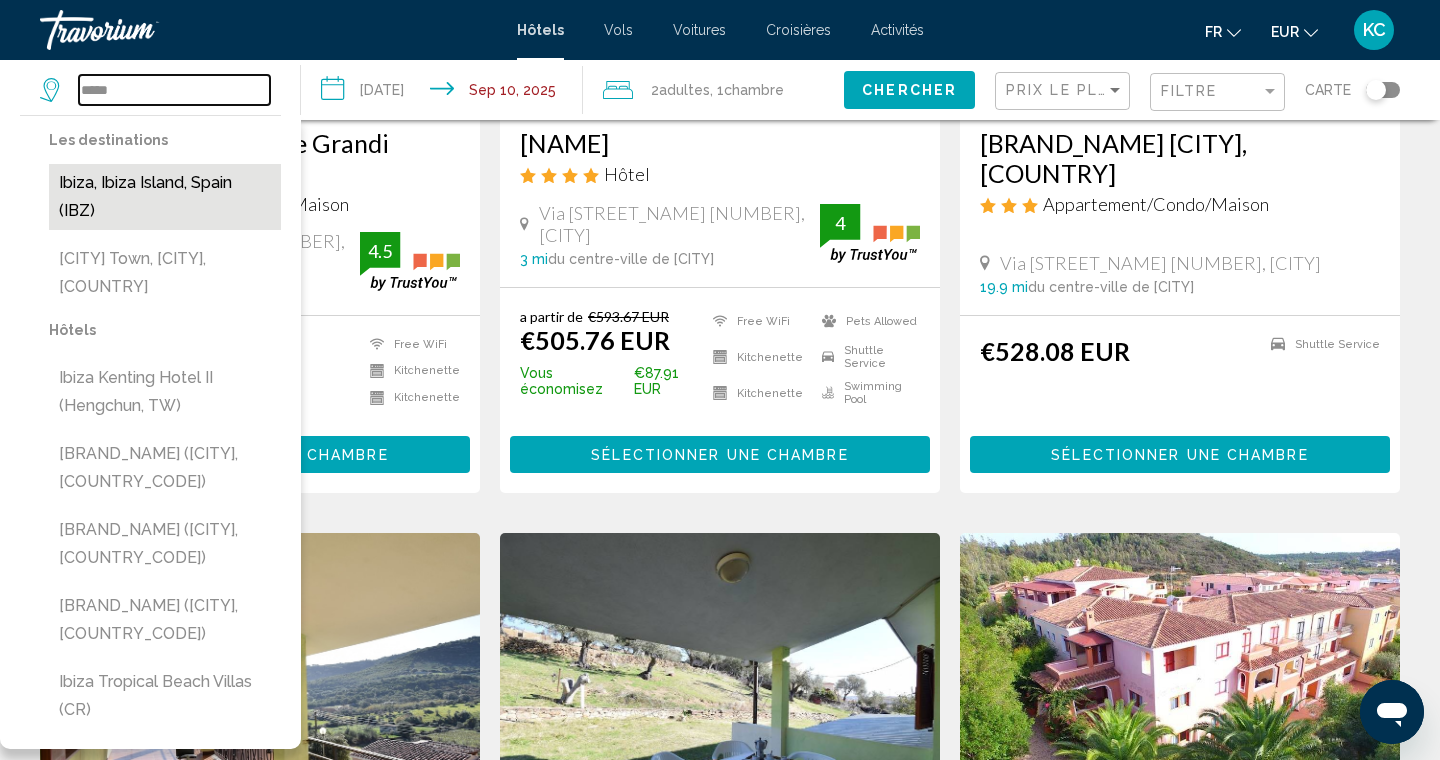 type on "**********" 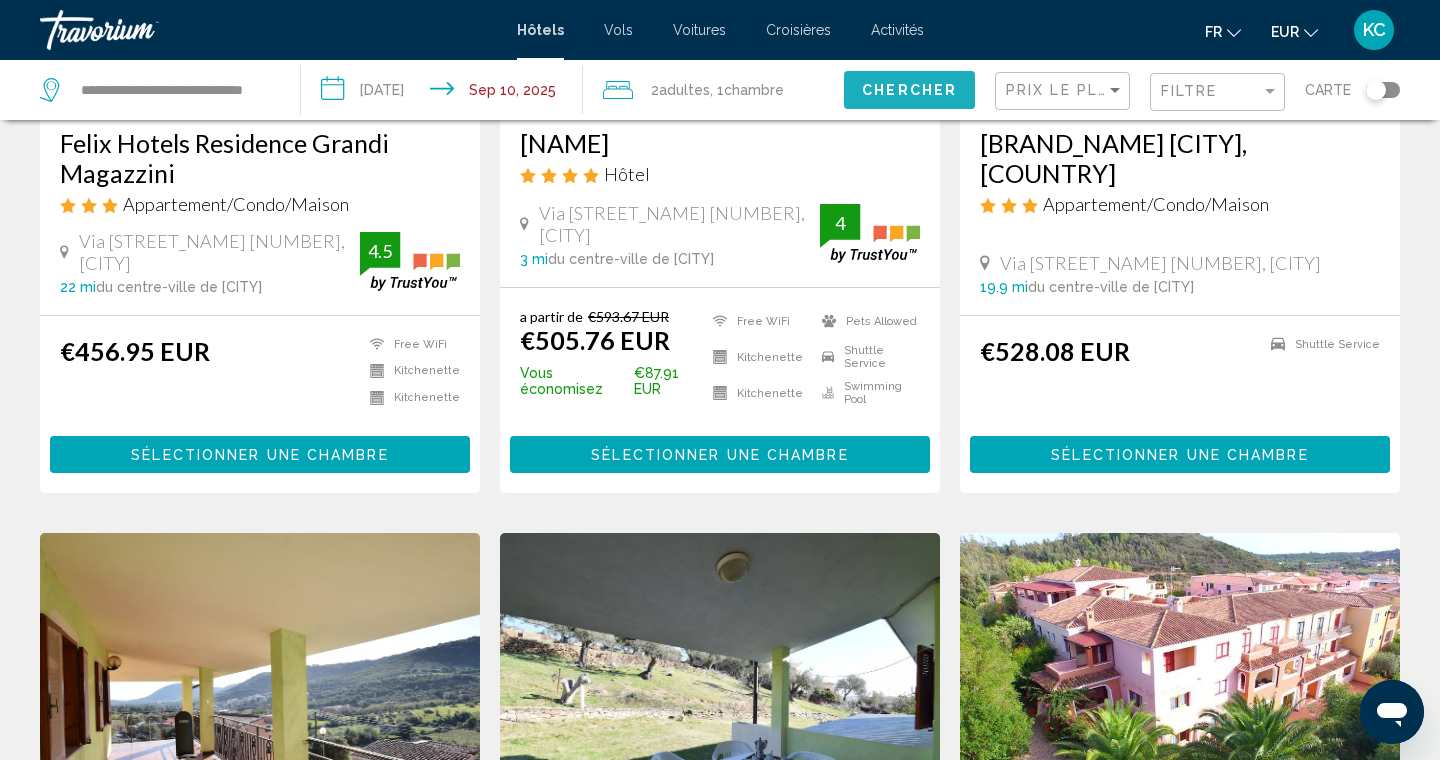 click on "Chercher" 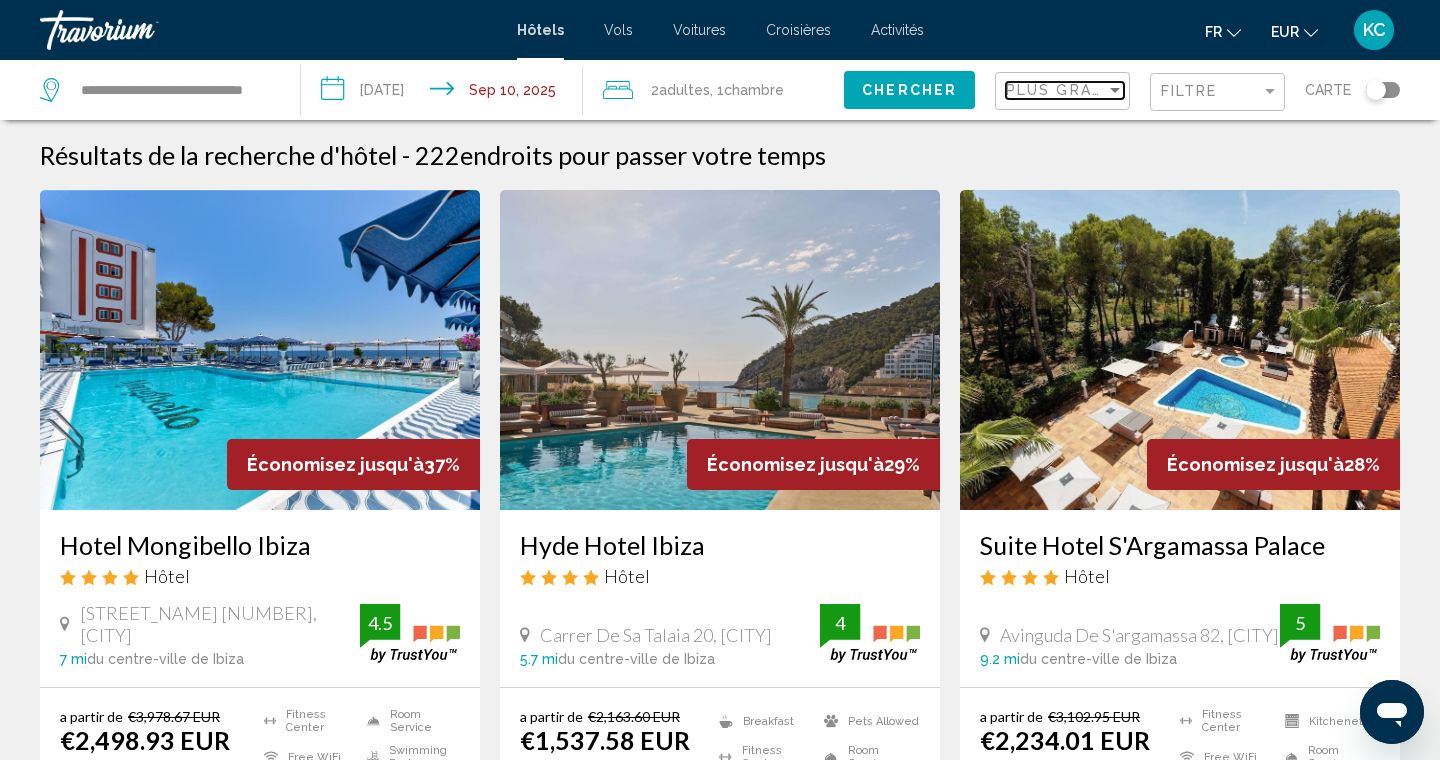 click on "Plus grandes économies" at bounding box center [1125, 90] 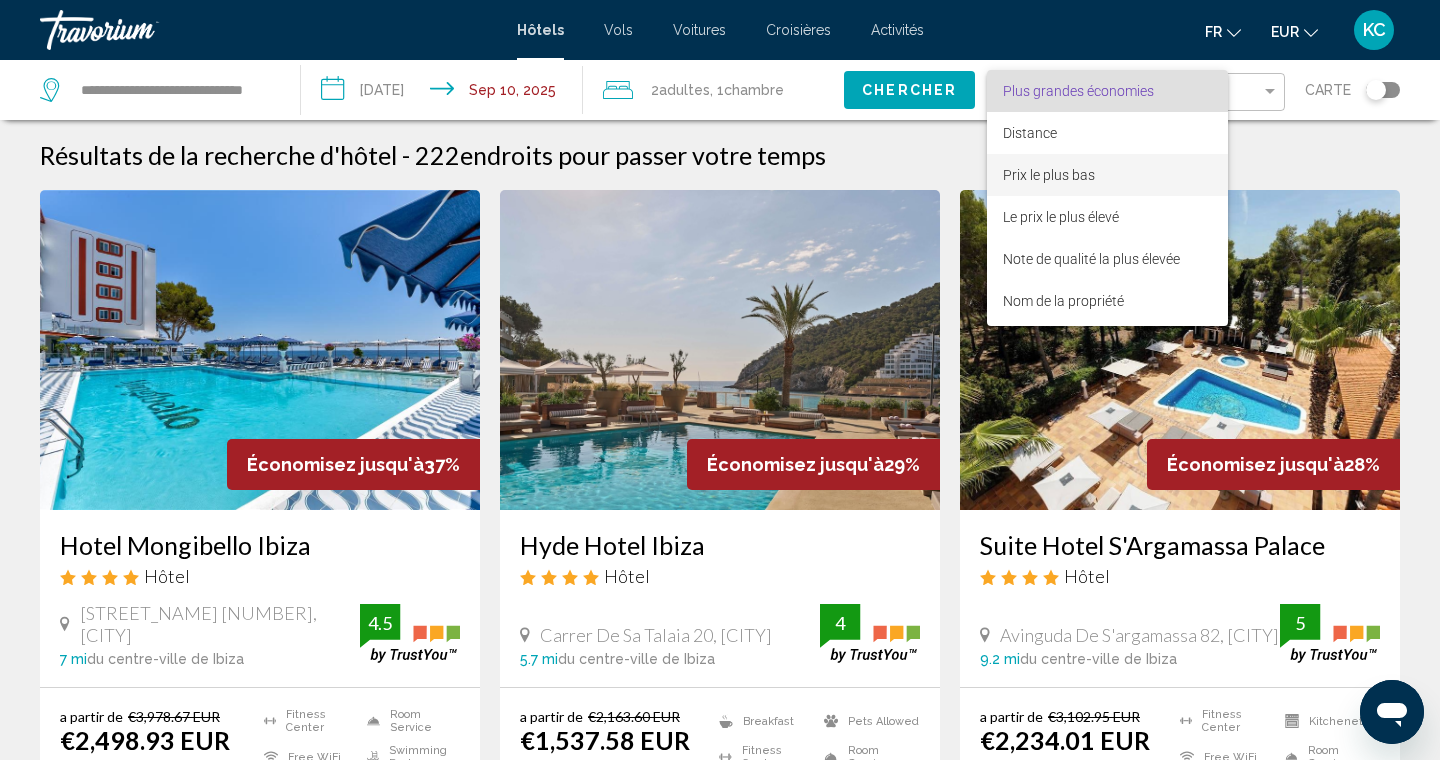 click on "Prix le plus bas" at bounding box center [1049, 175] 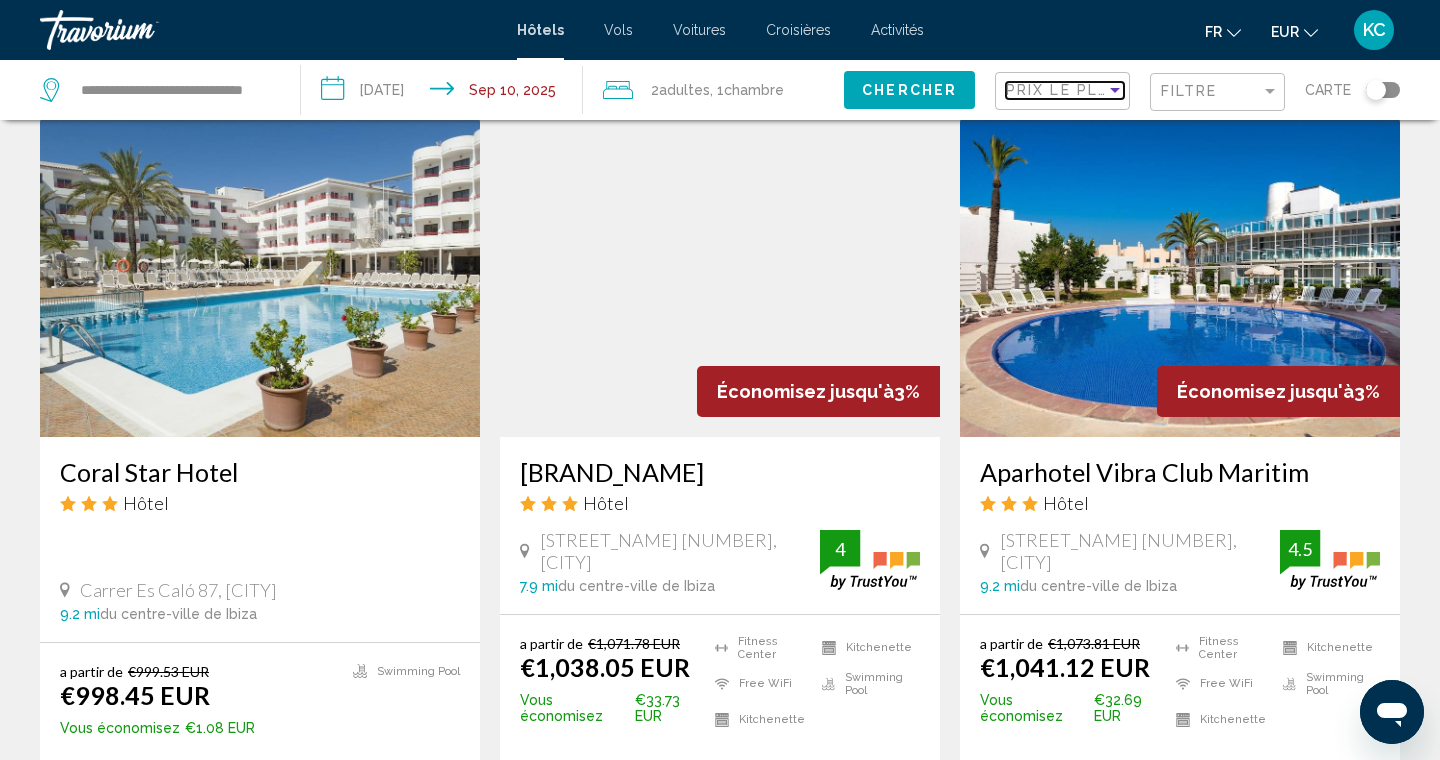 scroll, scrollTop: 1511, scrollLeft: 0, axis: vertical 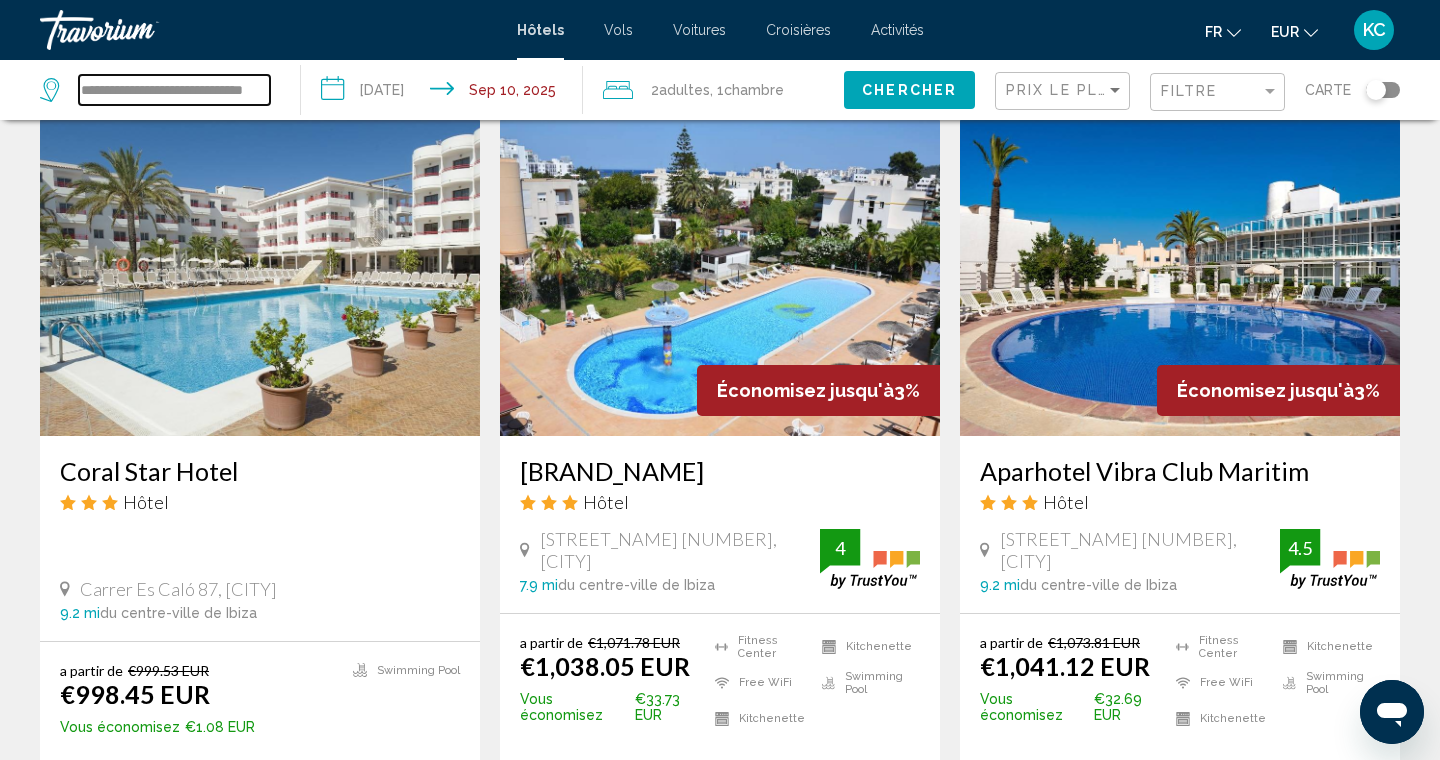click on "**********" at bounding box center (174, 90) 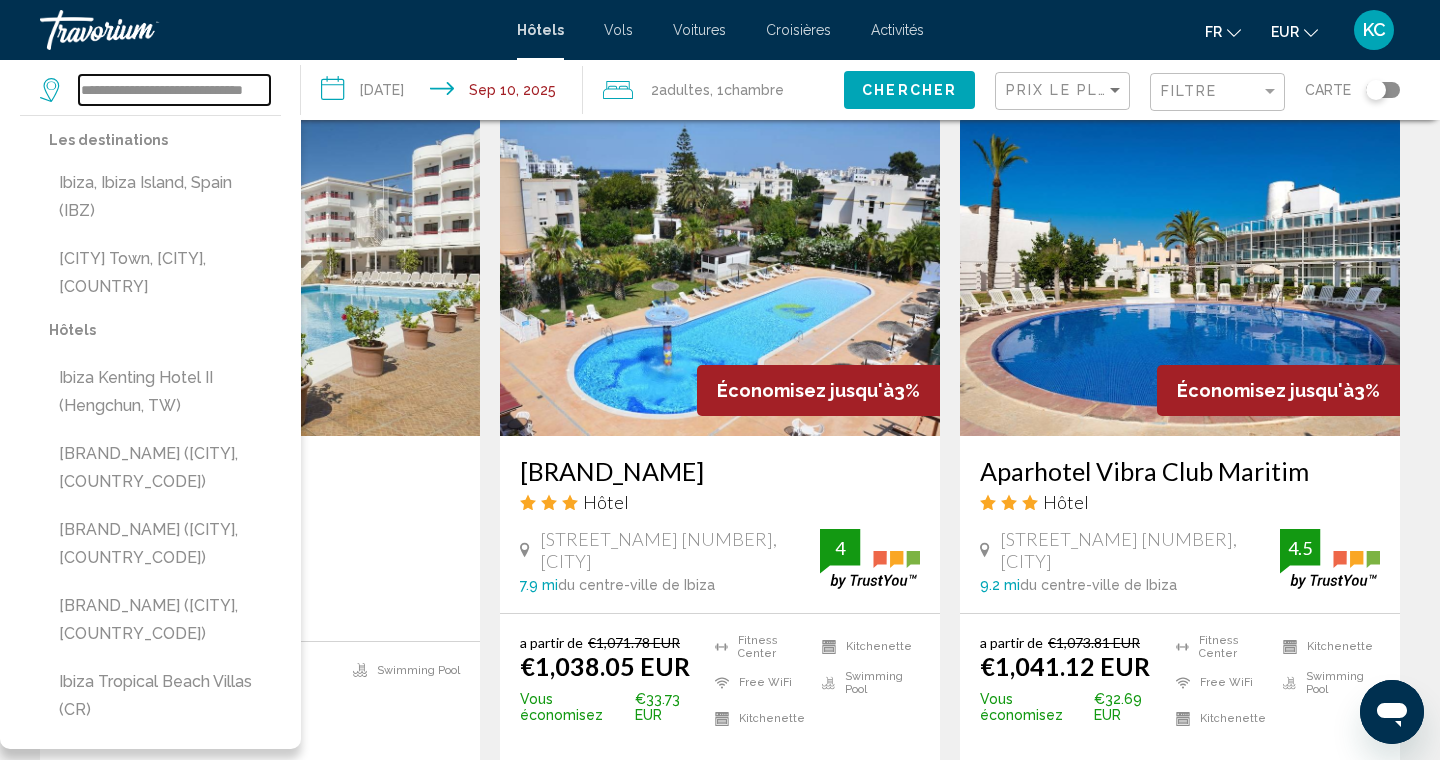 click on "**********" at bounding box center (174, 90) 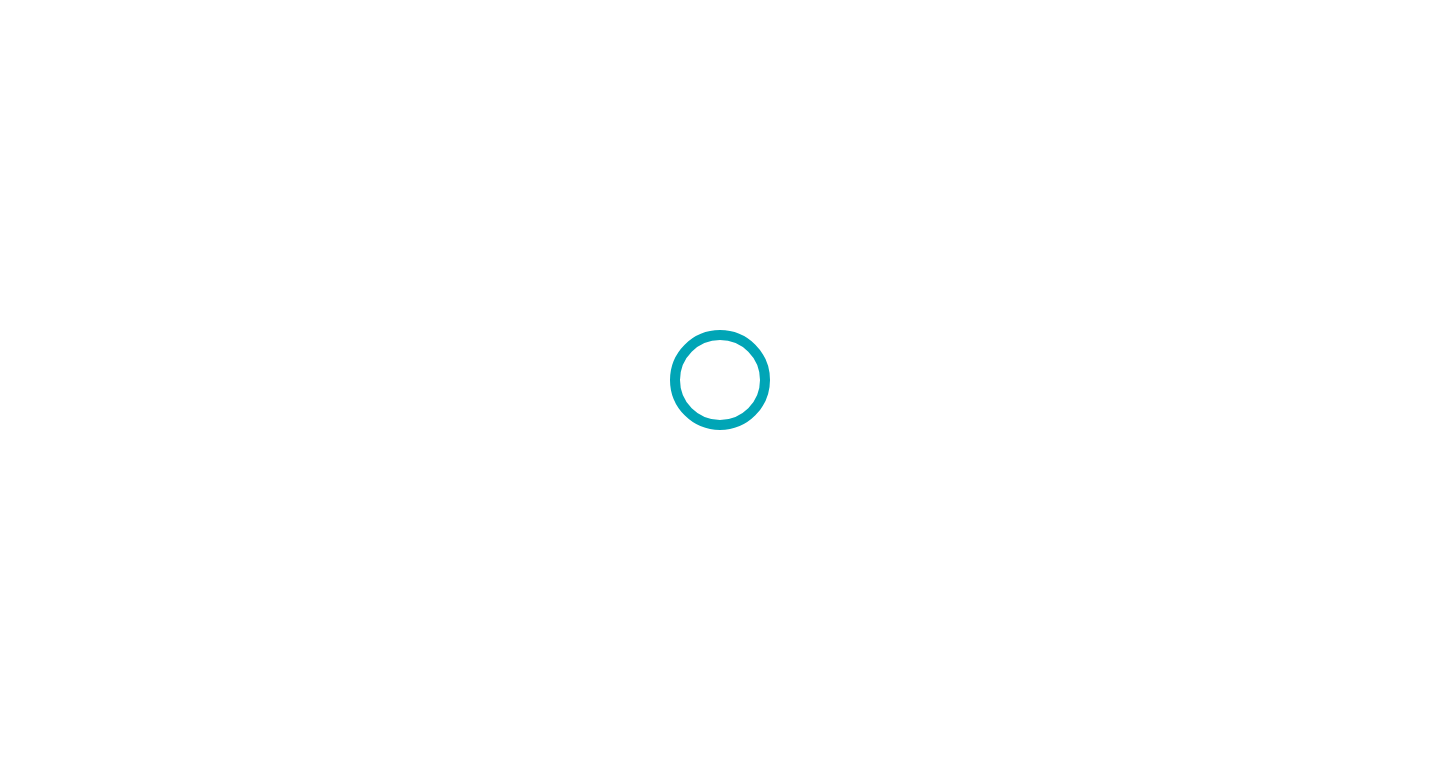 scroll, scrollTop: 0, scrollLeft: 0, axis: both 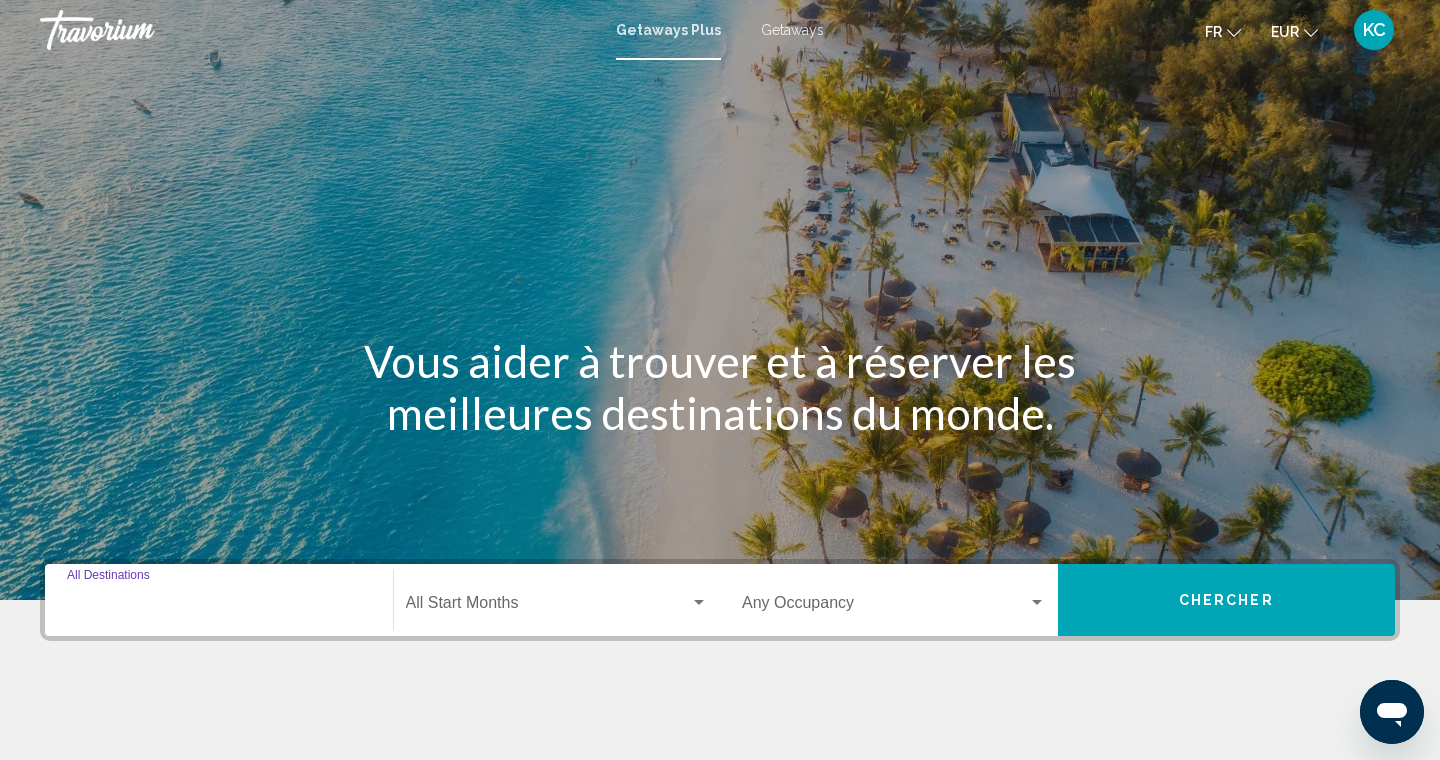 click on "Destination All Destinations" at bounding box center [219, 607] 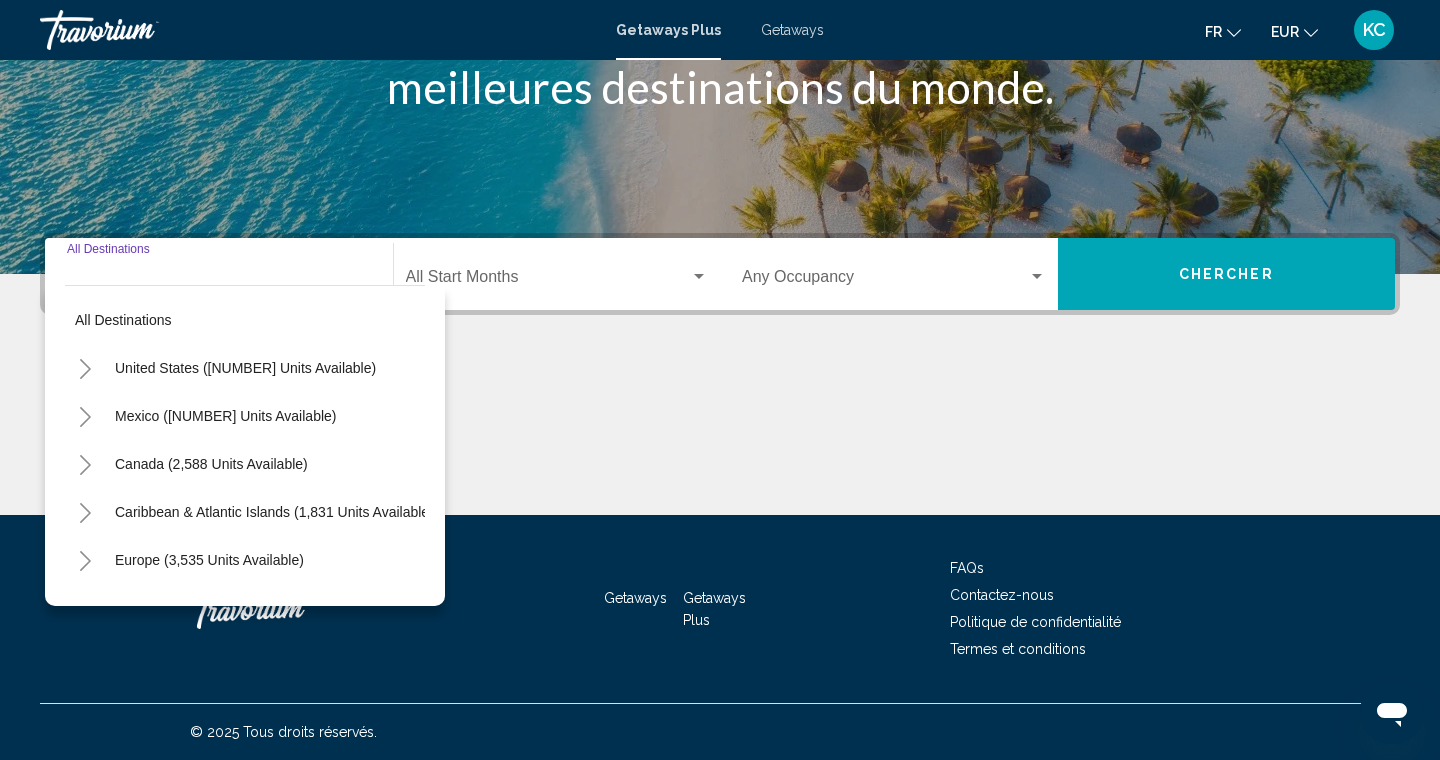 click 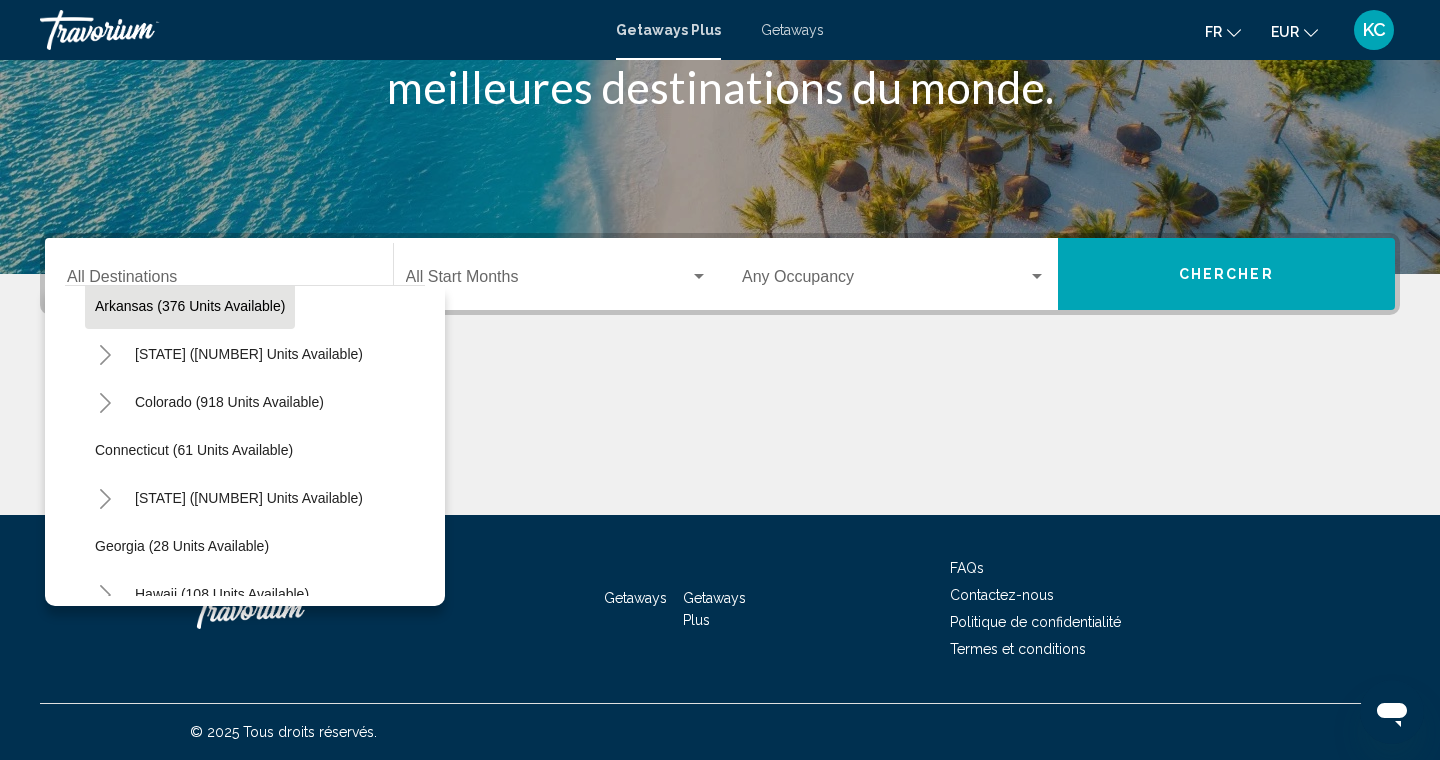 scroll, scrollTop: 139, scrollLeft: 1, axis: both 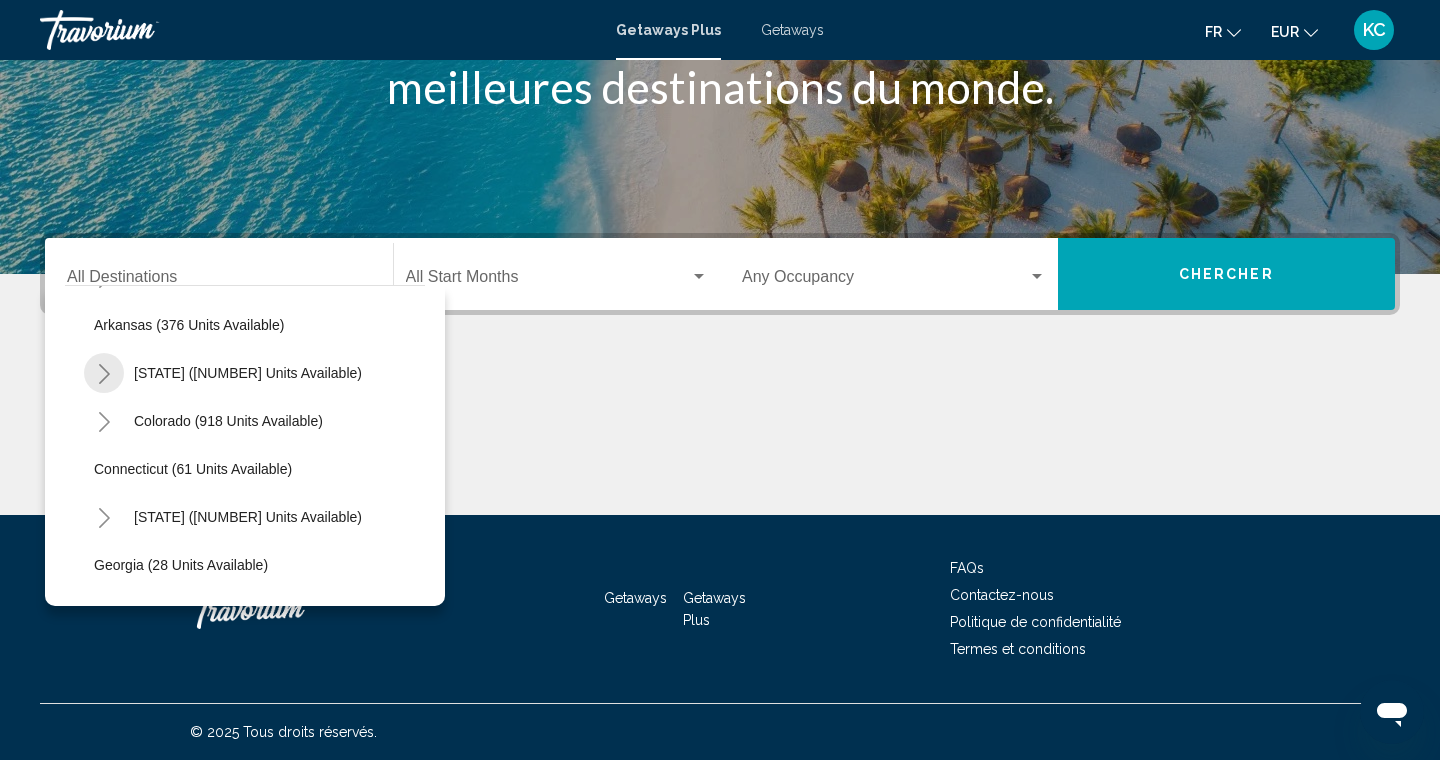click 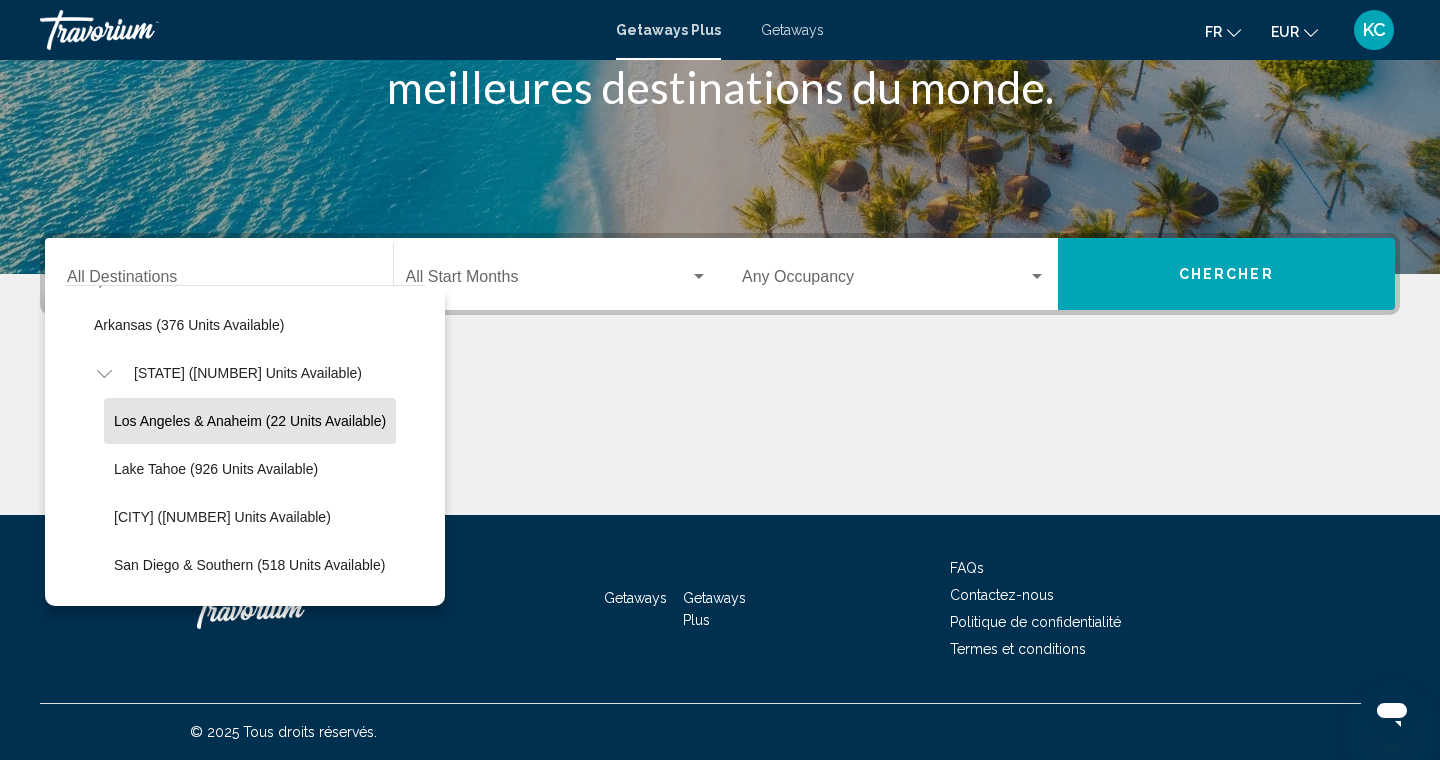 click on "Los Angeles & Anaheim (22 units available)" 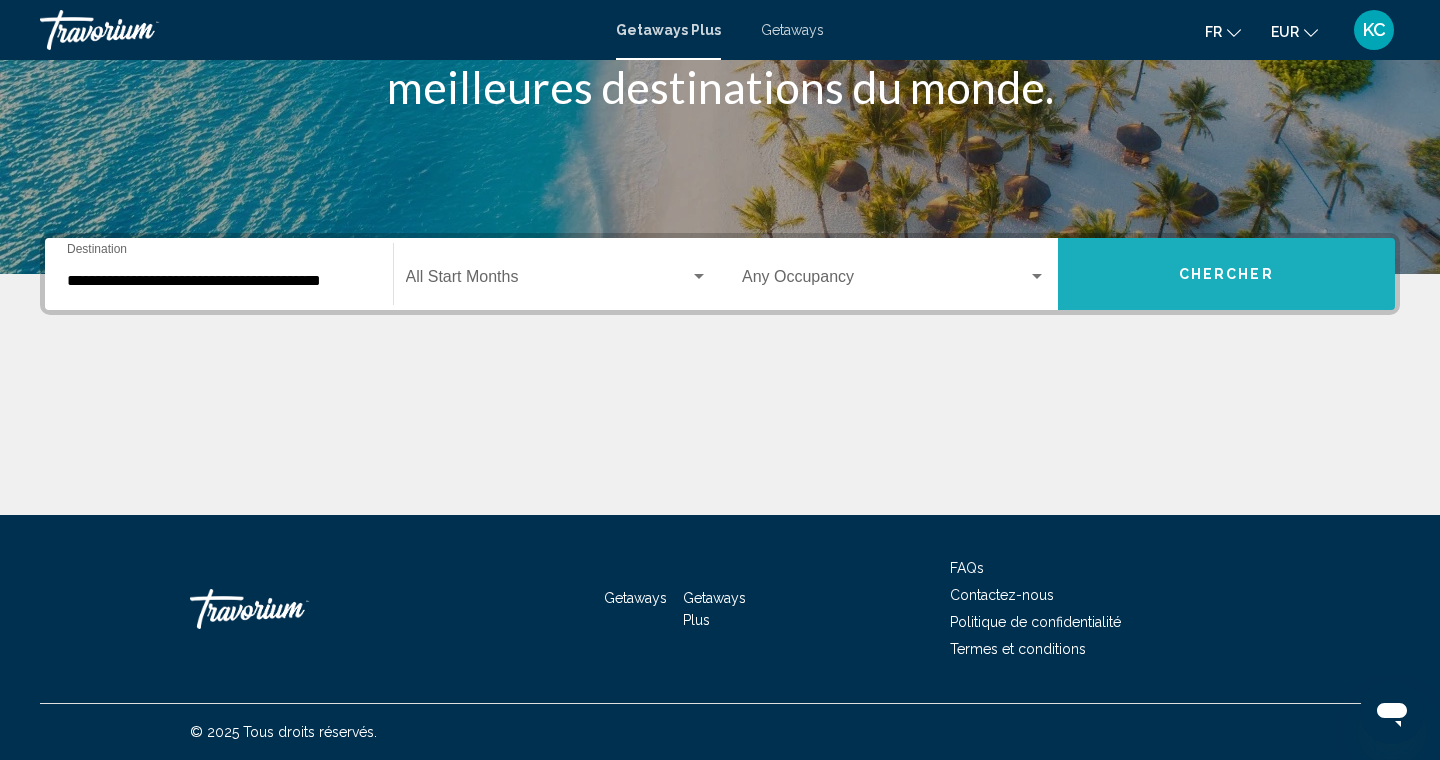 click on "Chercher" at bounding box center [1227, 274] 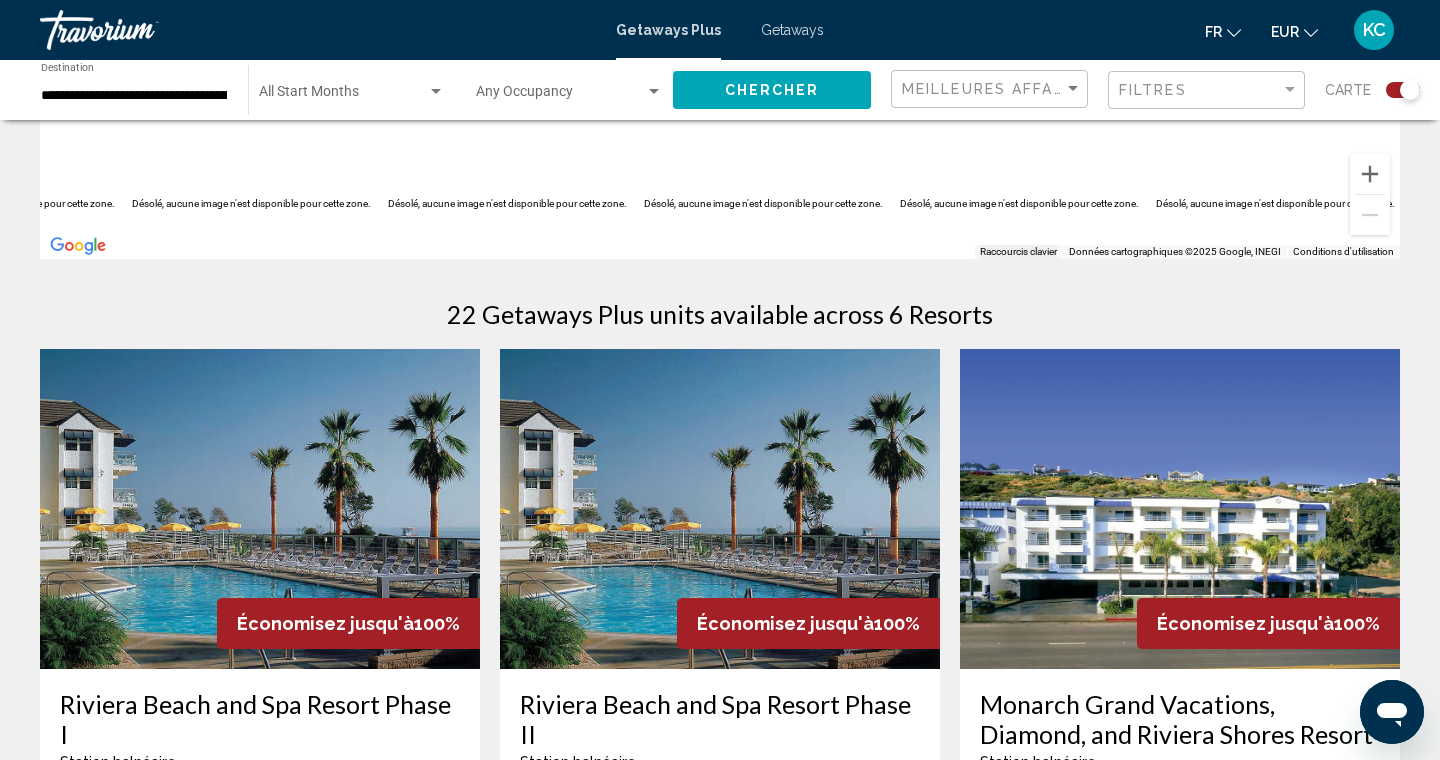 scroll, scrollTop: 299, scrollLeft: 0, axis: vertical 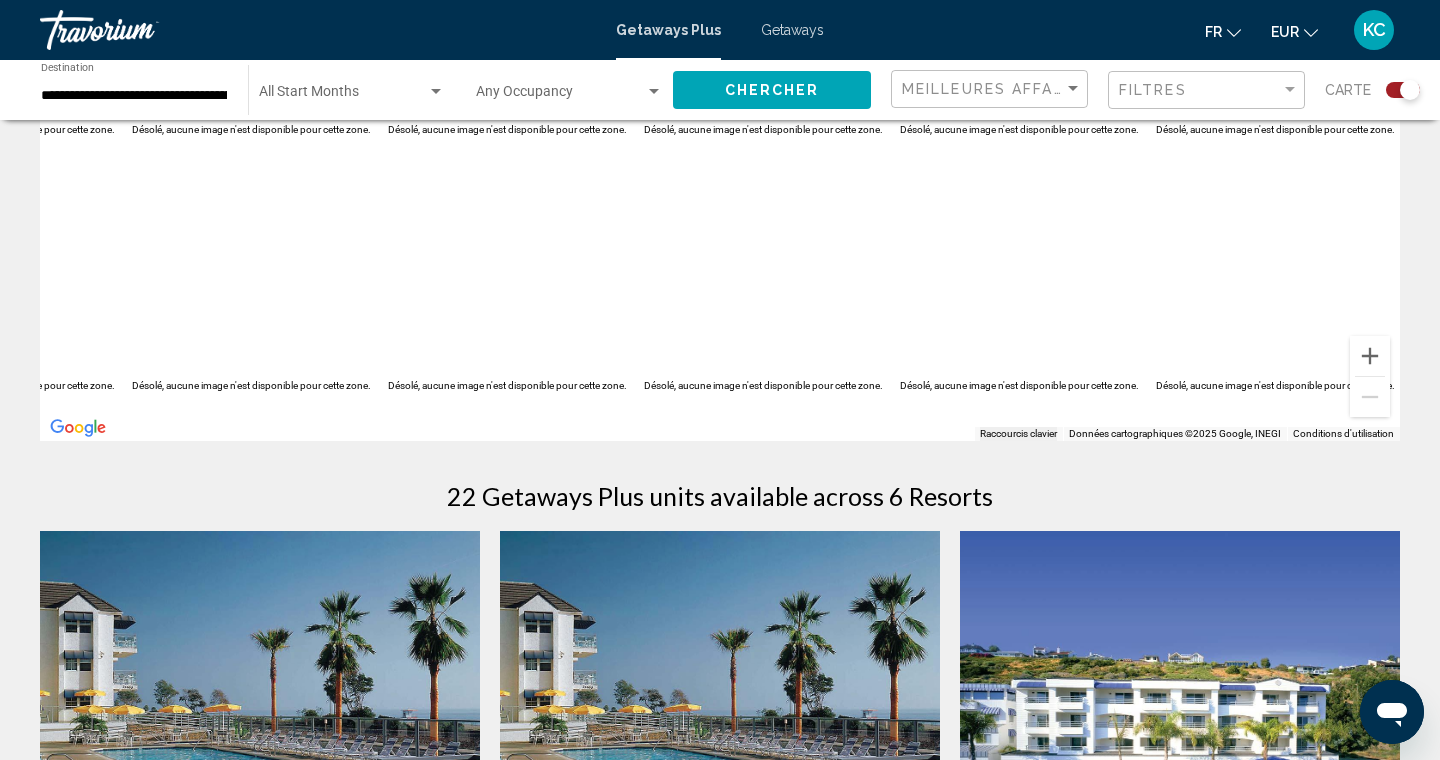 click on "Getaways" at bounding box center (792, 30) 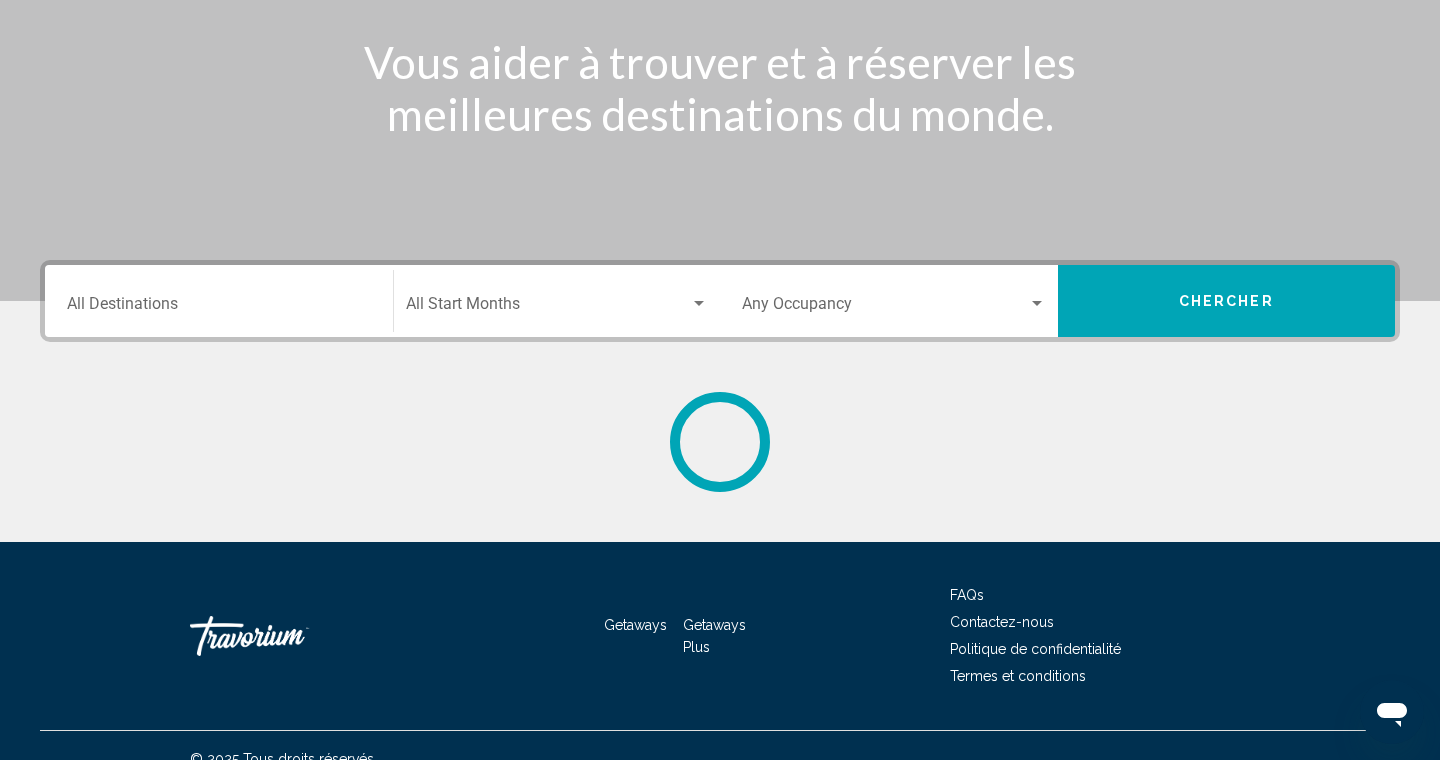 scroll, scrollTop: 0, scrollLeft: 0, axis: both 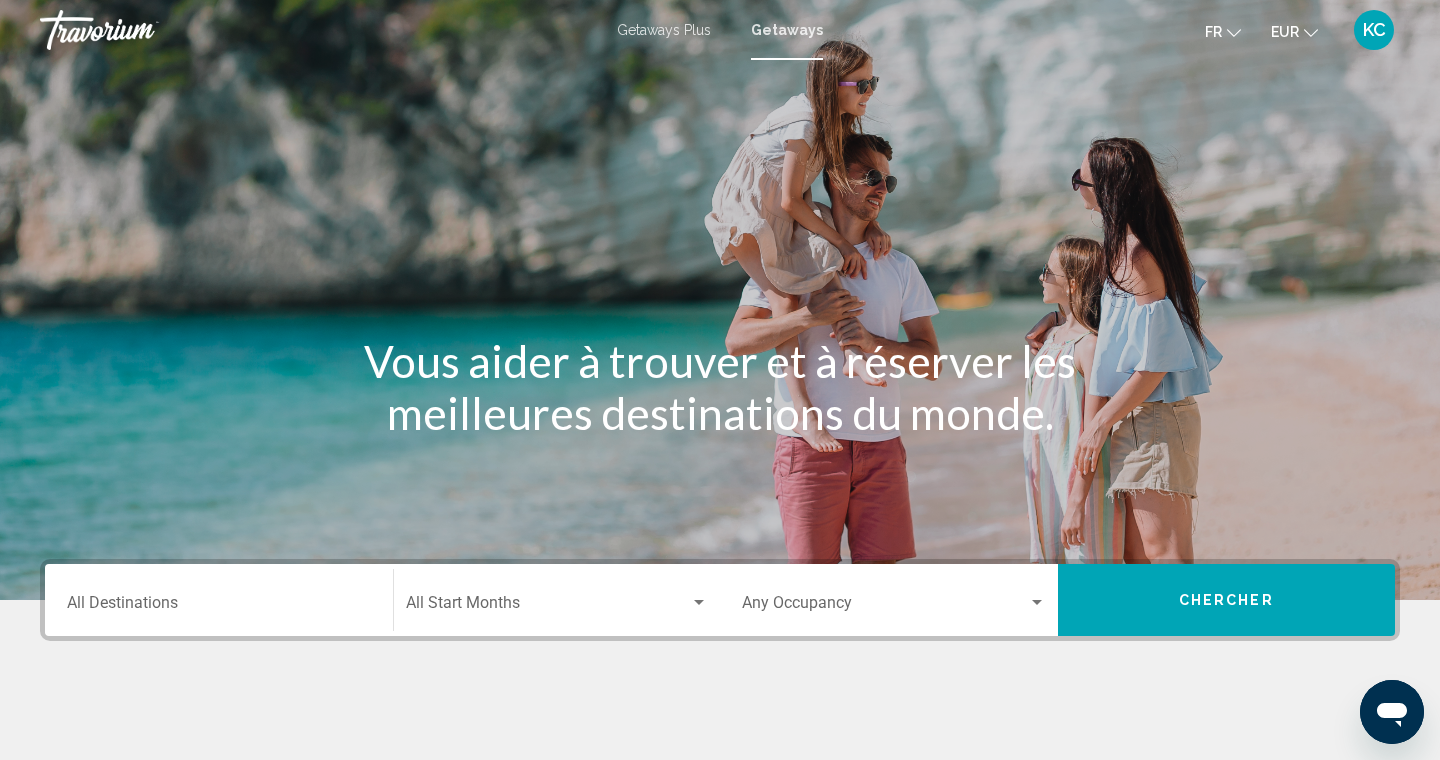 click on "Destination All Destinations" at bounding box center (219, 600) 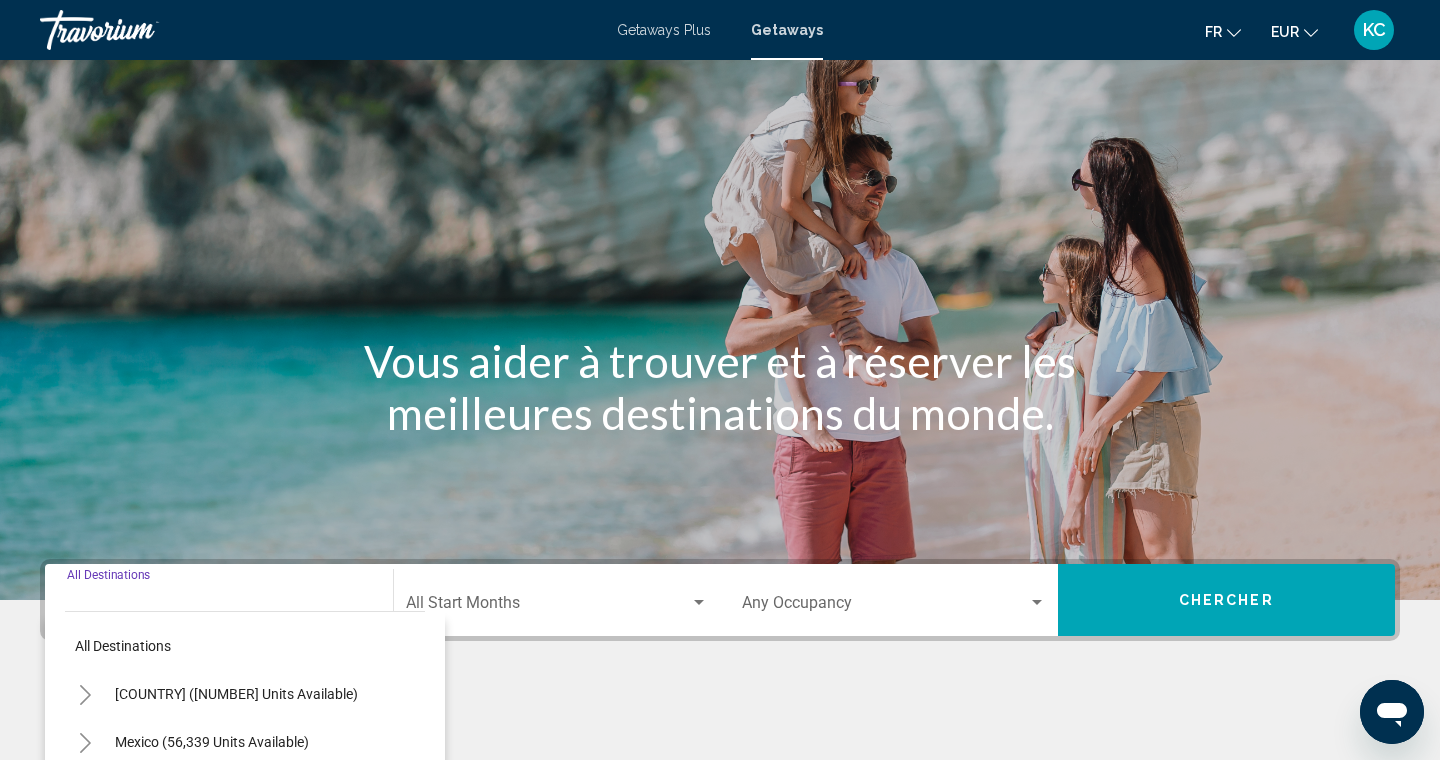 scroll, scrollTop: 326, scrollLeft: 0, axis: vertical 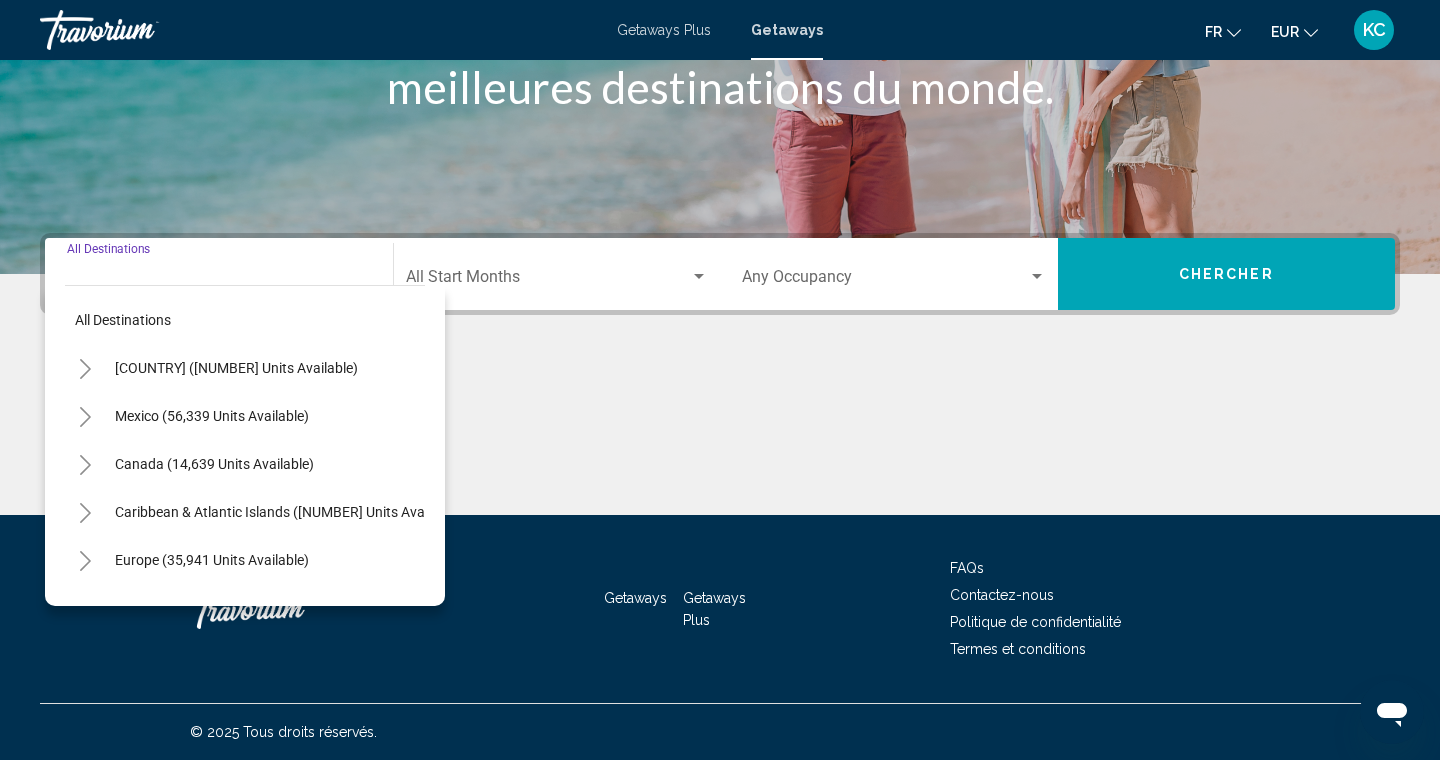 click 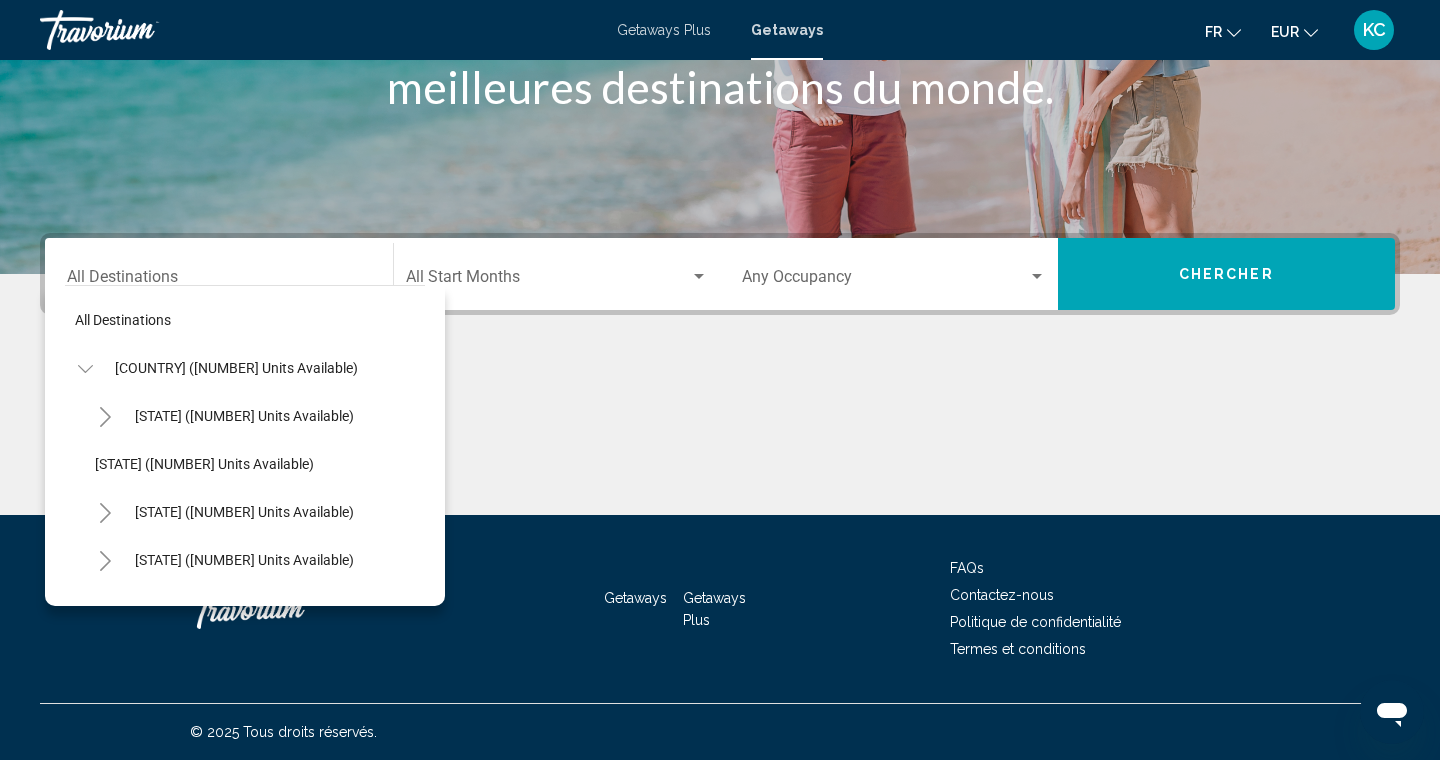 click 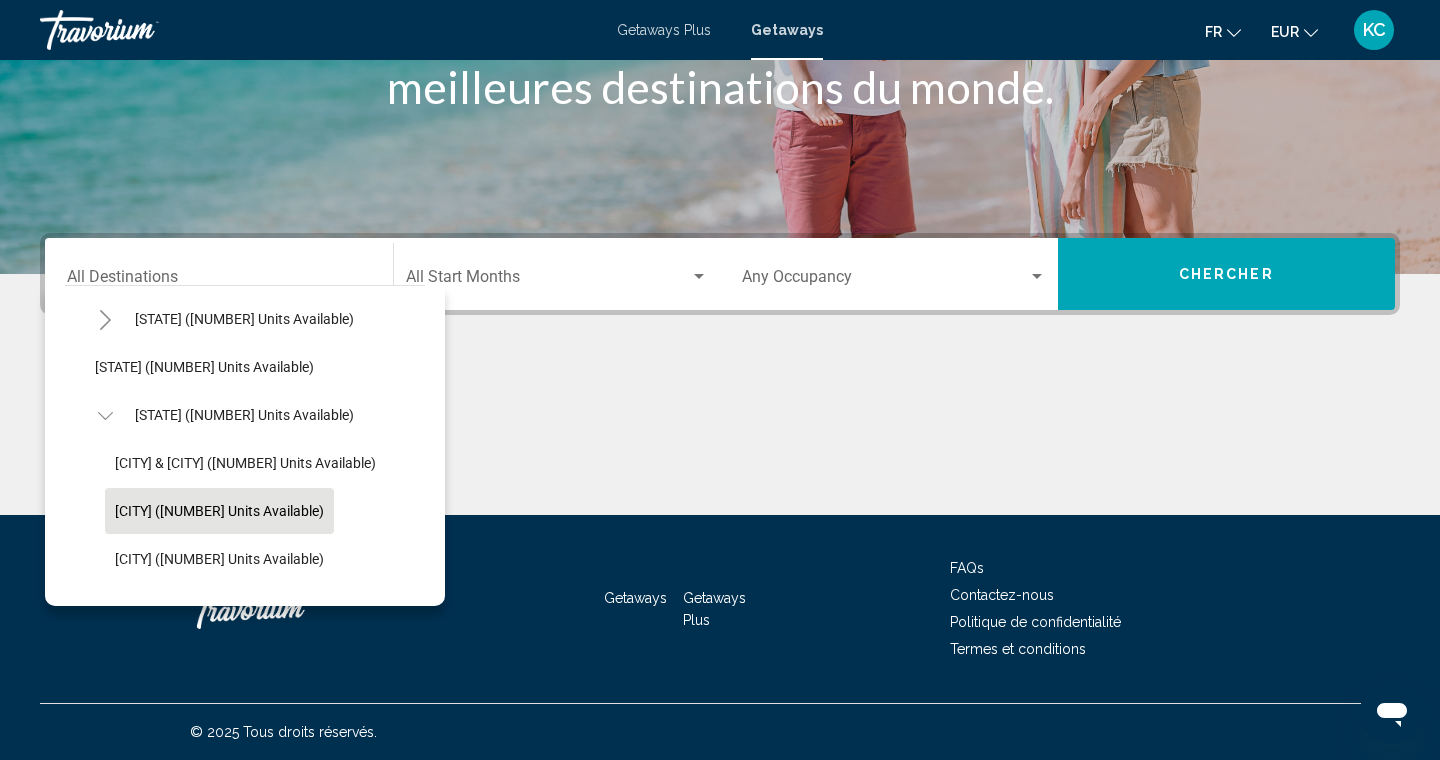 scroll, scrollTop: 103, scrollLeft: 0, axis: vertical 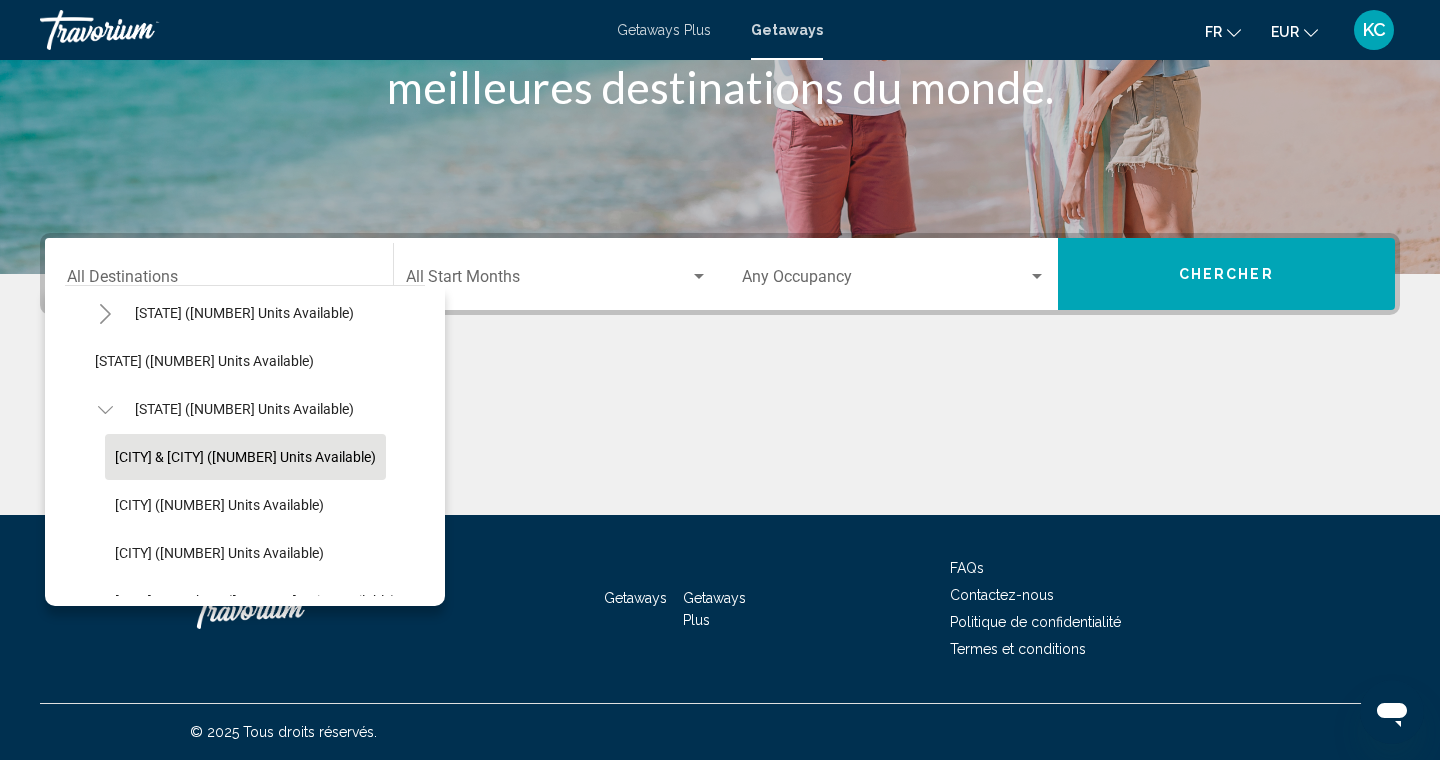 click on "Los Angeles & Anaheim (16,761 units available)" 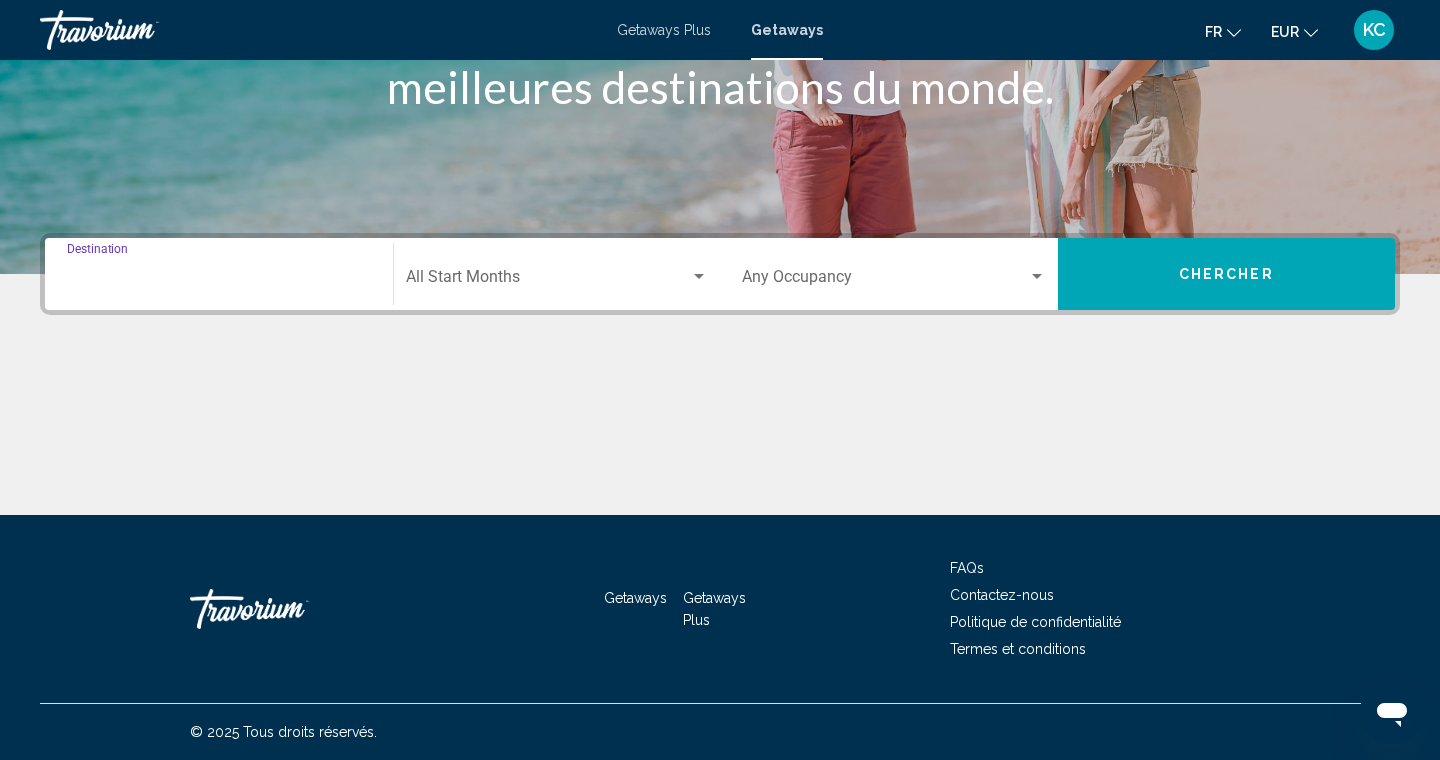 type on "**********" 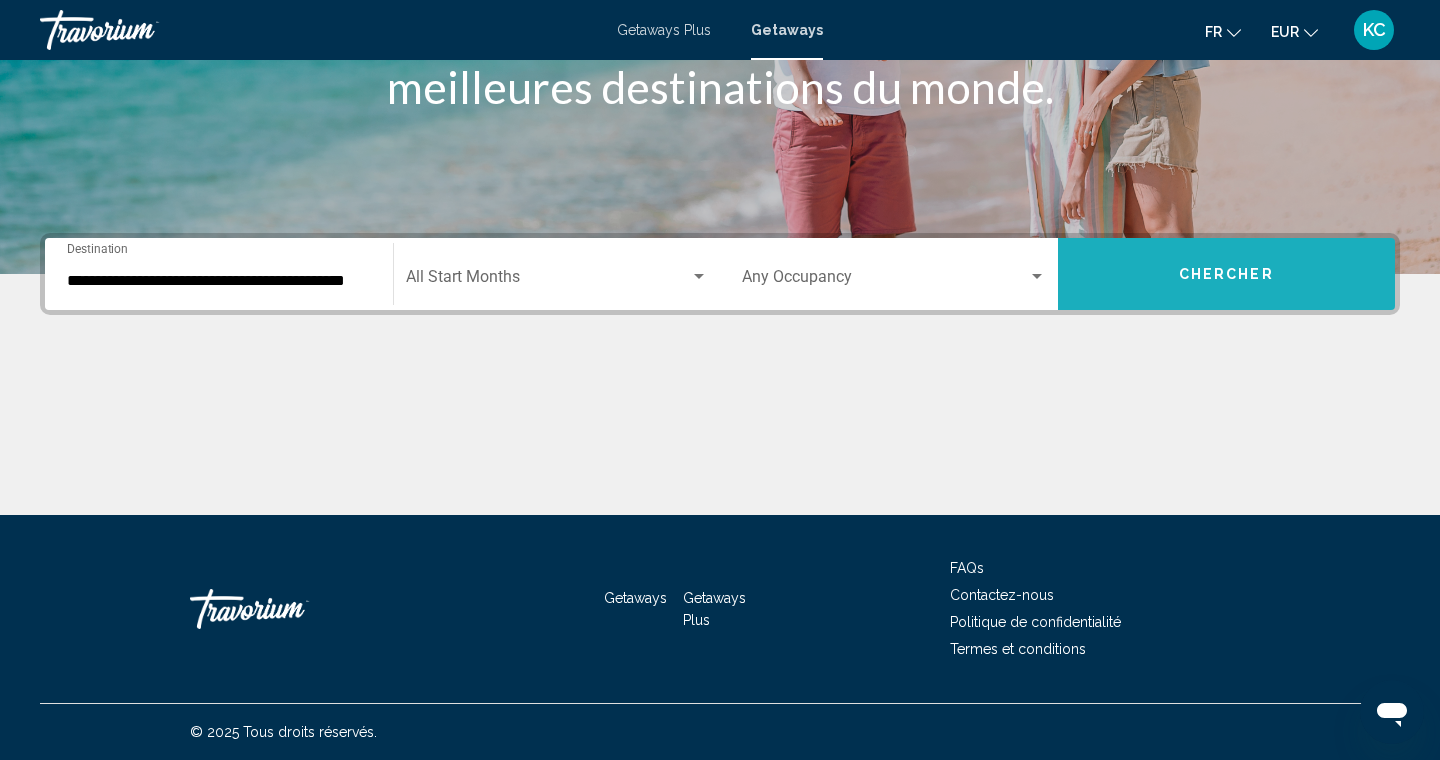click on "Chercher" at bounding box center [1227, 274] 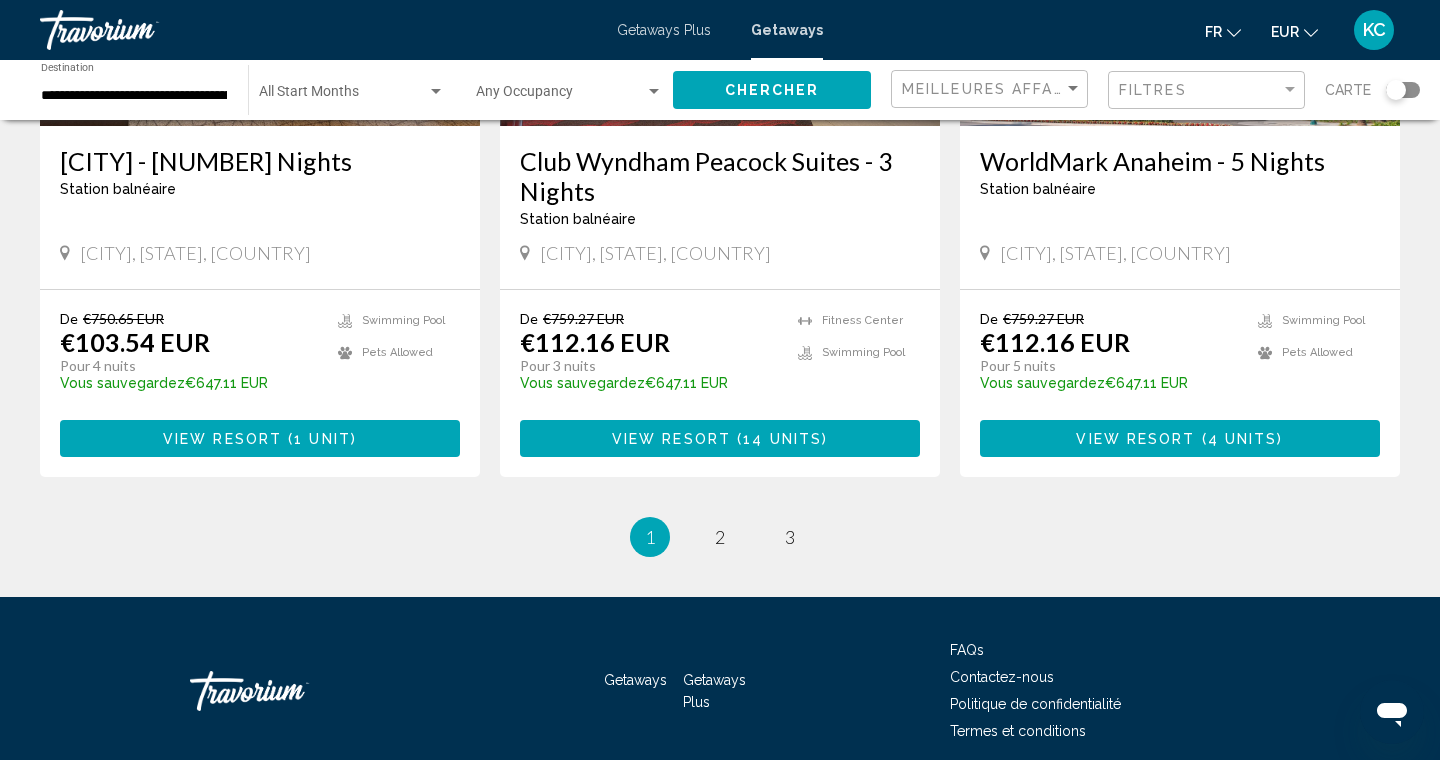 scroll, scrollTop: 2511, scrollLeft: 0, axis: vertical 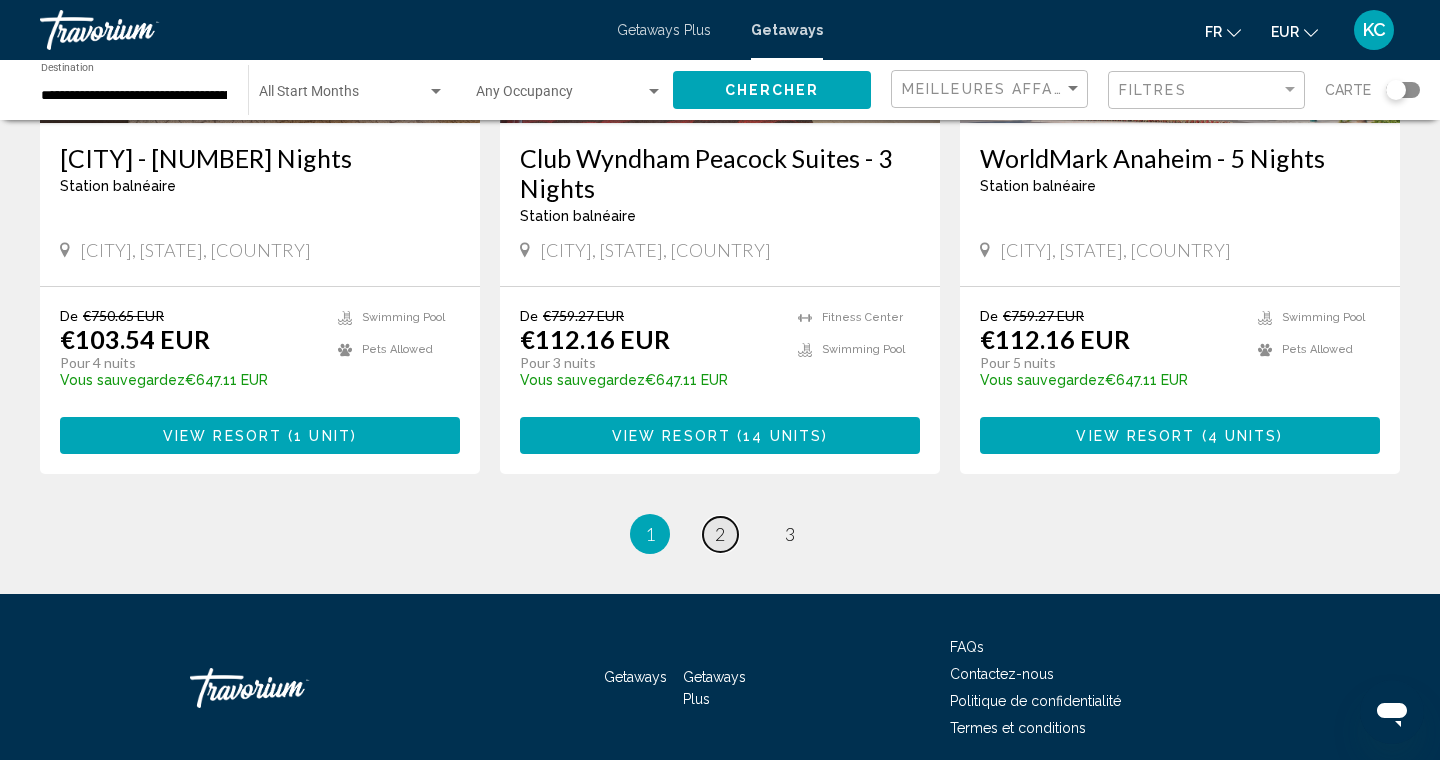click on "page  2" at bounding box center [720, 534] 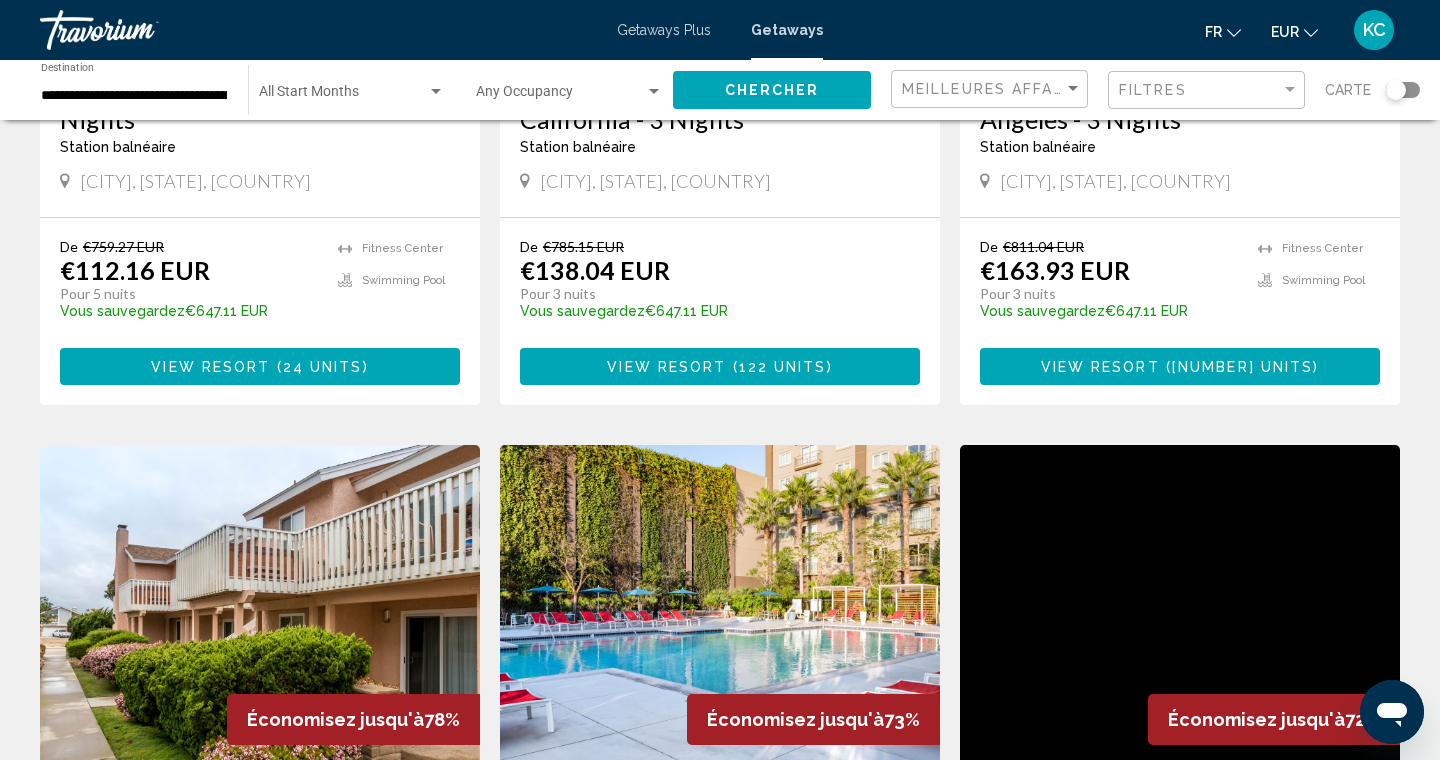 scroll, scrollTop: 112, scrollLeft: 0, axis: vertical 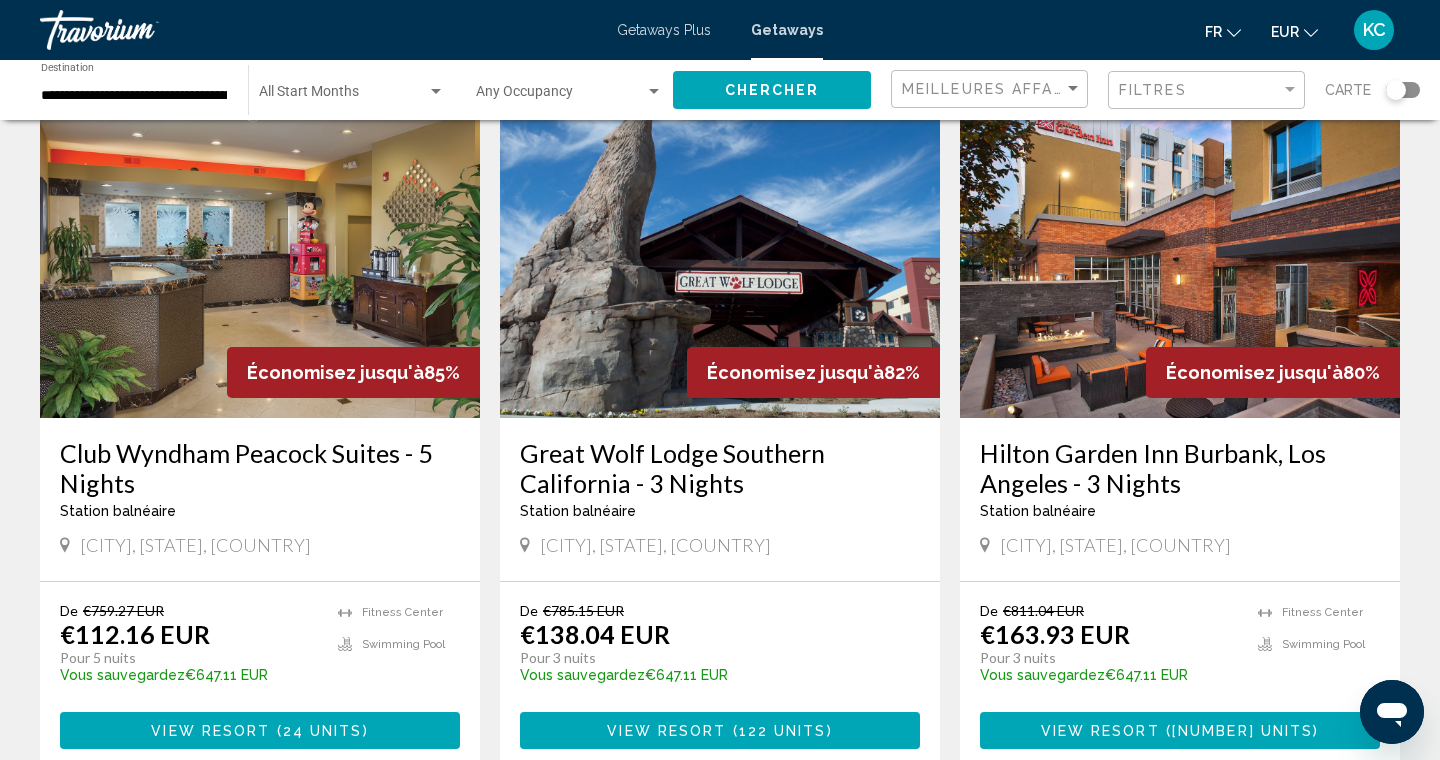 click on "View Resort" at bounding box center (1100, 731) 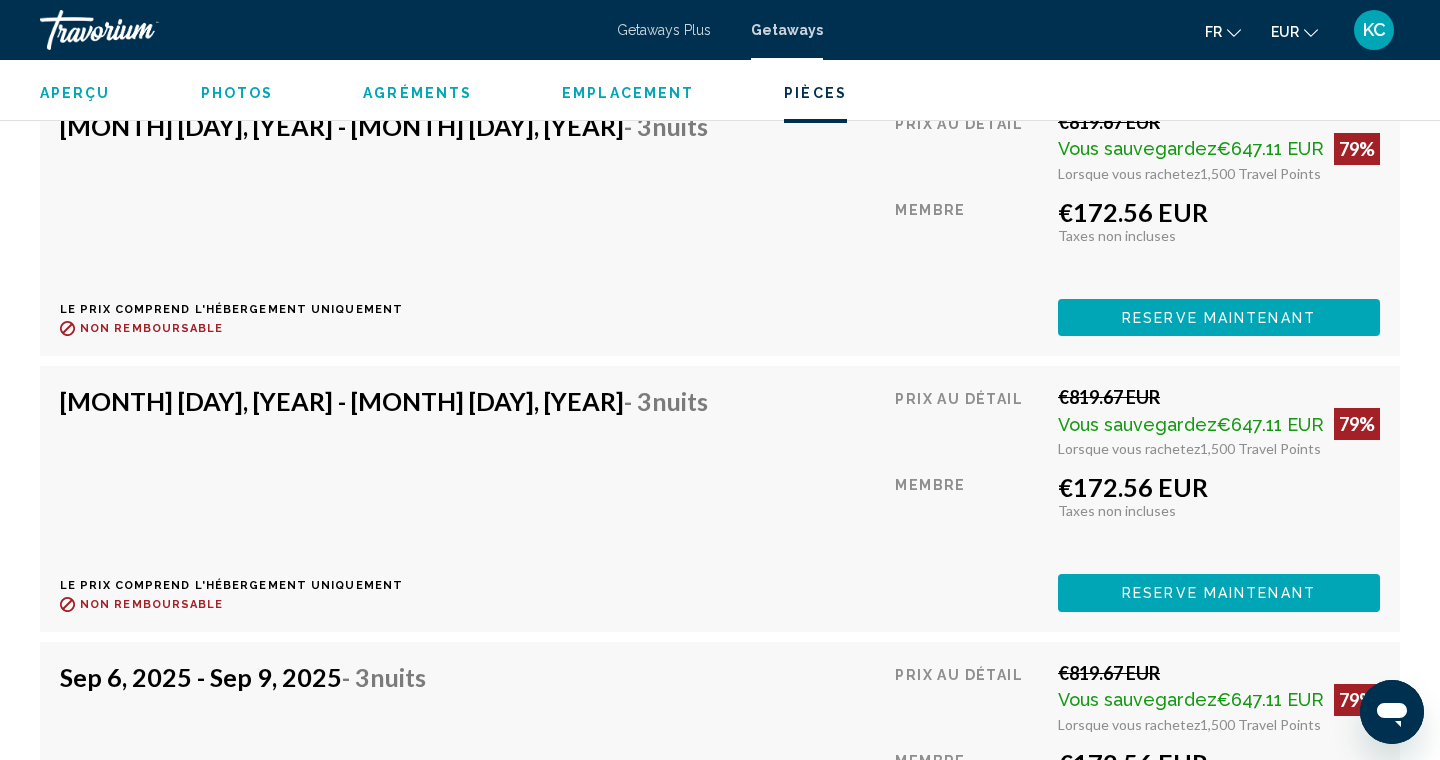 scroll, scrollTop: 8804, scrollLeft: 0, axis: vertical 